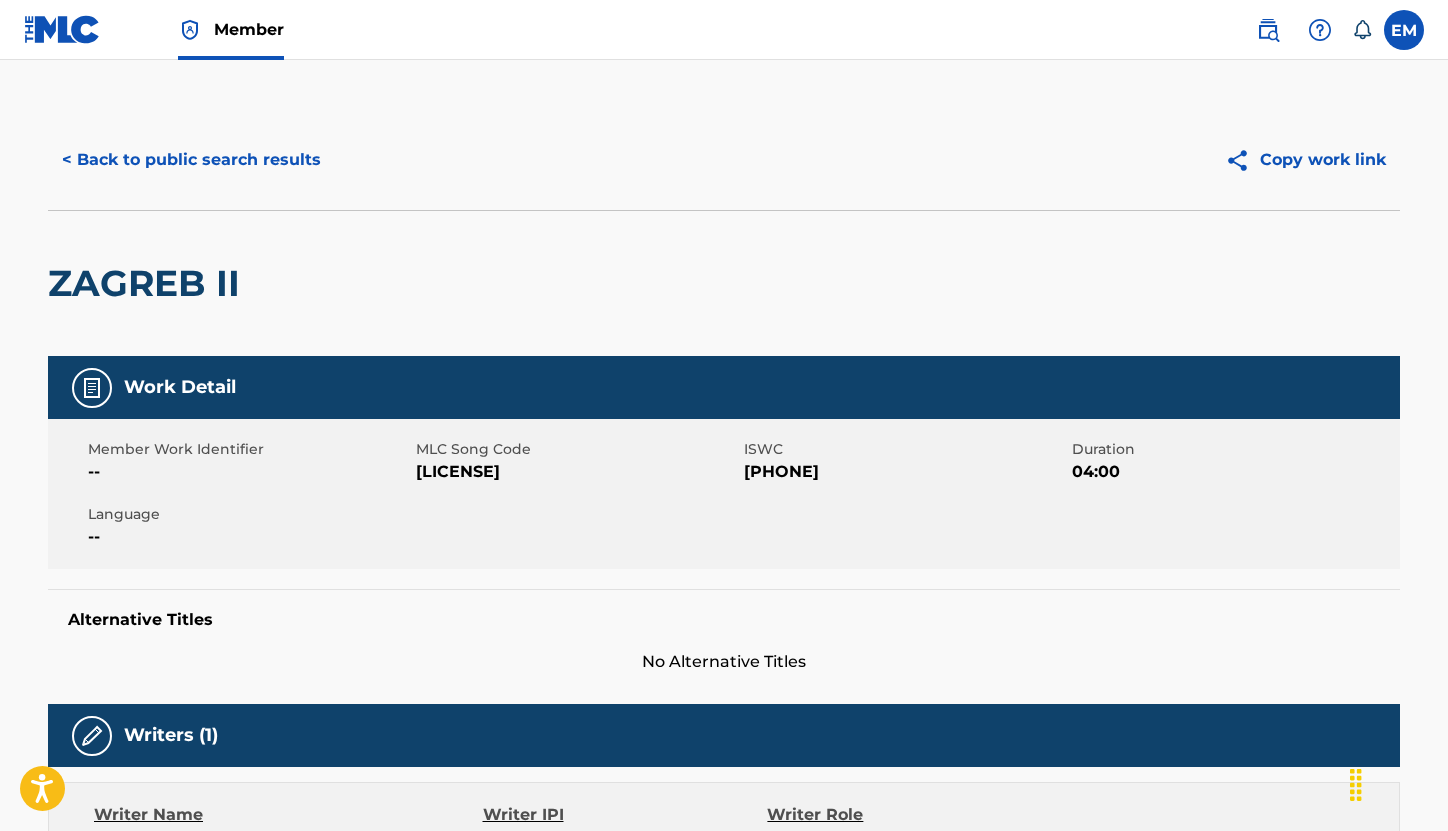 scroll, scrollTop: 0, scrollLeft: 0, axis: both 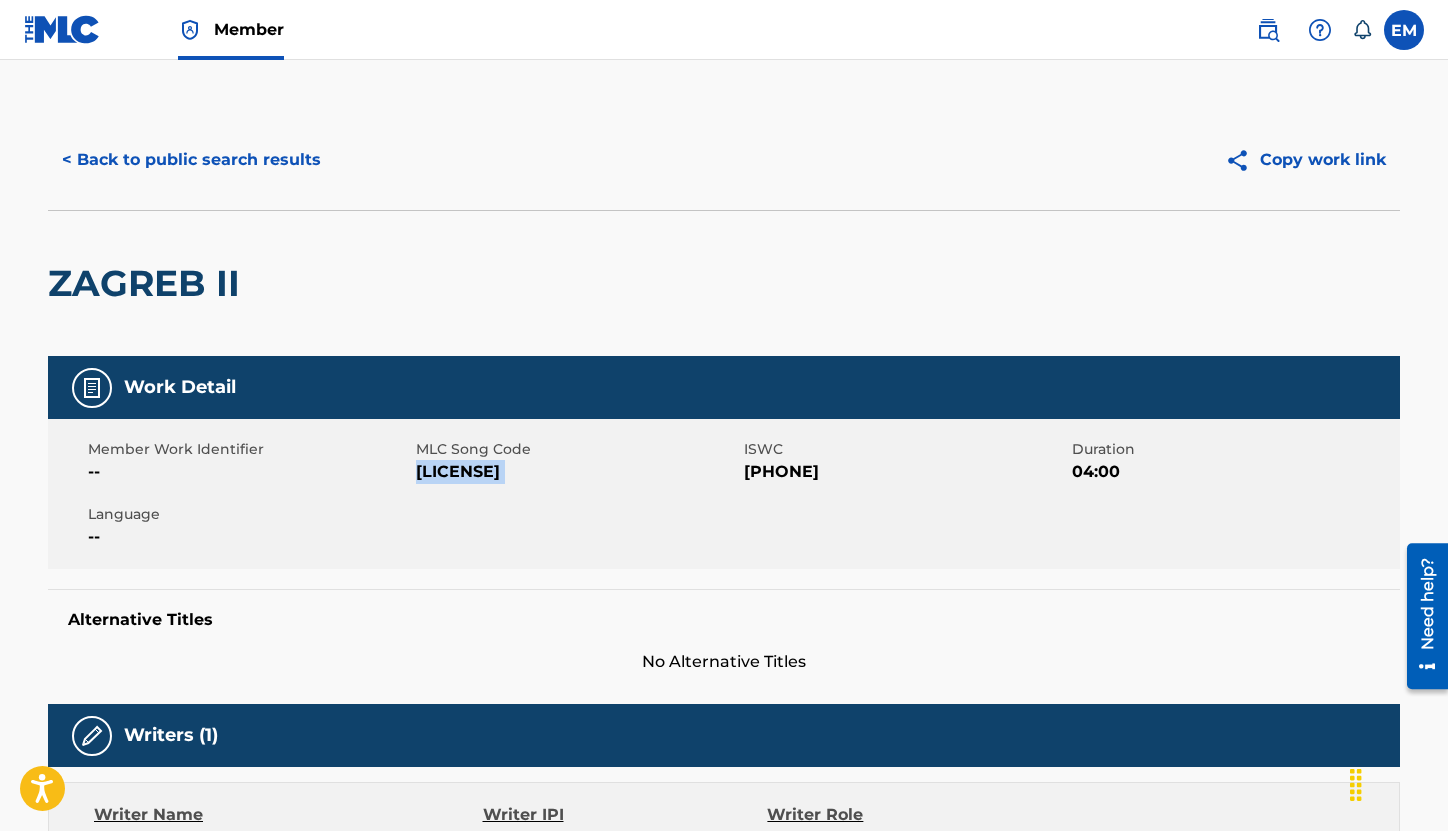 click on "< Back to public search results" at bounding box center [191, 160] 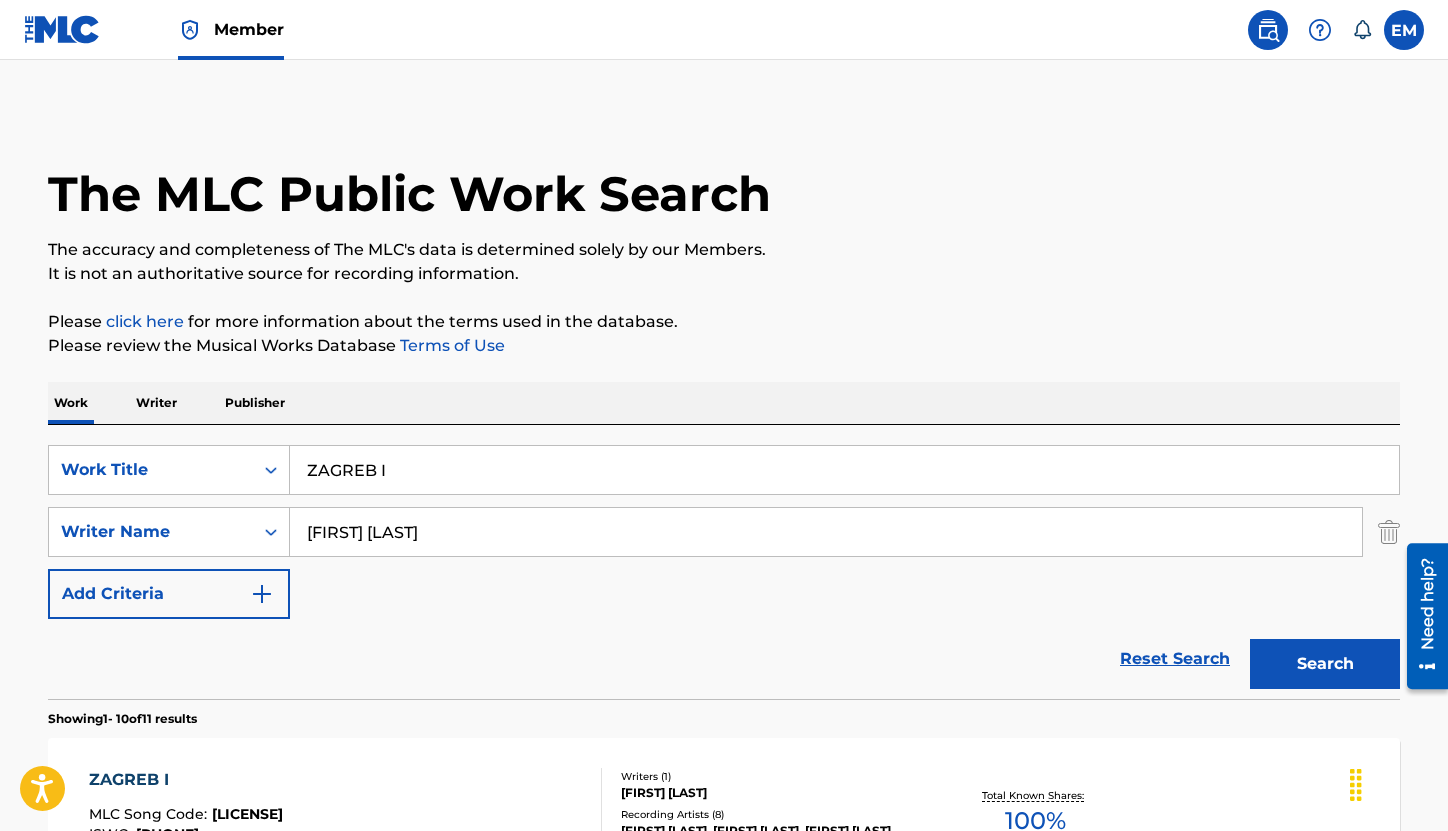 scroll, scrollTop: 143, scrollLeft: 0, axis: vertical 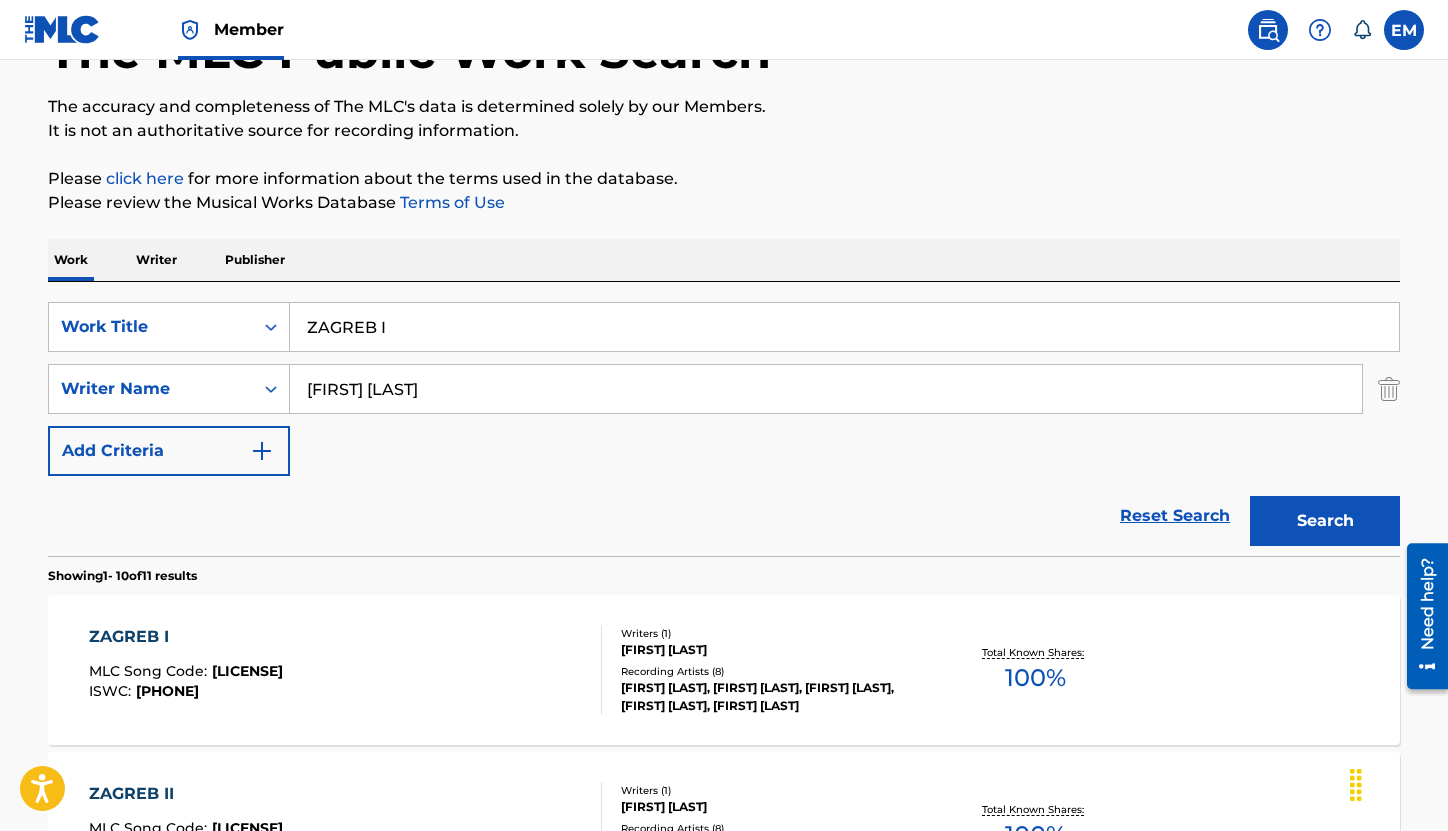 click on "ZAGREB I" at bounding box center [844, 327] 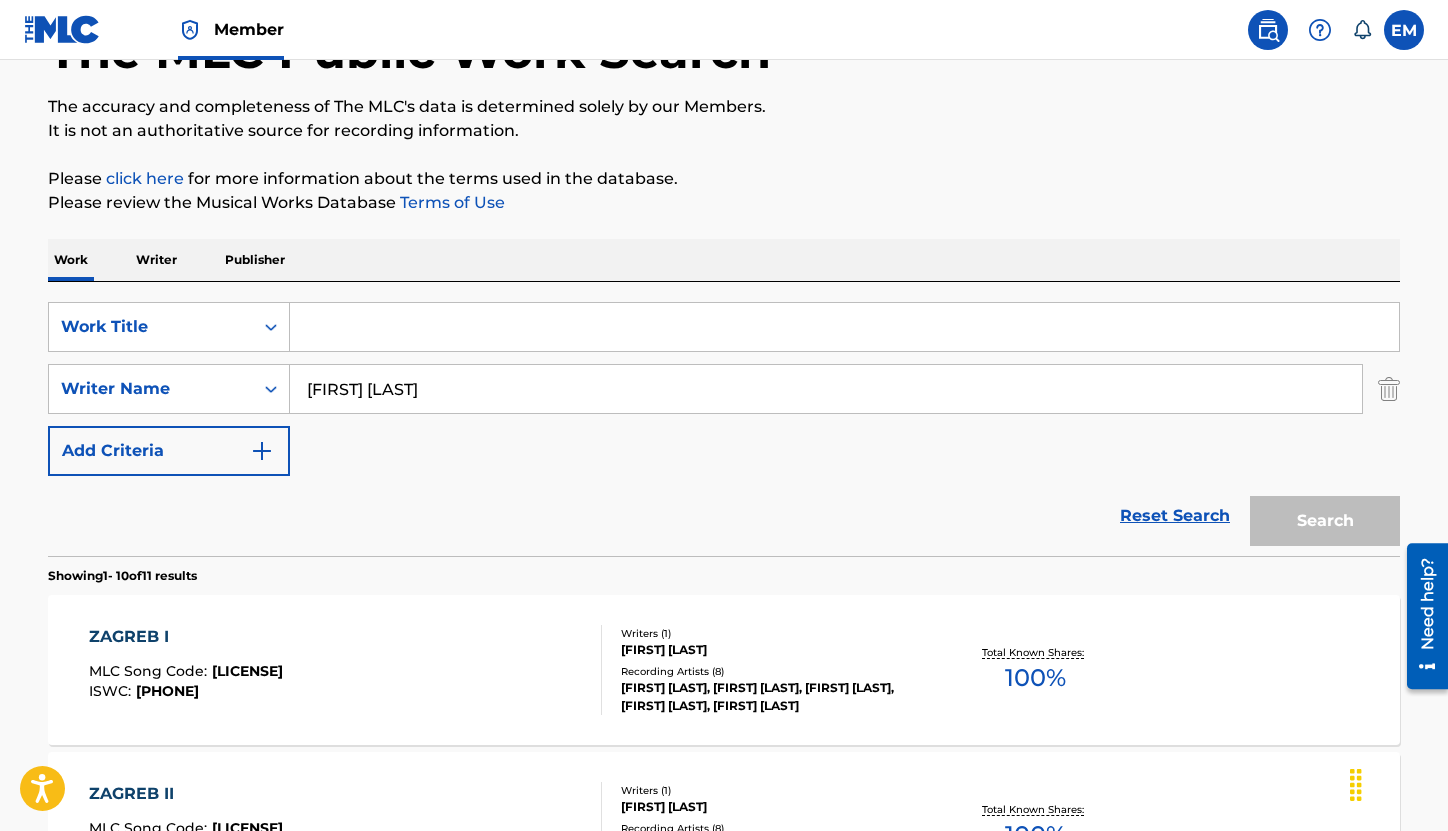 type 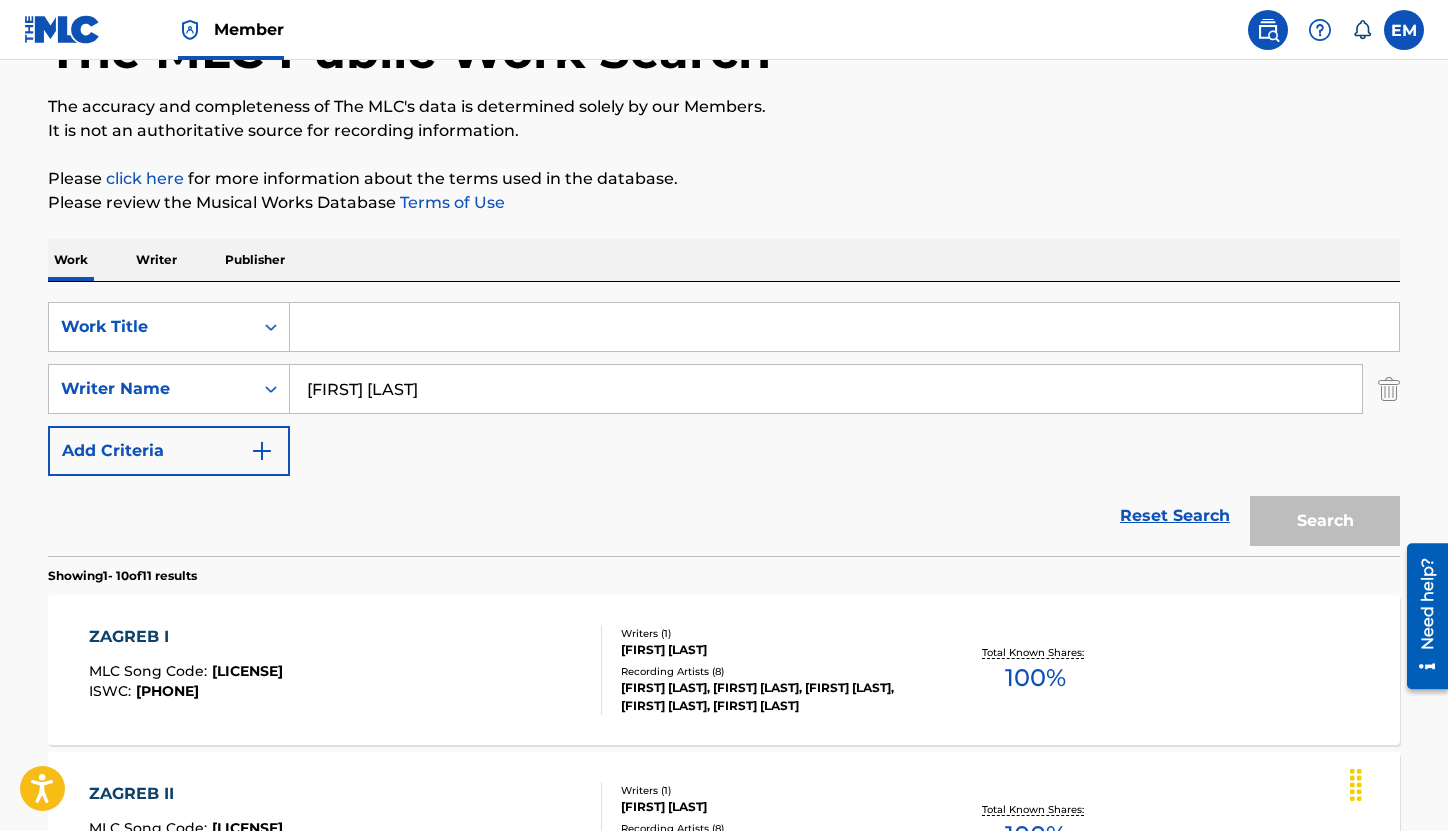 click on "SearchWithCriteriac06617bf-25ed-46f6-8ef3-ef93165479e7 Work Title SearchWithCriteria8a6f7509-8e48-4a87-8ba0-2e2f27098ad3 Writer Name [FIRST] [LAST] Add Criteria" at bounding box center (724, 389) 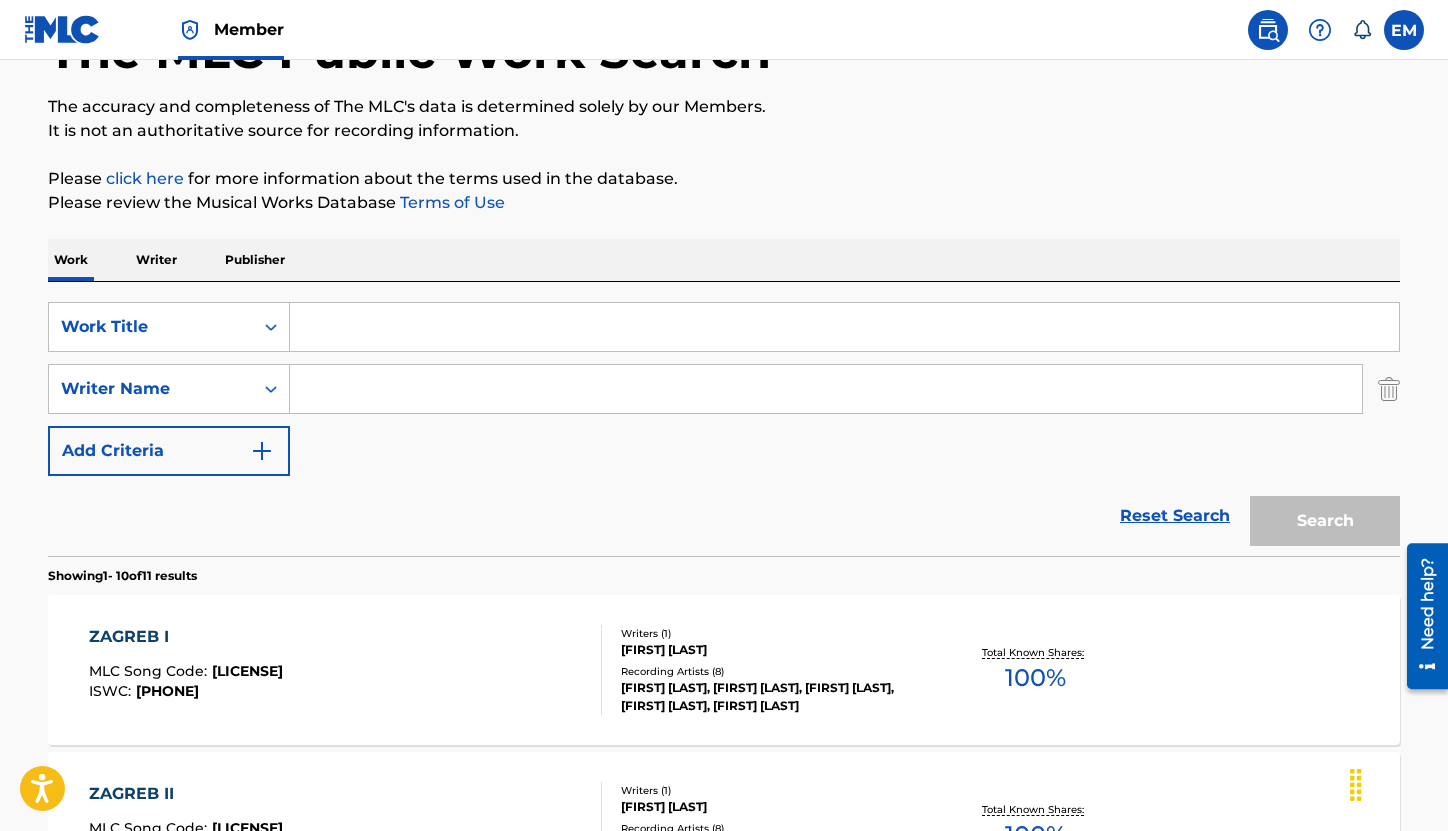 click at bounding box center (826, 389) 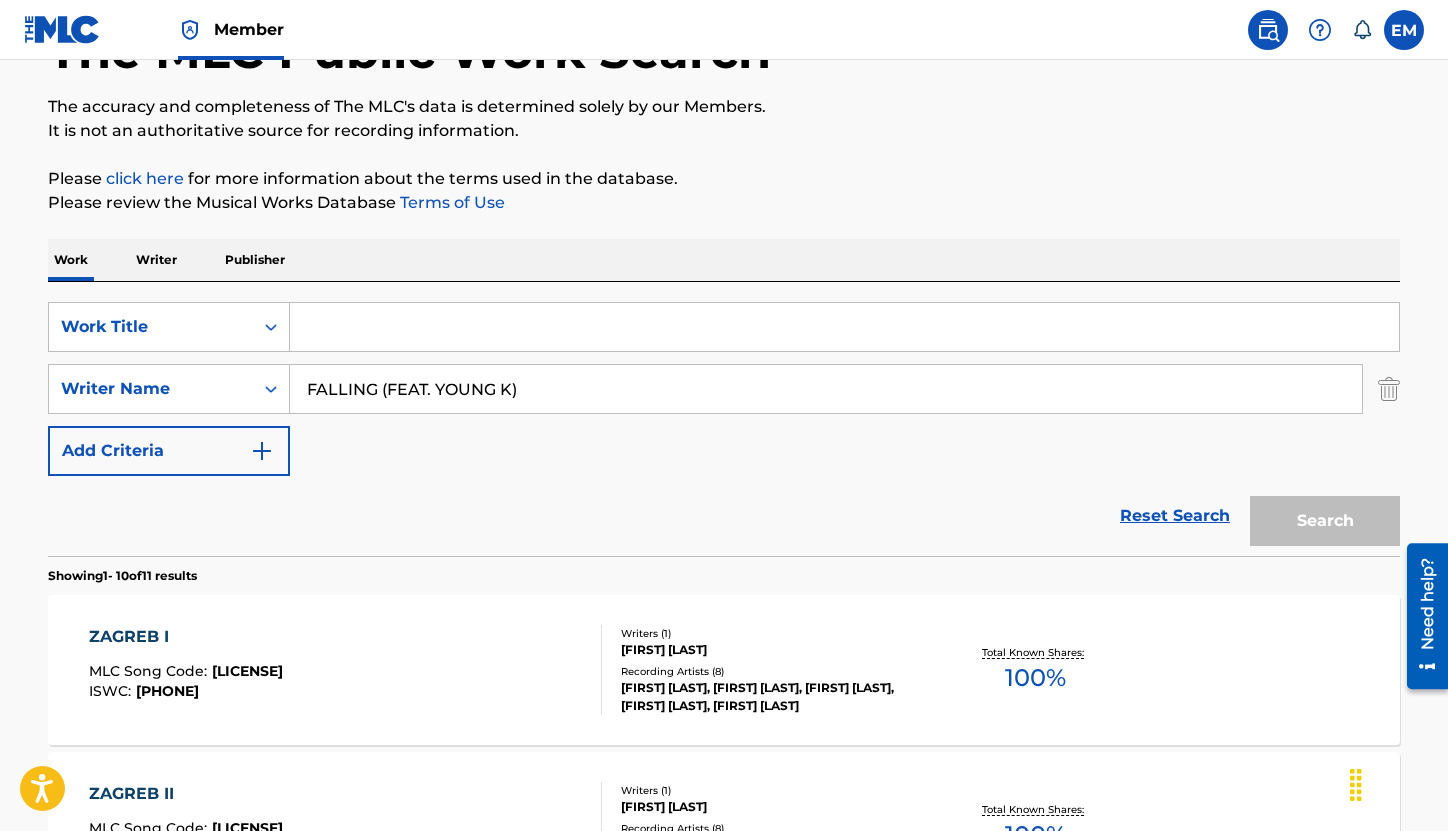 type on "FALLING (FEAT. YOUNG K)" 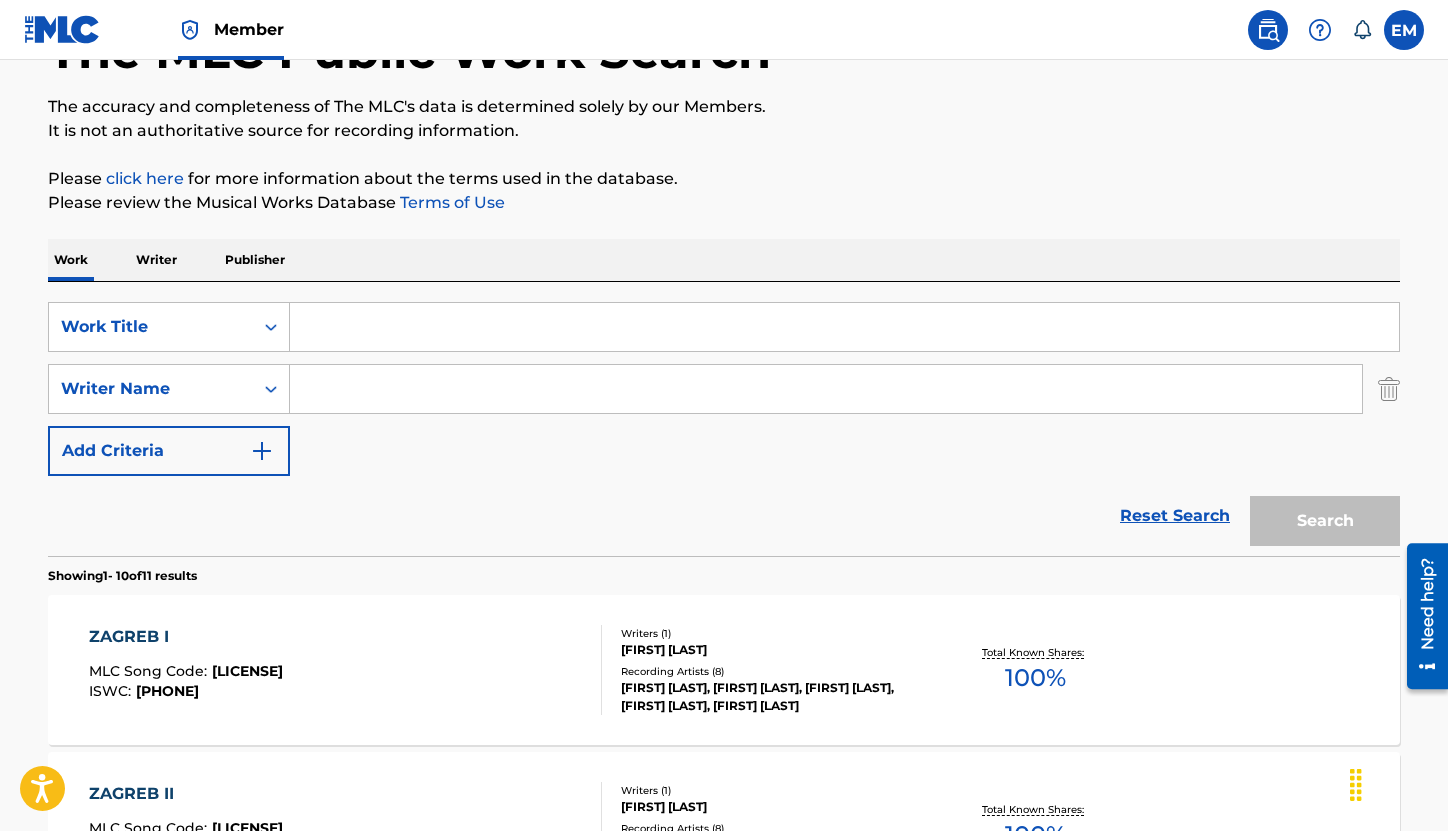 type 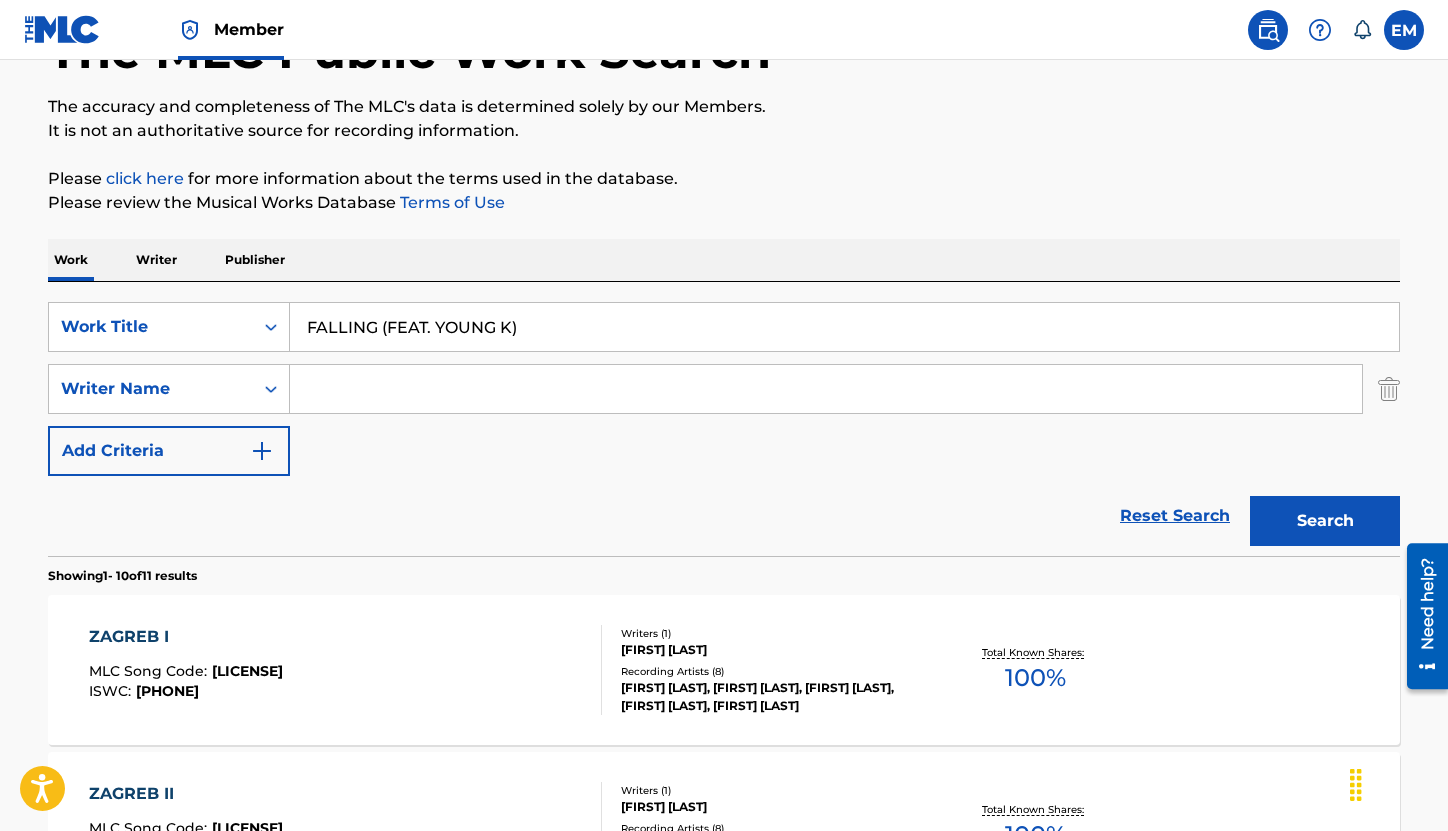 type on "FALLING (FEAT. YOUNG K)" 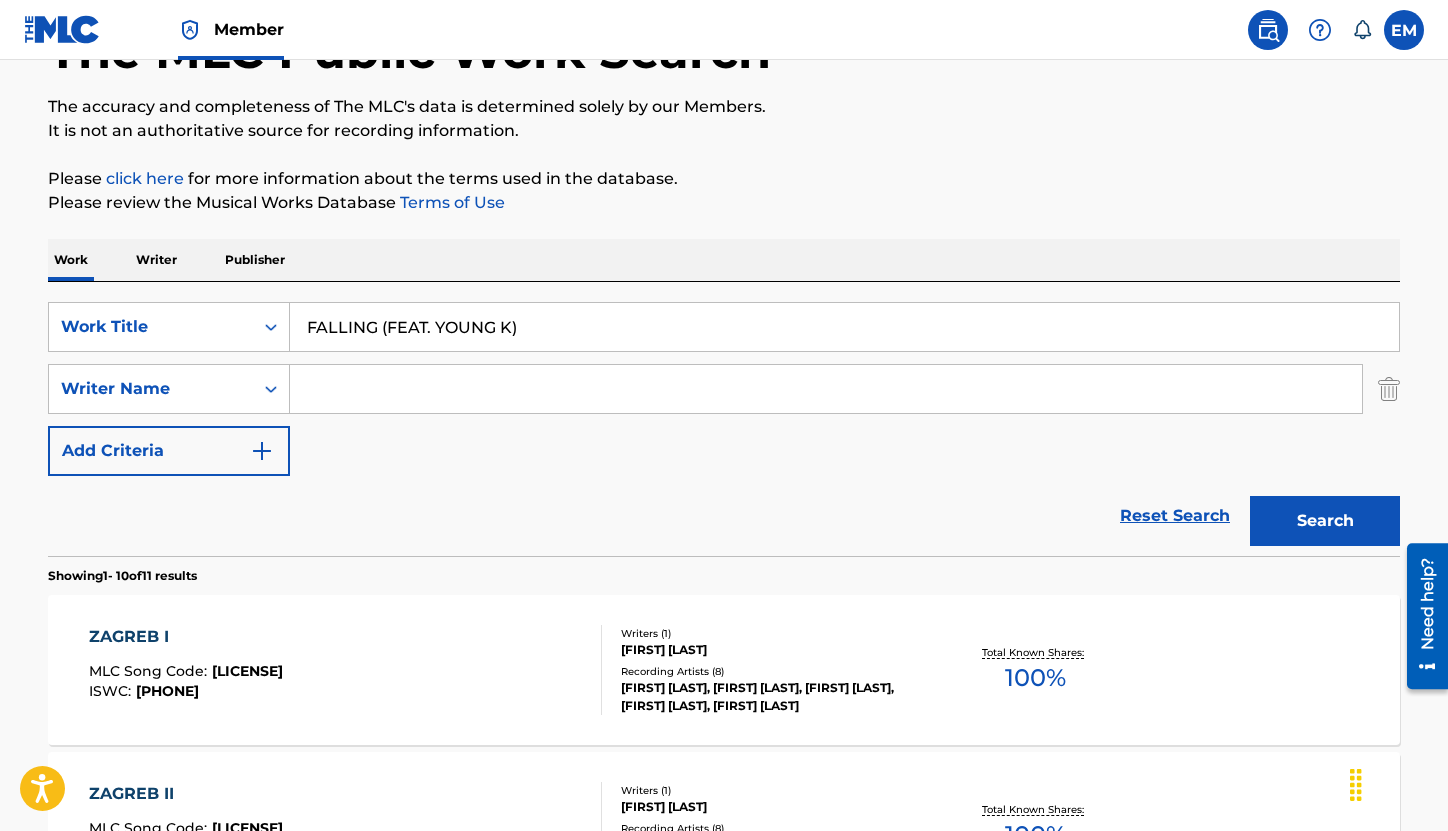 click at bounding box center [826, 389] 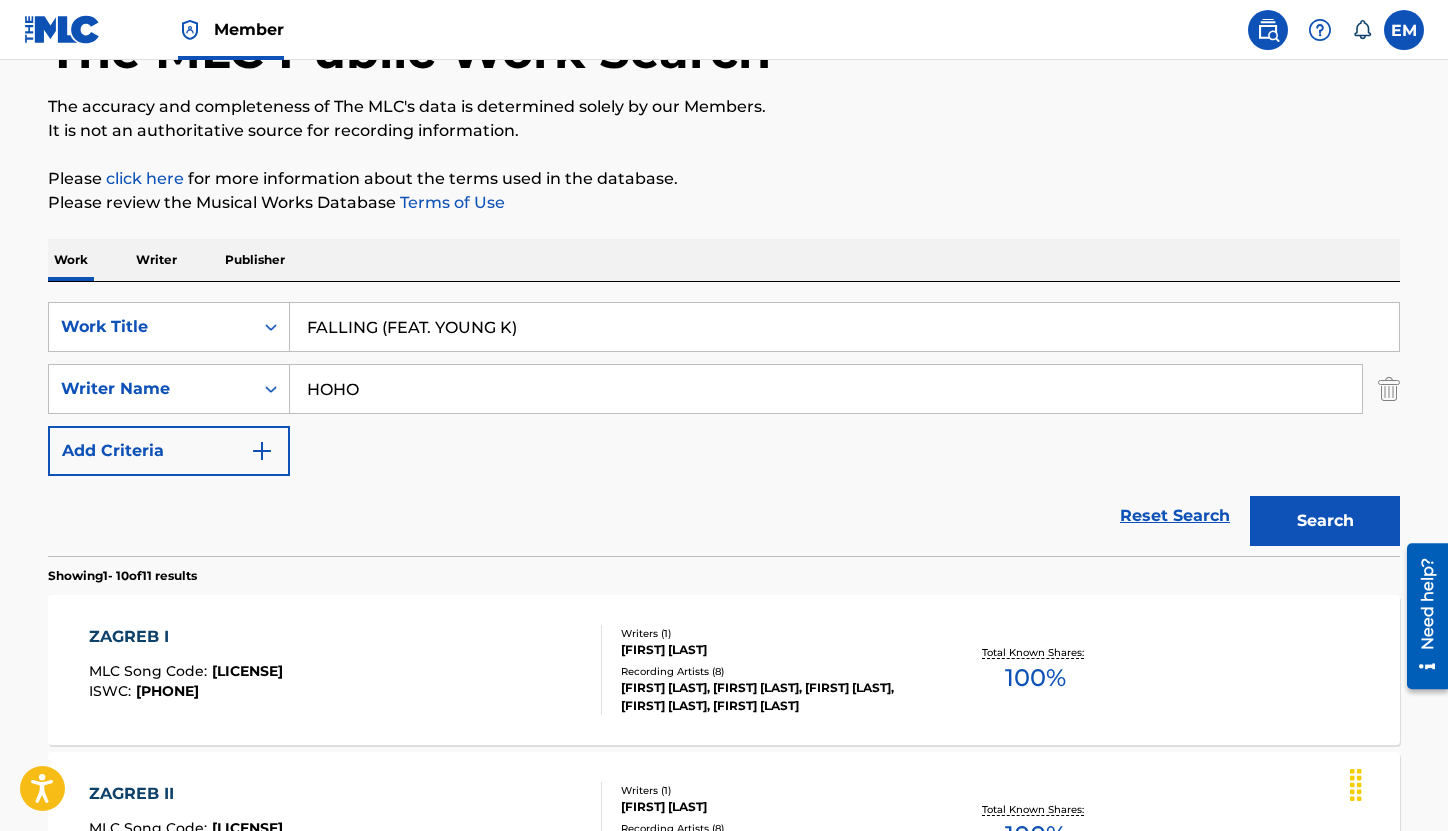 type on "HOHO" 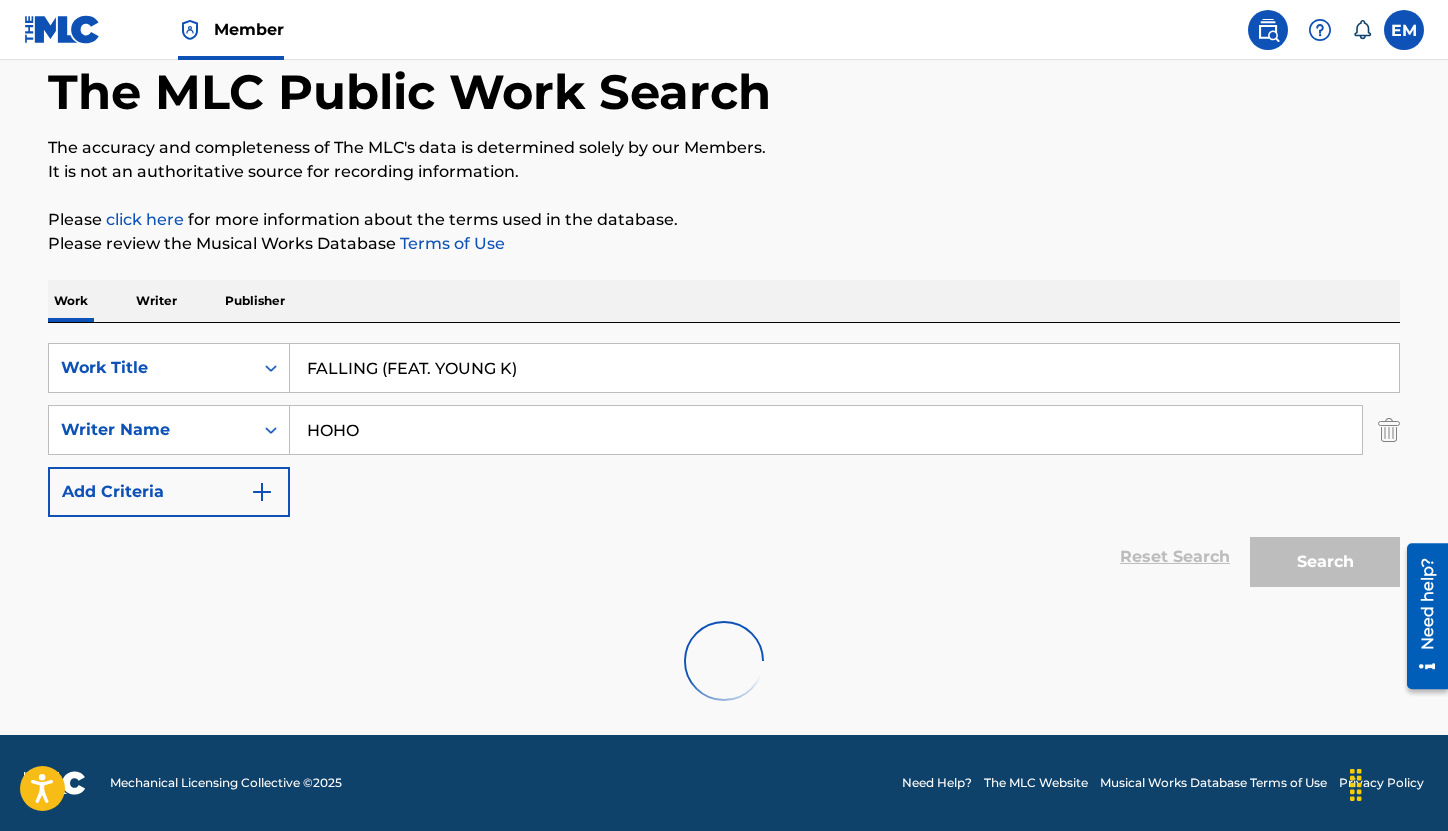 scroll, scrollTop: 143, scrollLeft: 0, axis: vertical 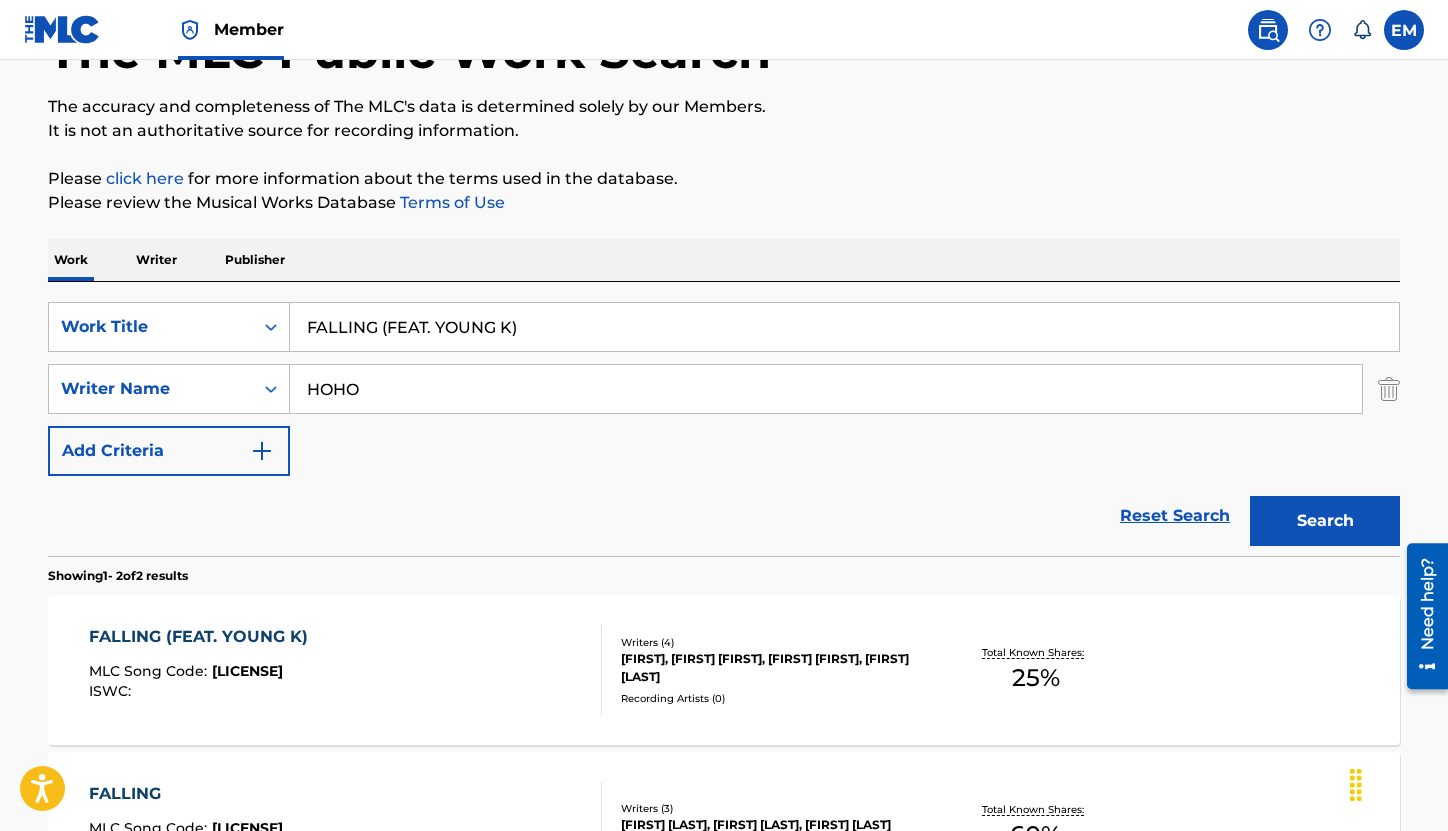 click on "FALLING (FEAT. YOUNG K) MLC Song Code : FB182E ISWC :" at bounding box center [346, 670] 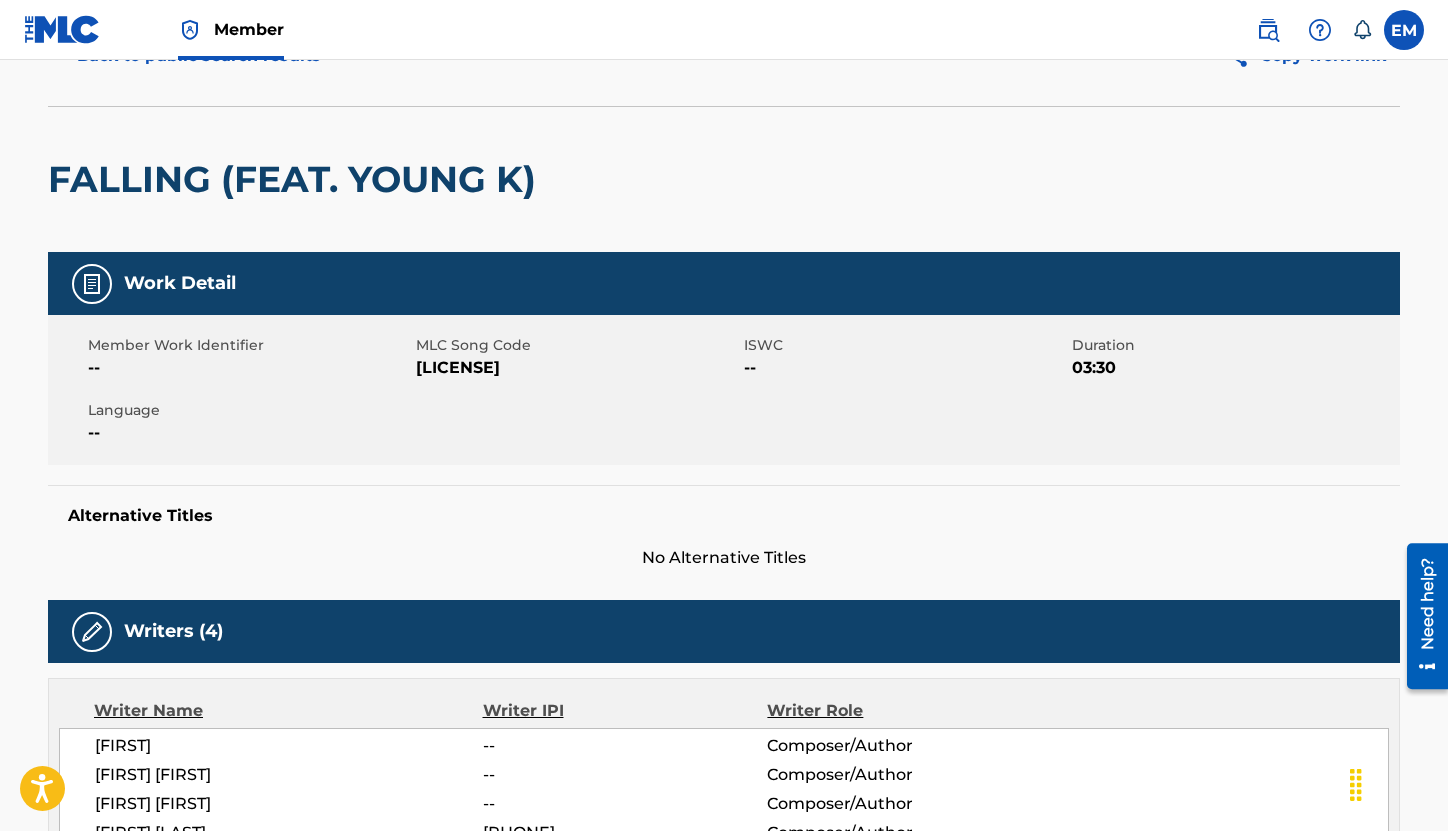 scroll, scrollTop: 100, scrollLeft: 0, axis: vertical 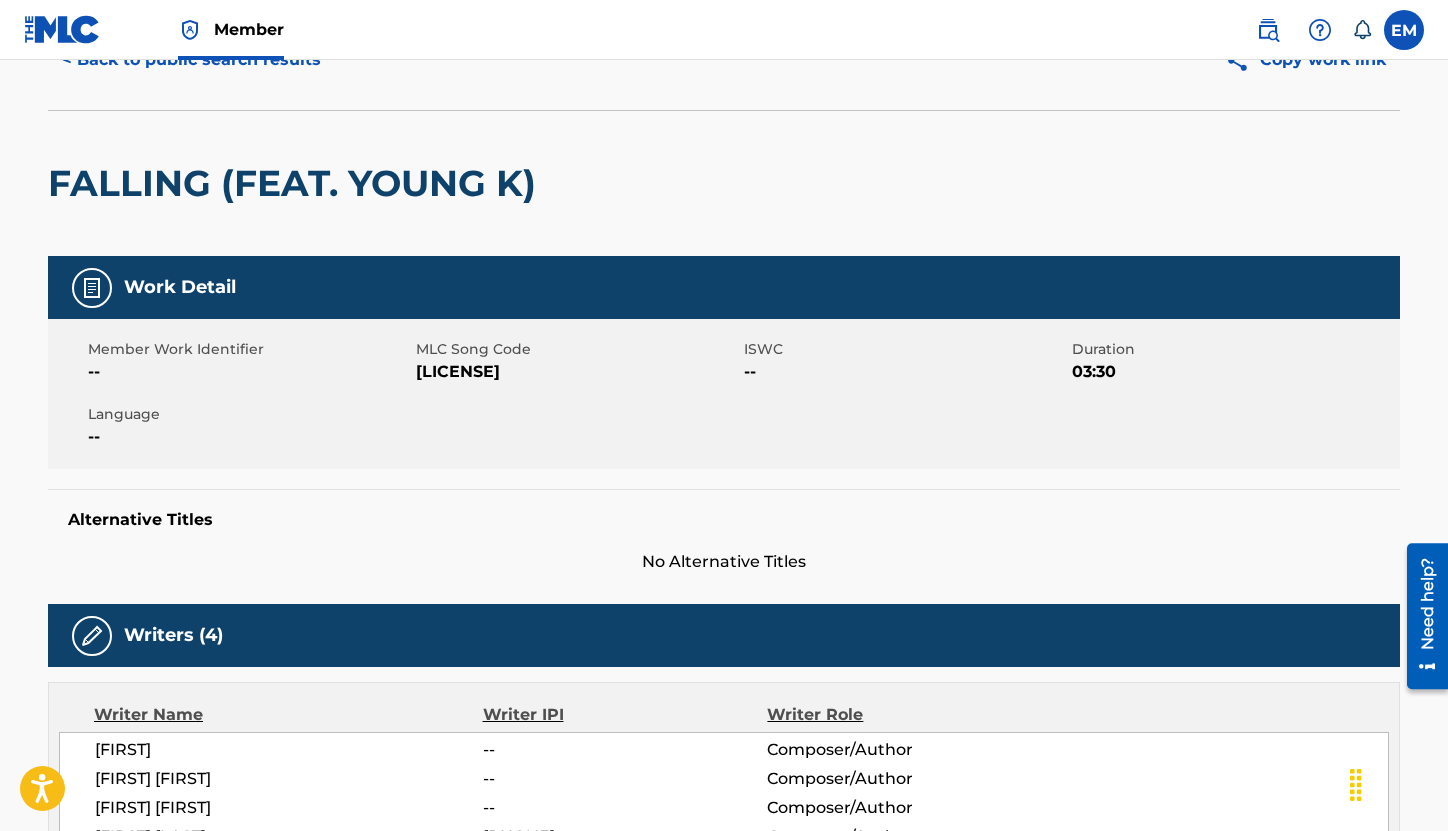click on "[LICENSE]" at bounding box center [577, 372] 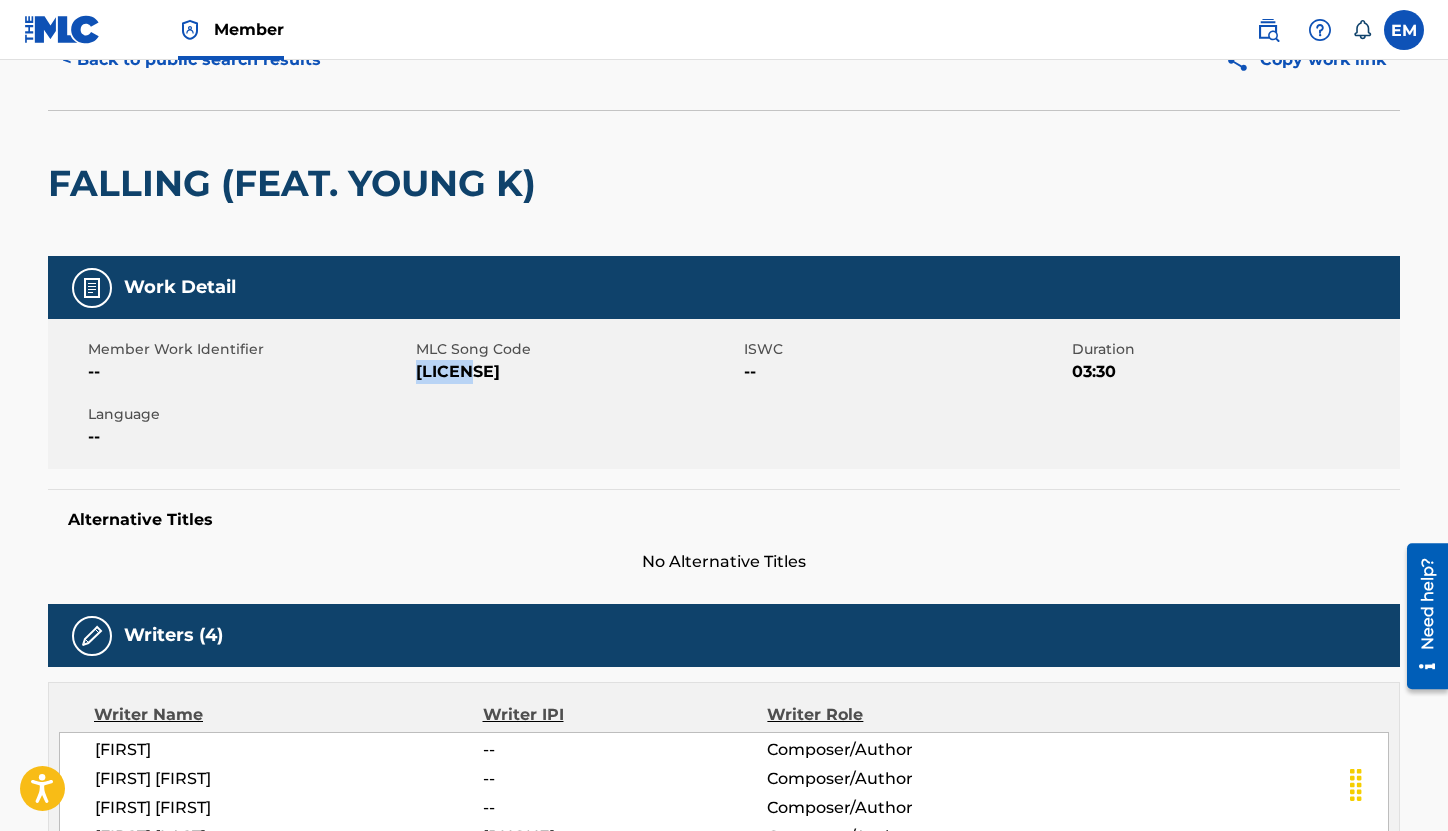 click on "[LICENSE]" at bounding box center [577, 372] 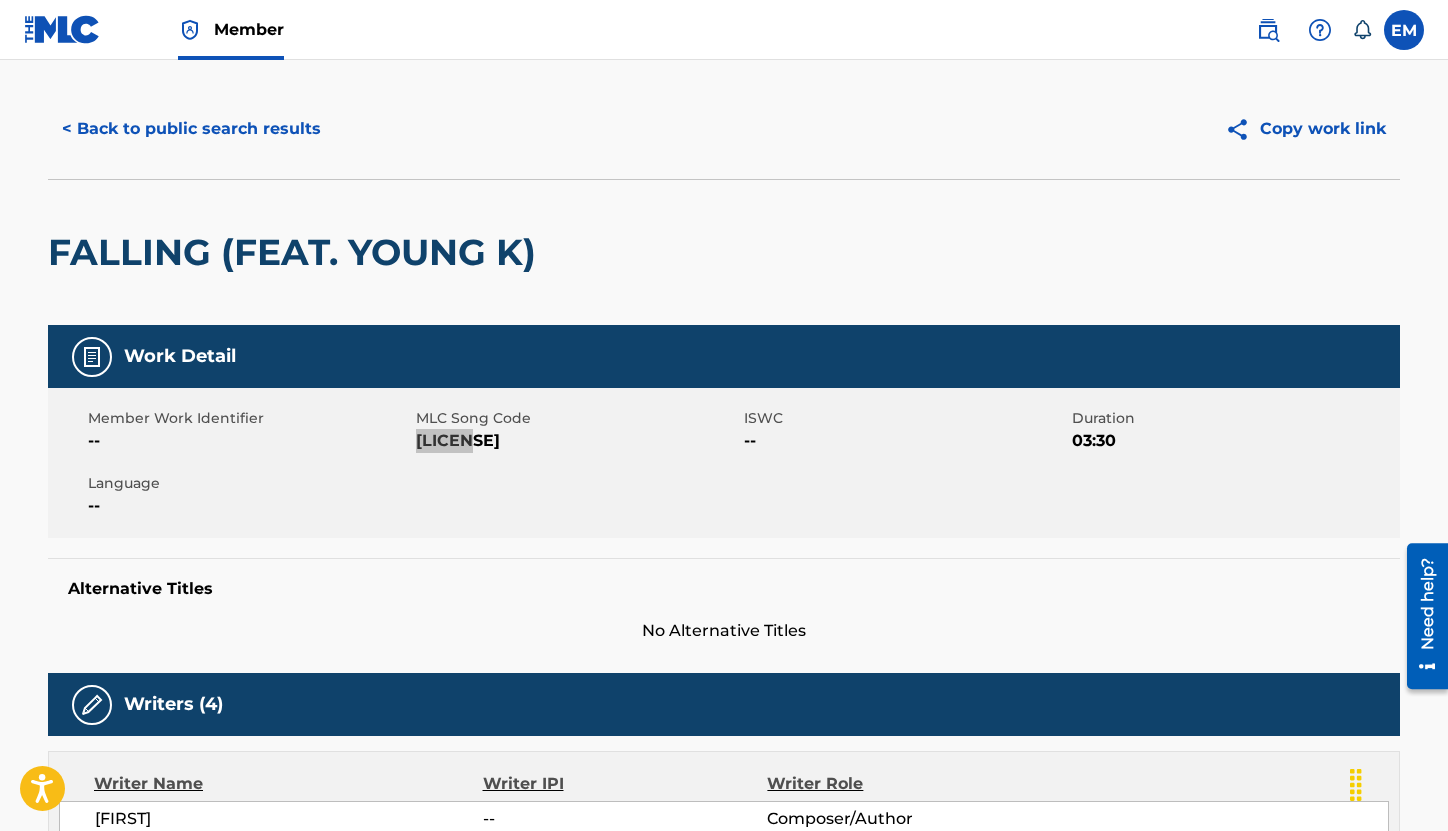 scroll, scrollTop: 0, scrollLeft: 0, axis: both 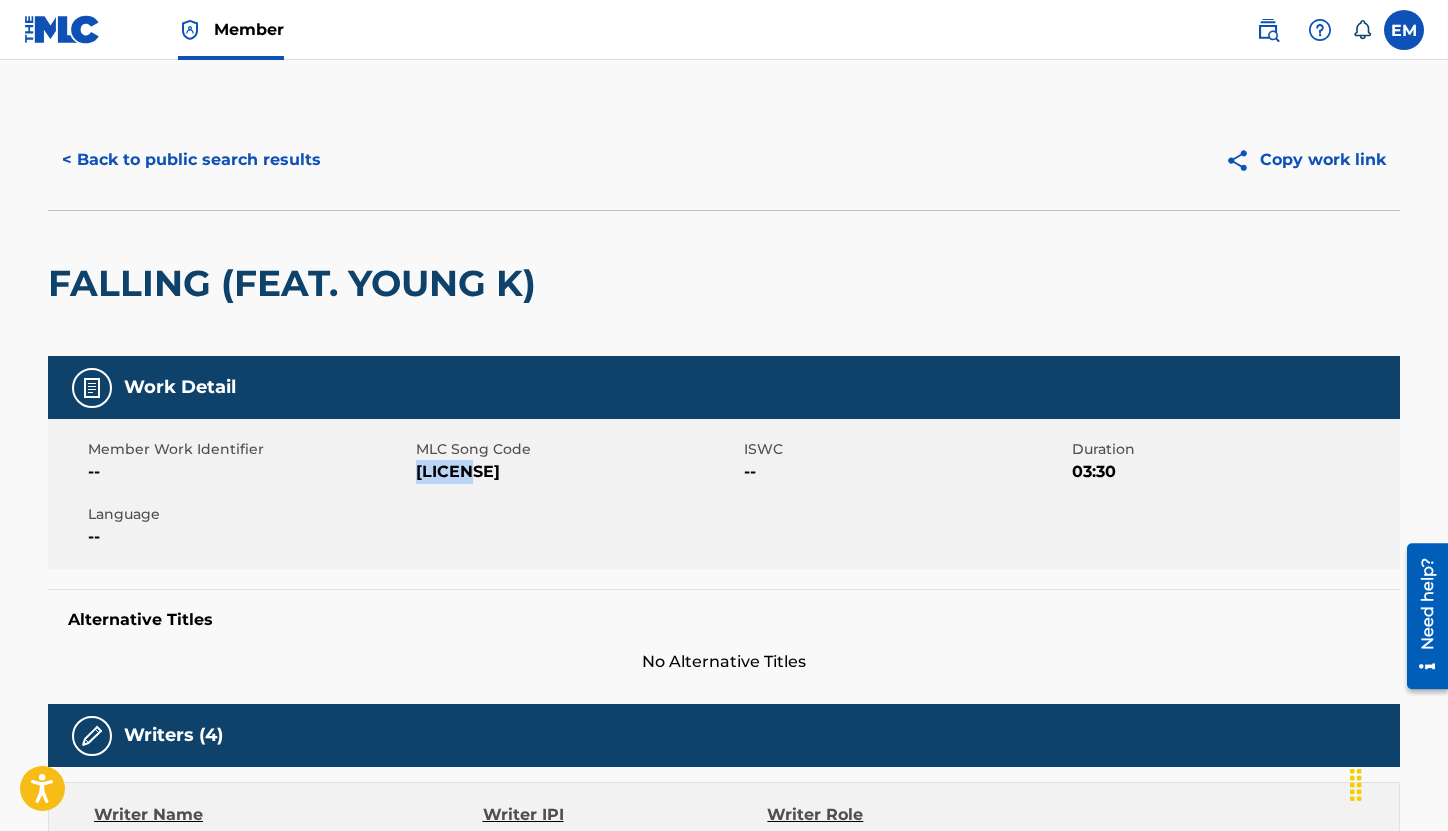 click on "< Back to public search results" at bounding box center (191, 160) 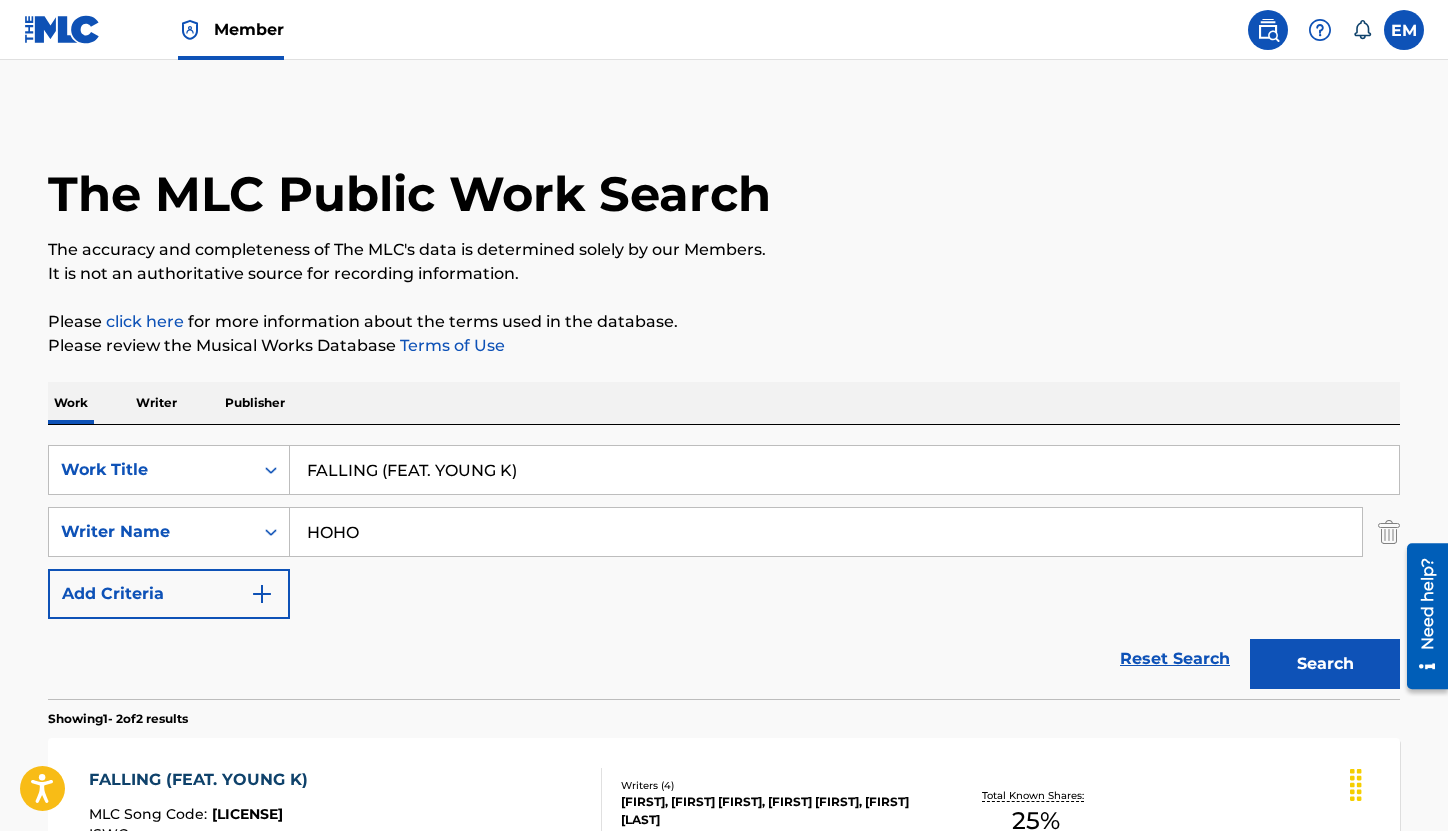 scroll, scrollTop: 143, scrollLeft: 0, axis: vertical 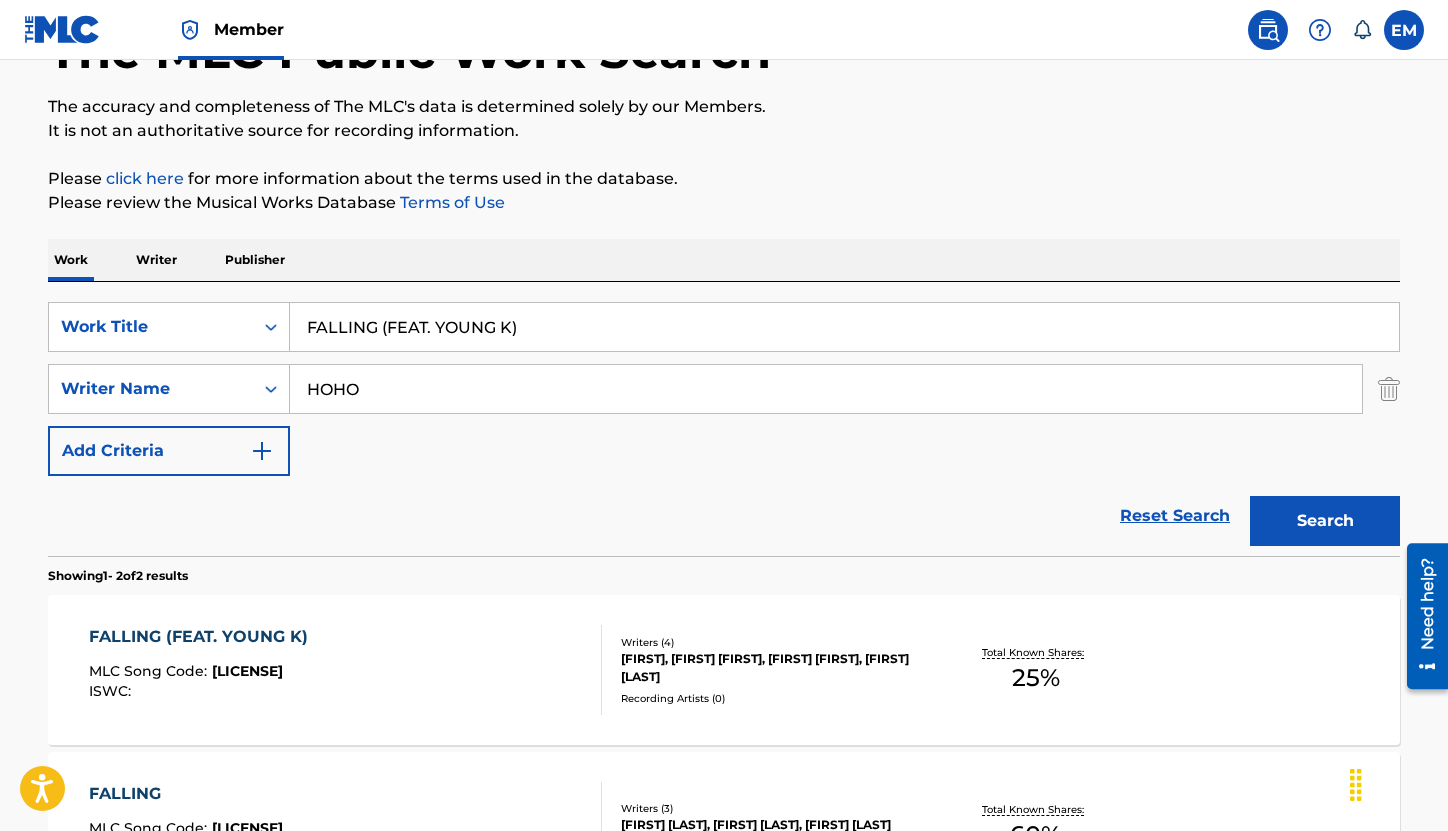 click on "FALLING (FEAT. YOUNG K)" at bounding box center (844, 327) 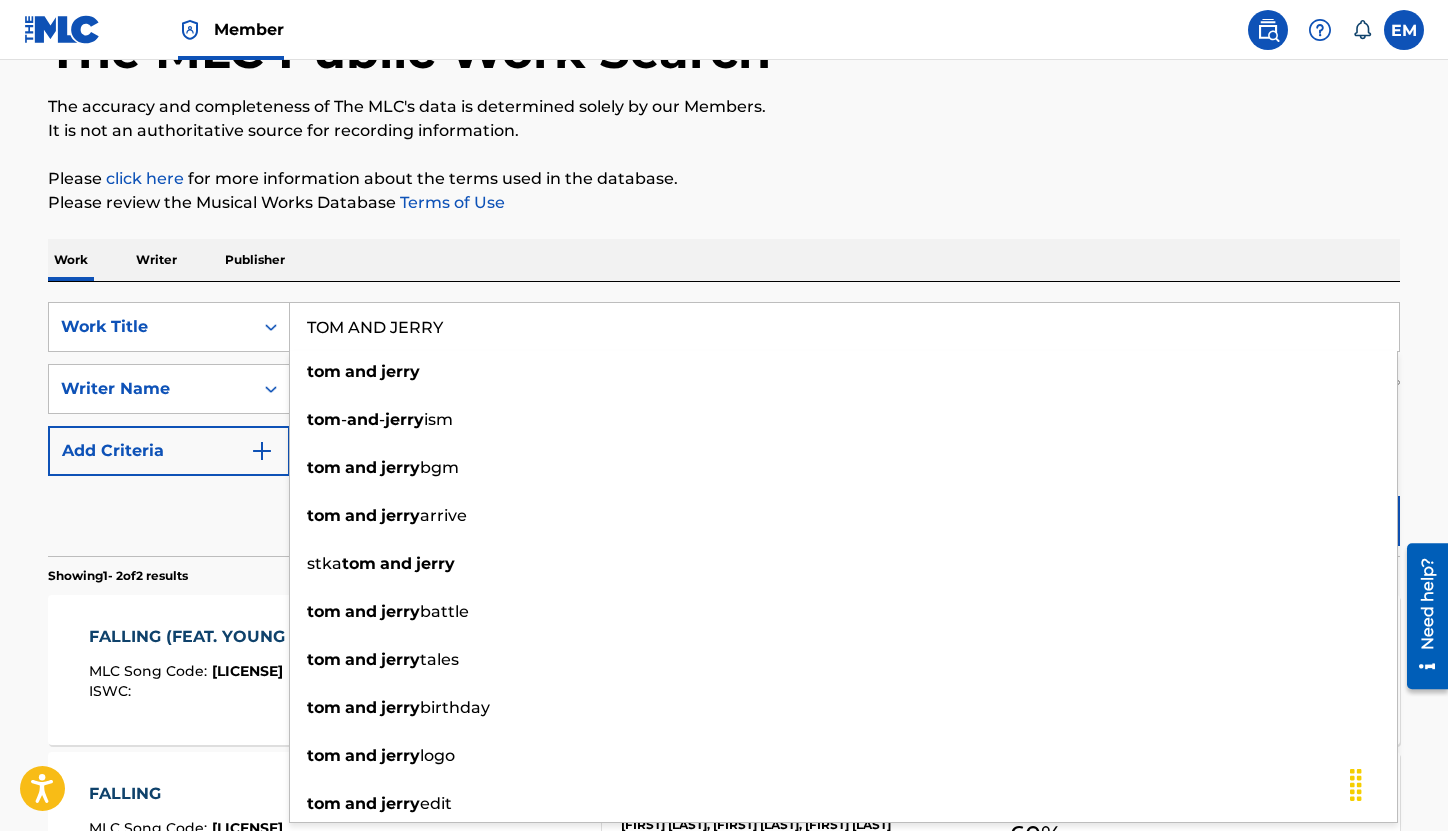 type on "TOM AND JERRY" 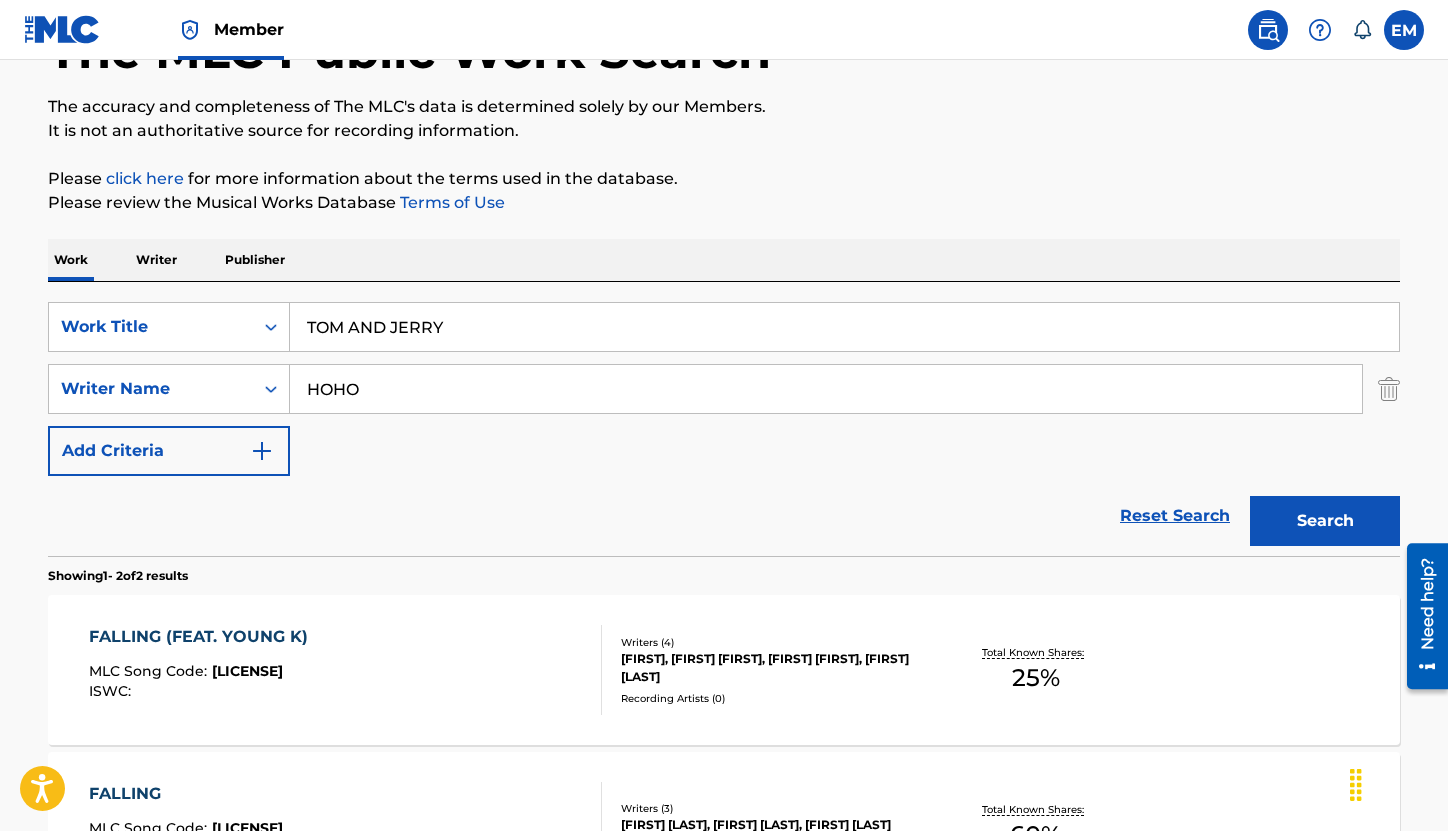 click on "HOHO" at bounding box center (826, 389) 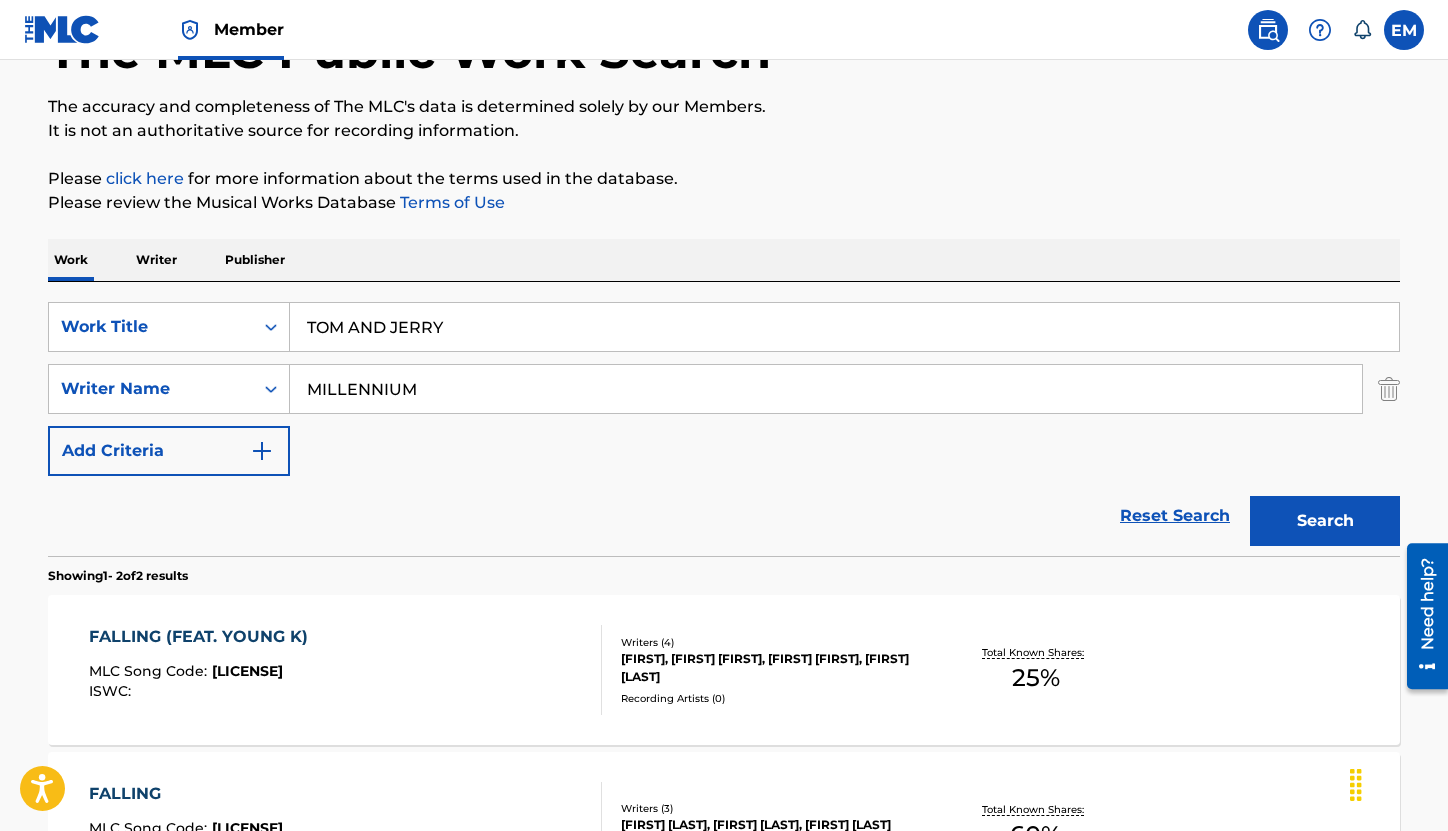 click on "Search" at bounding box center (1325, 521) 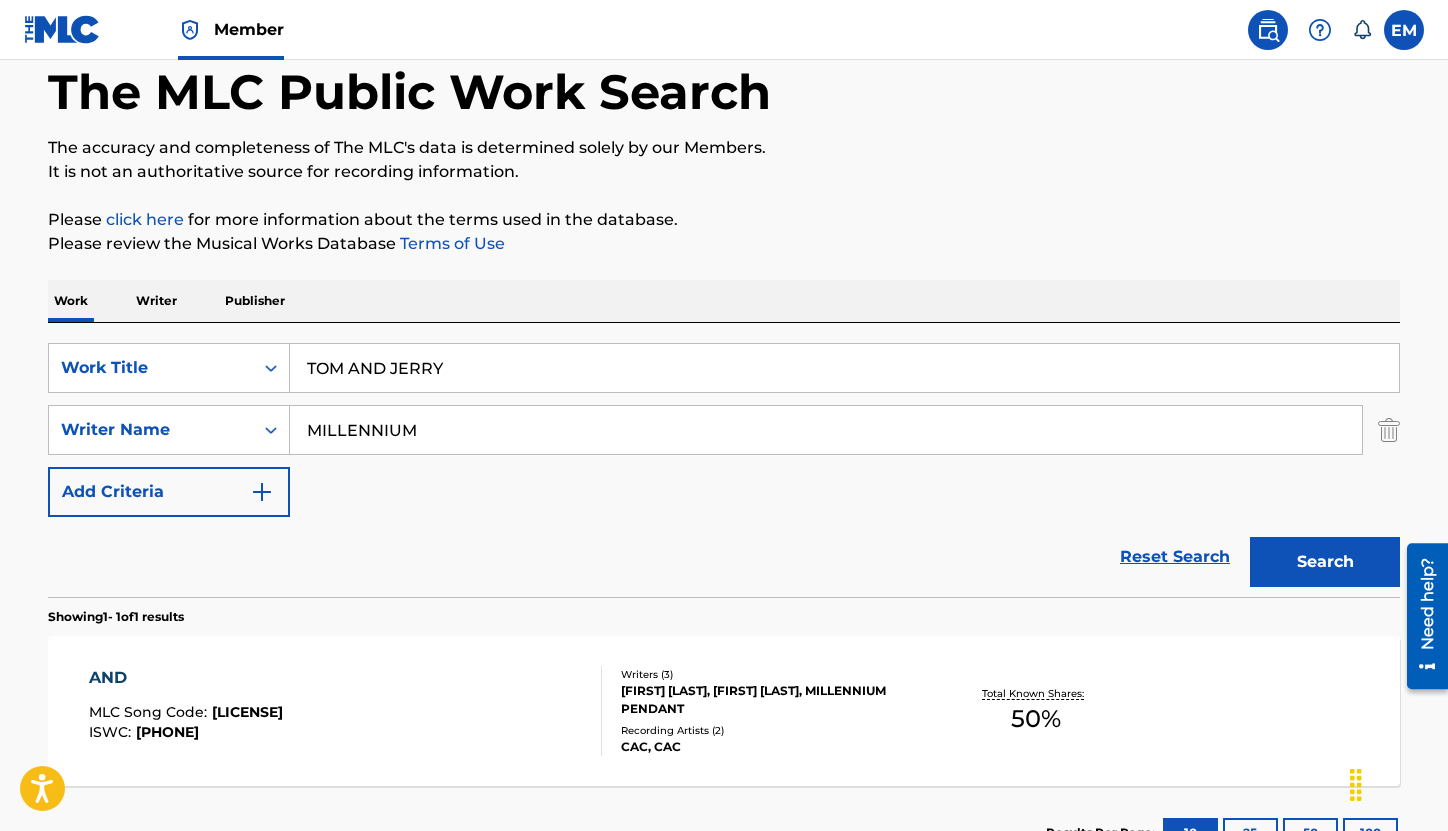 scroll, scrollTop: 143, scrollLeft: 0, axis: vertical 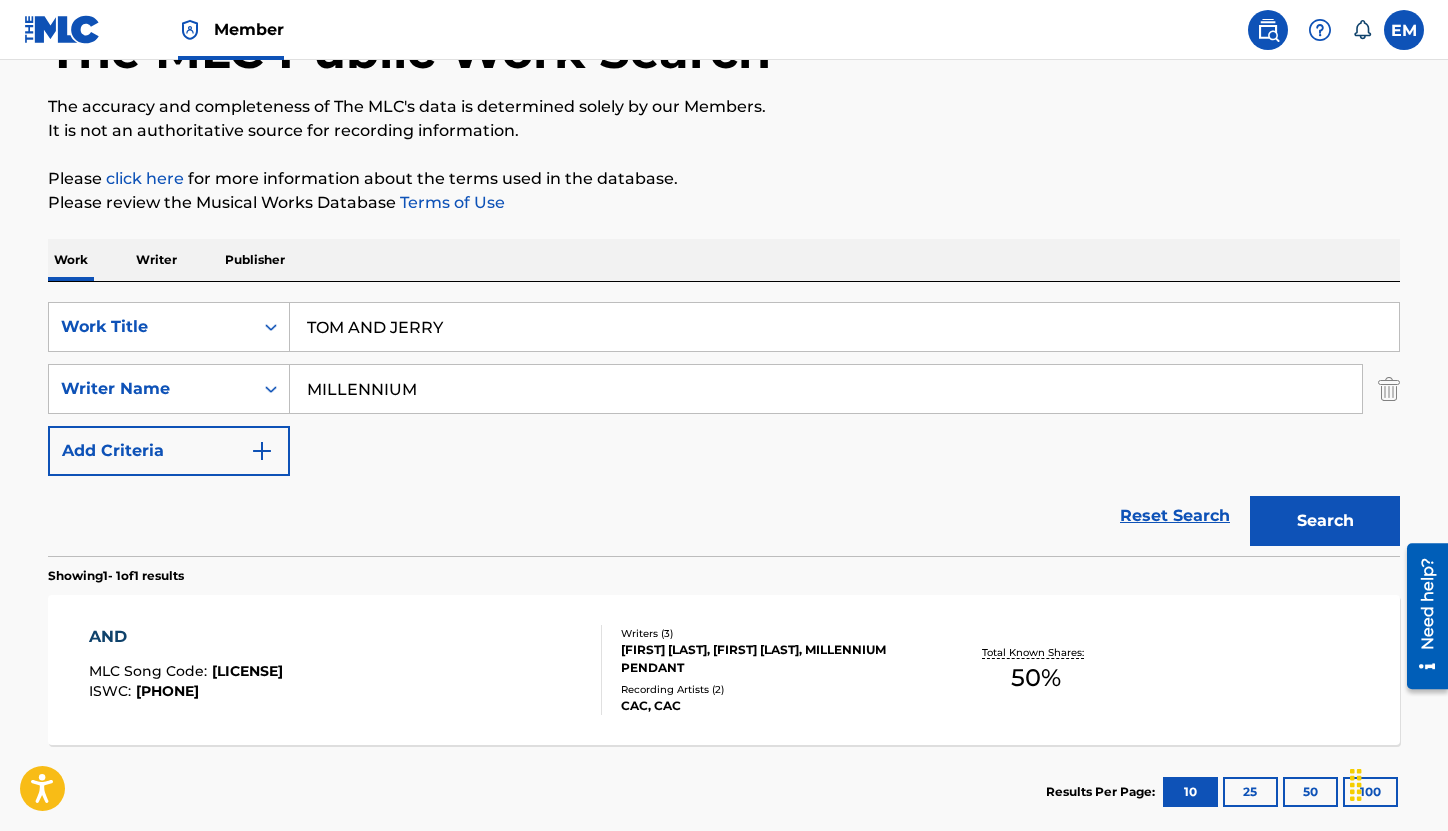 click on "MILLENNIUM" at bounding box center (826, 389) 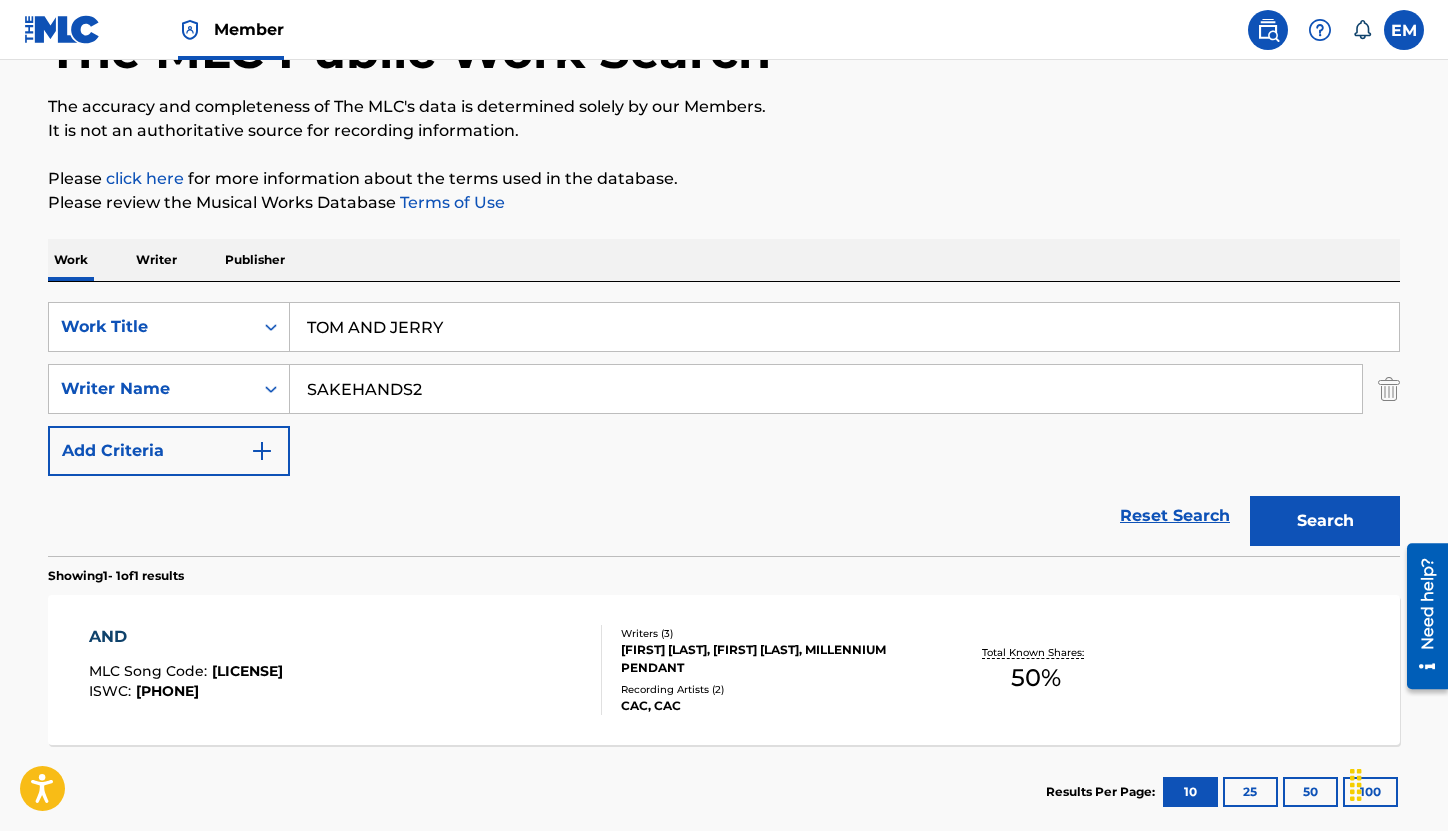 type on "SAKEHANDS2" 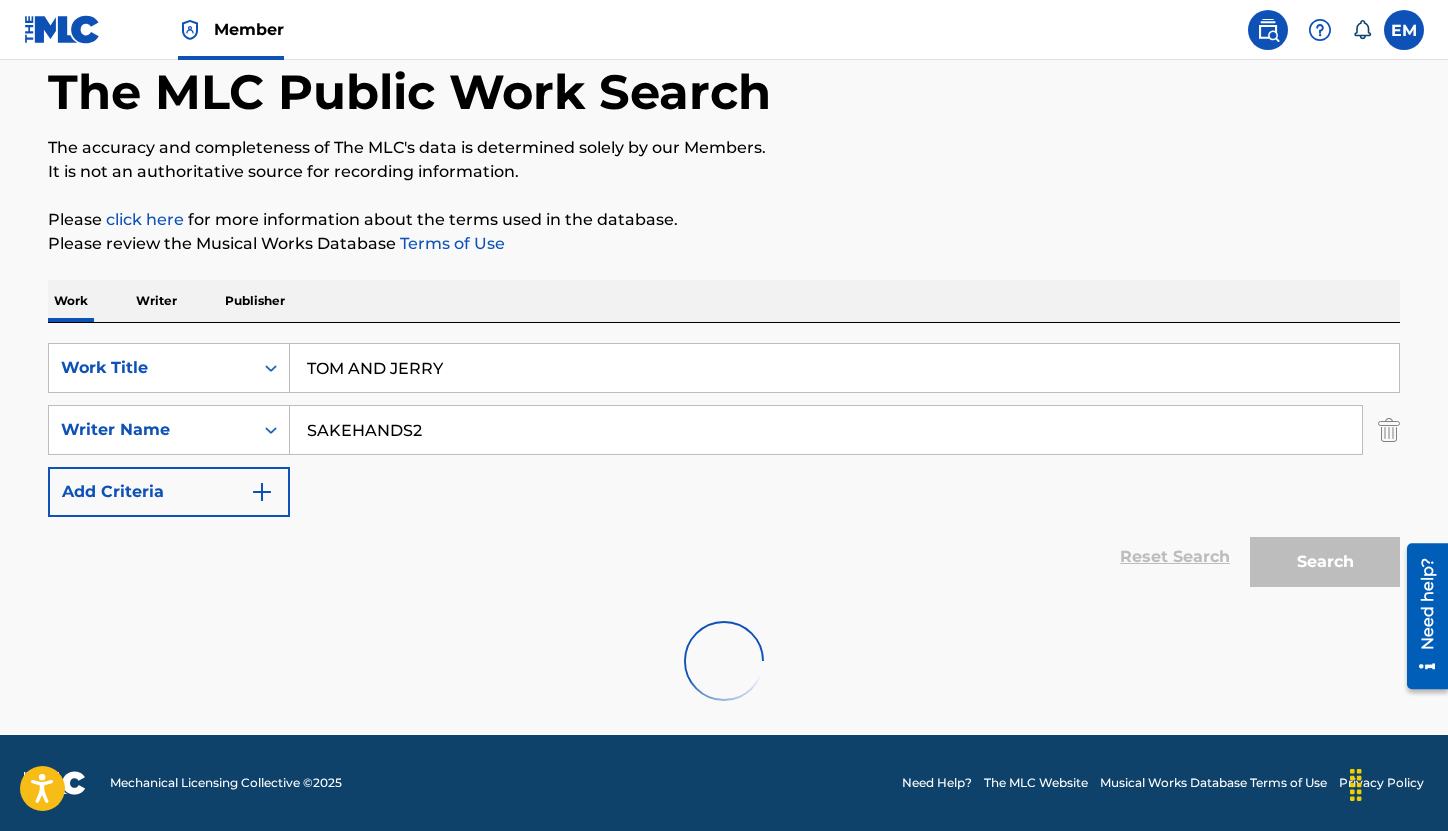 scroll, scrollTop: 143, scrollLeft: 0, axis: vertical 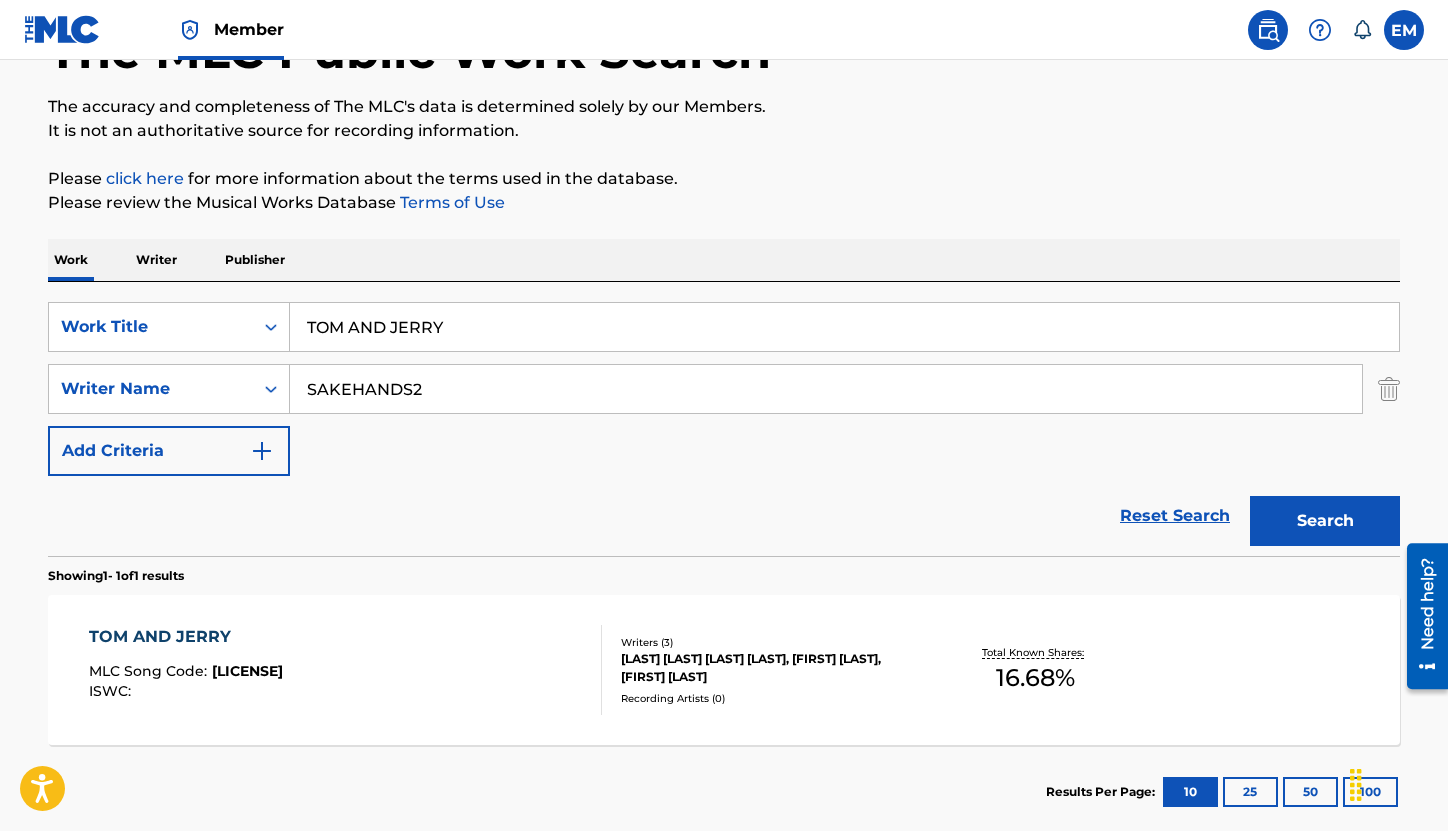click on "TOM AND JERRY MLC Song Code : TW4S2I ISWC :" at bounding box center [346, 670] 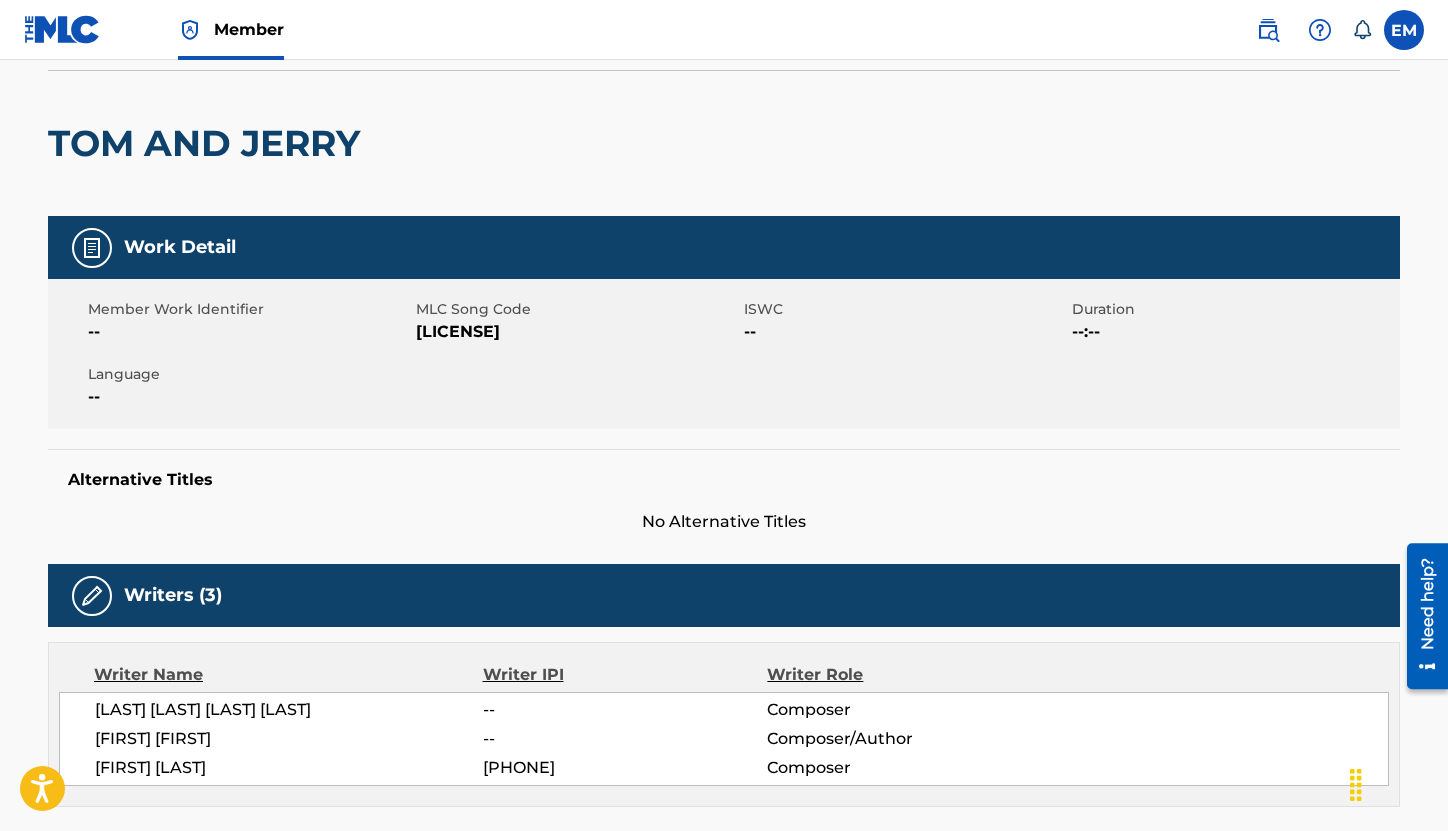scroll, scrollTop: 108, scrollLeft: 0, axis: vertical 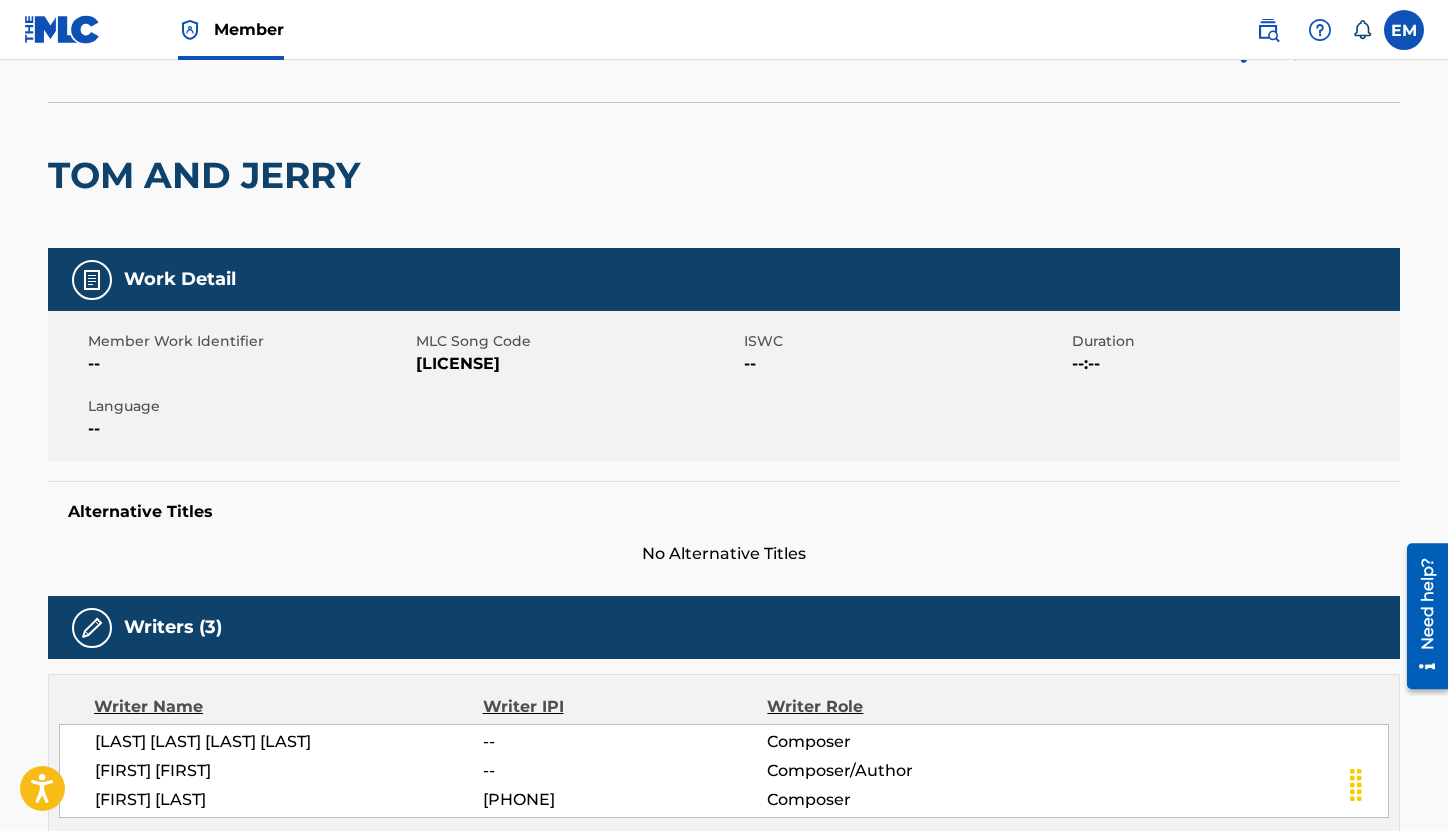 click on "[LICENSE]" at bounding box center (577, 364) 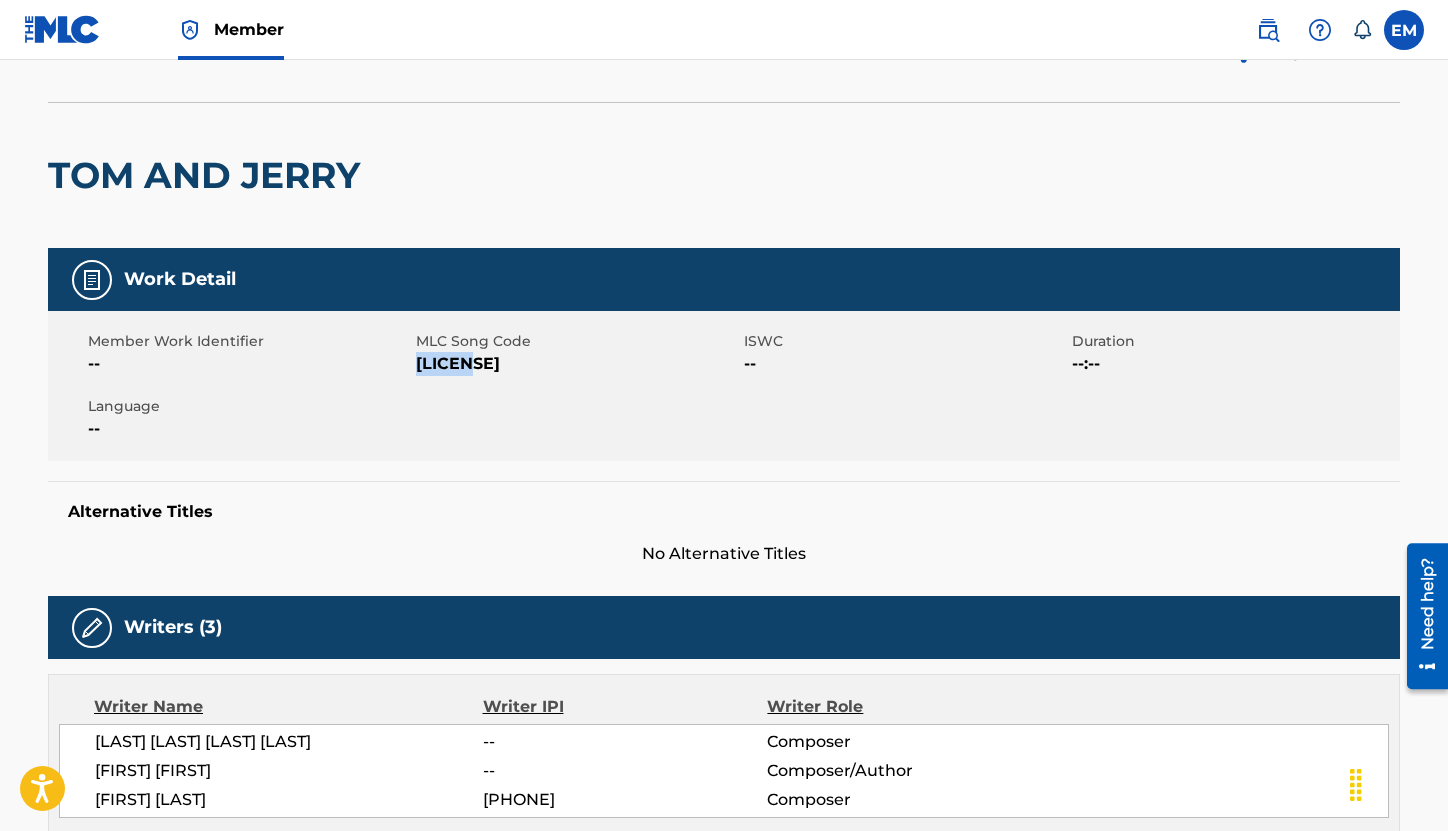 click on "[LICENSE]" at bounding box center [577, 364] 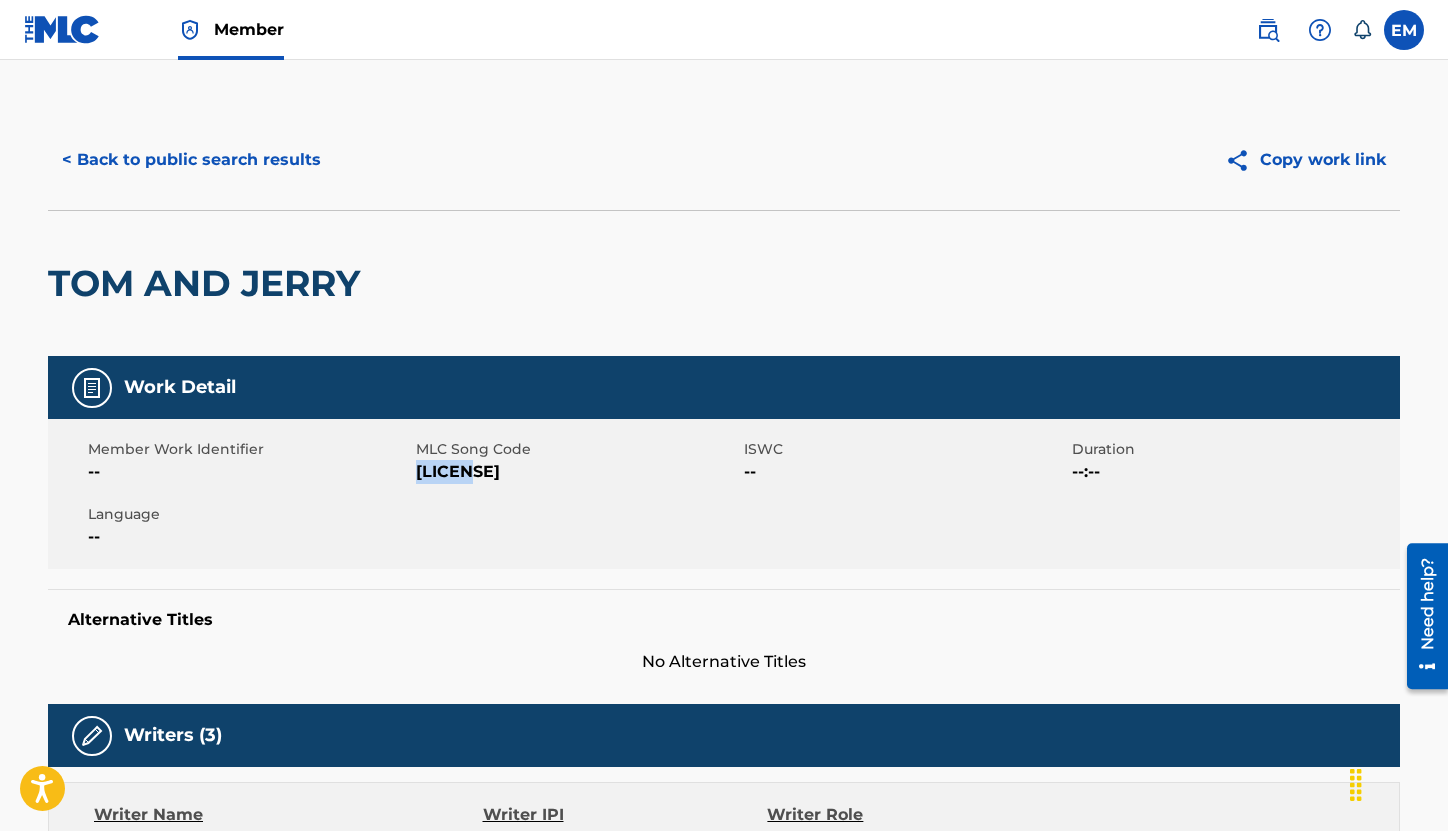 click on "< Back to public search results" at bounding box center (191, 160) 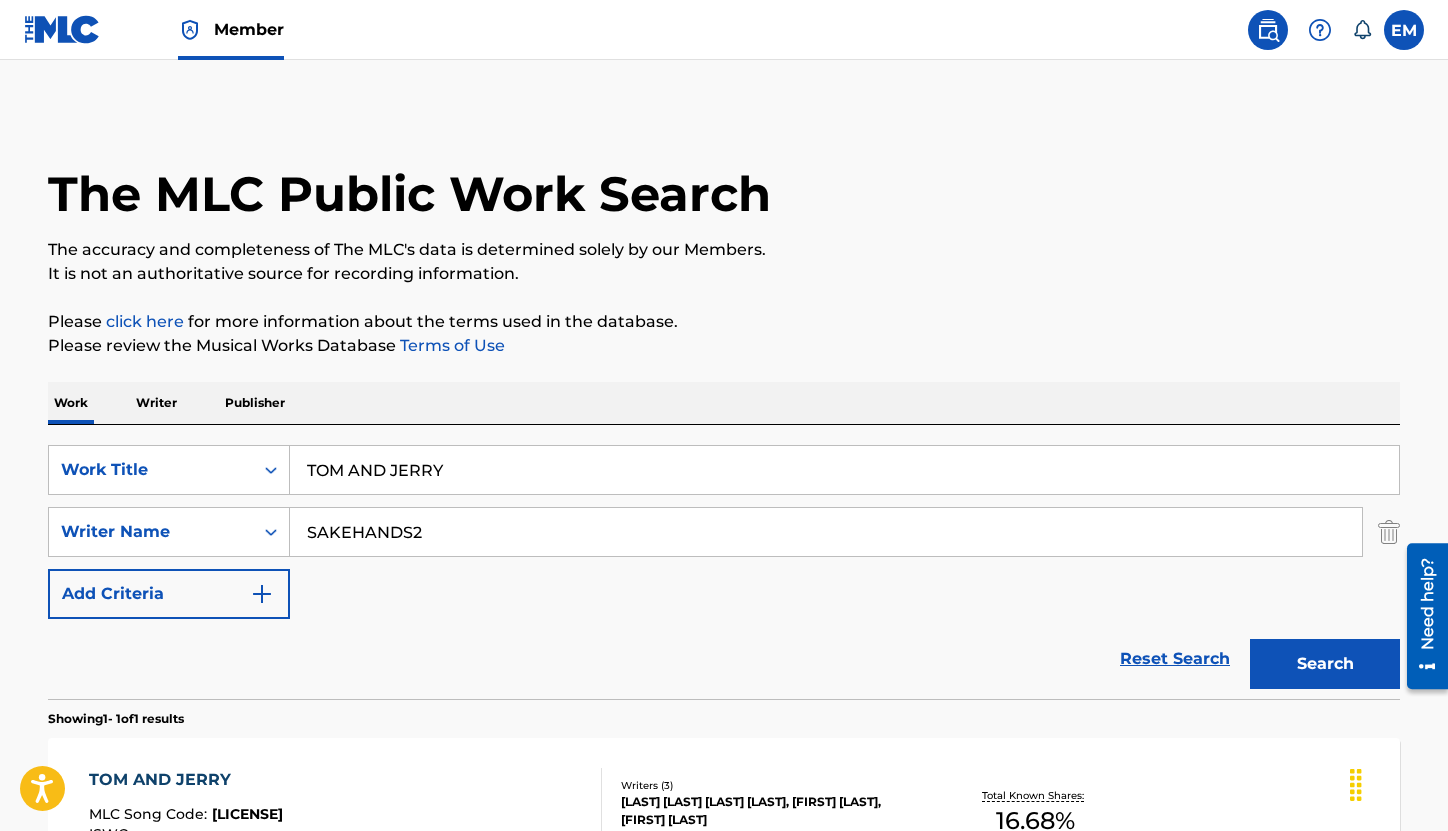 scroll, scrollTop: 143, scrollLeft: 0, axis: vertical 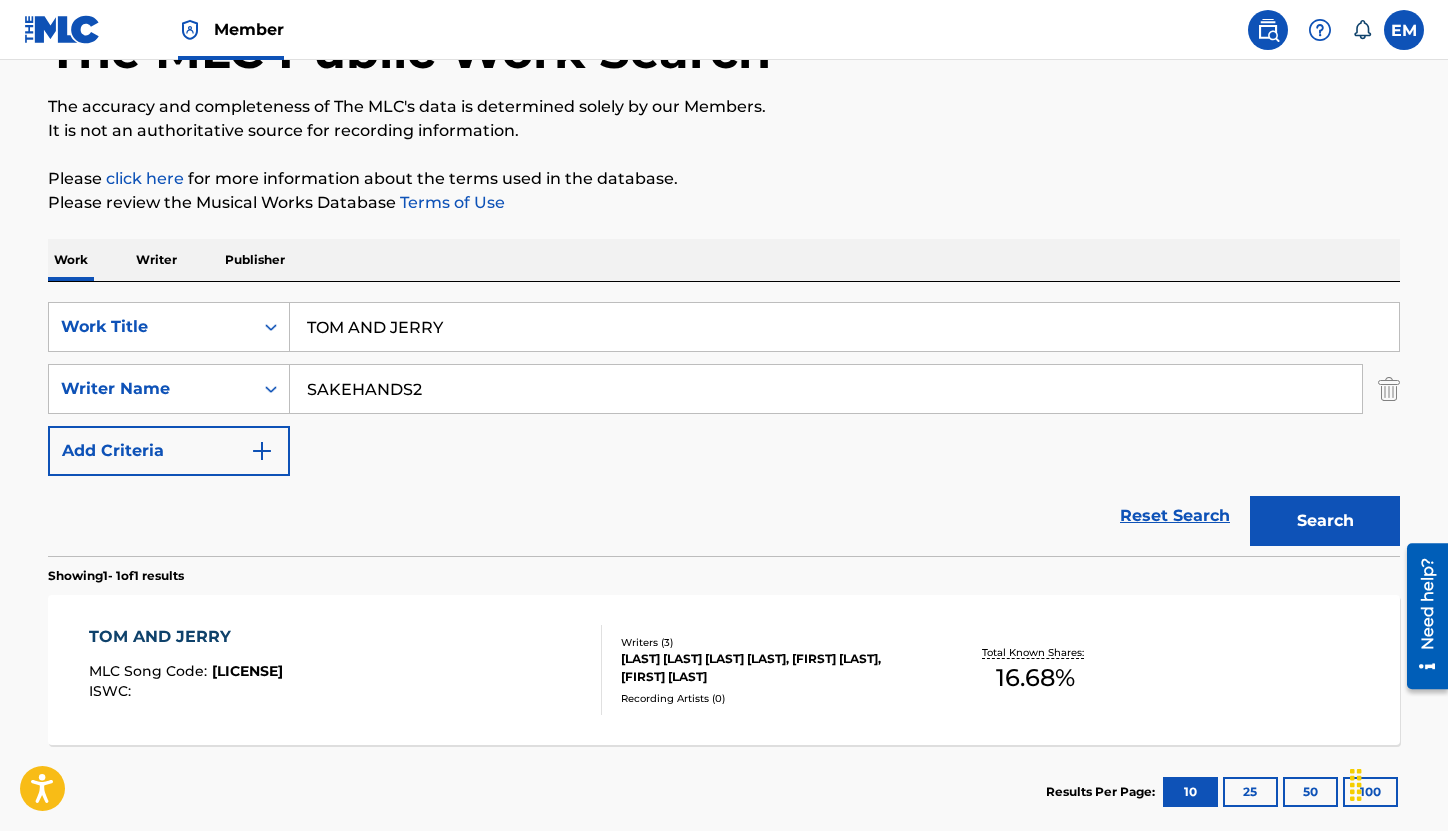 click on "TOM AND JERRY" at bounding box center [844, 327] 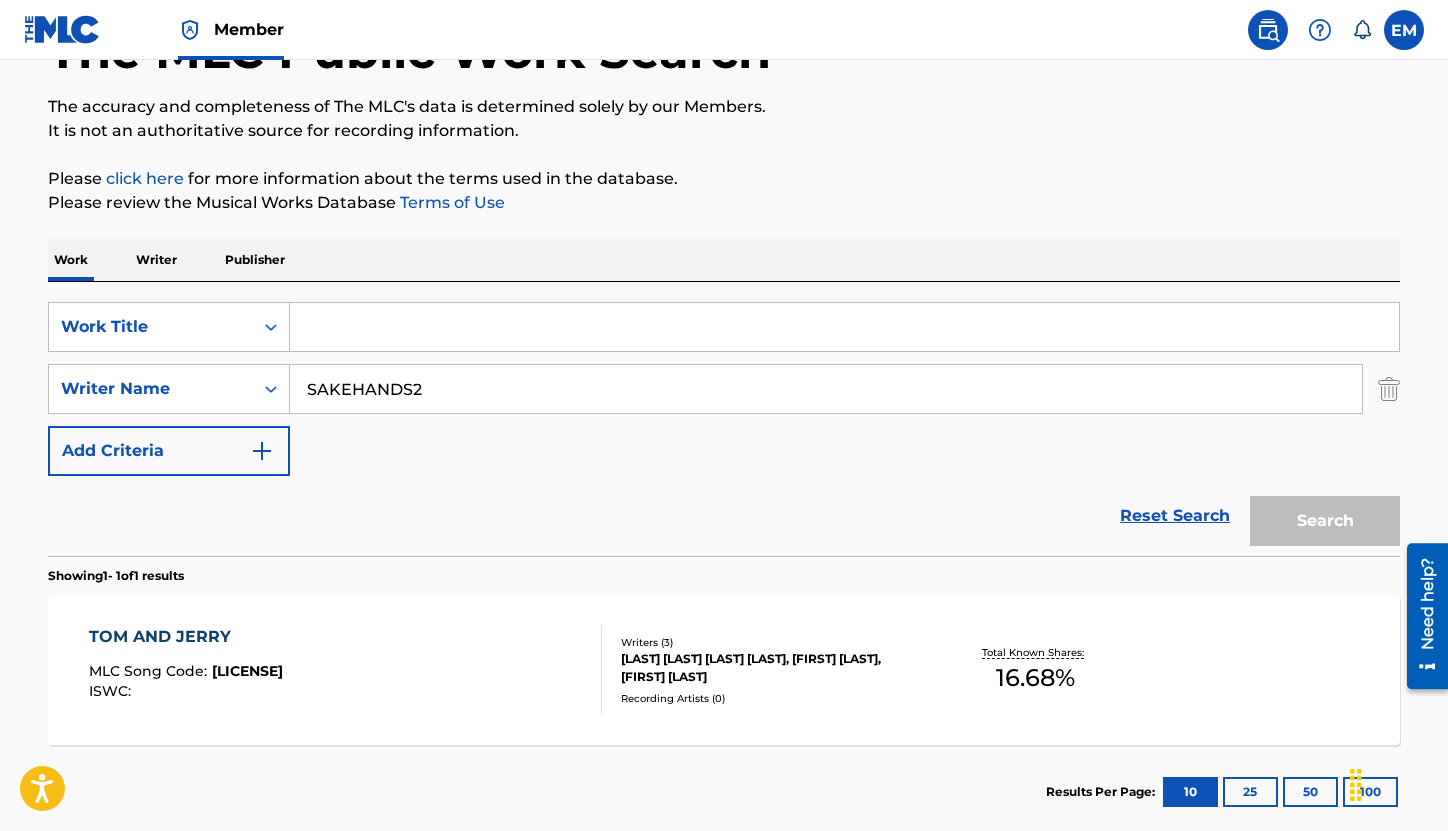 click at bounding box center (844, 327) 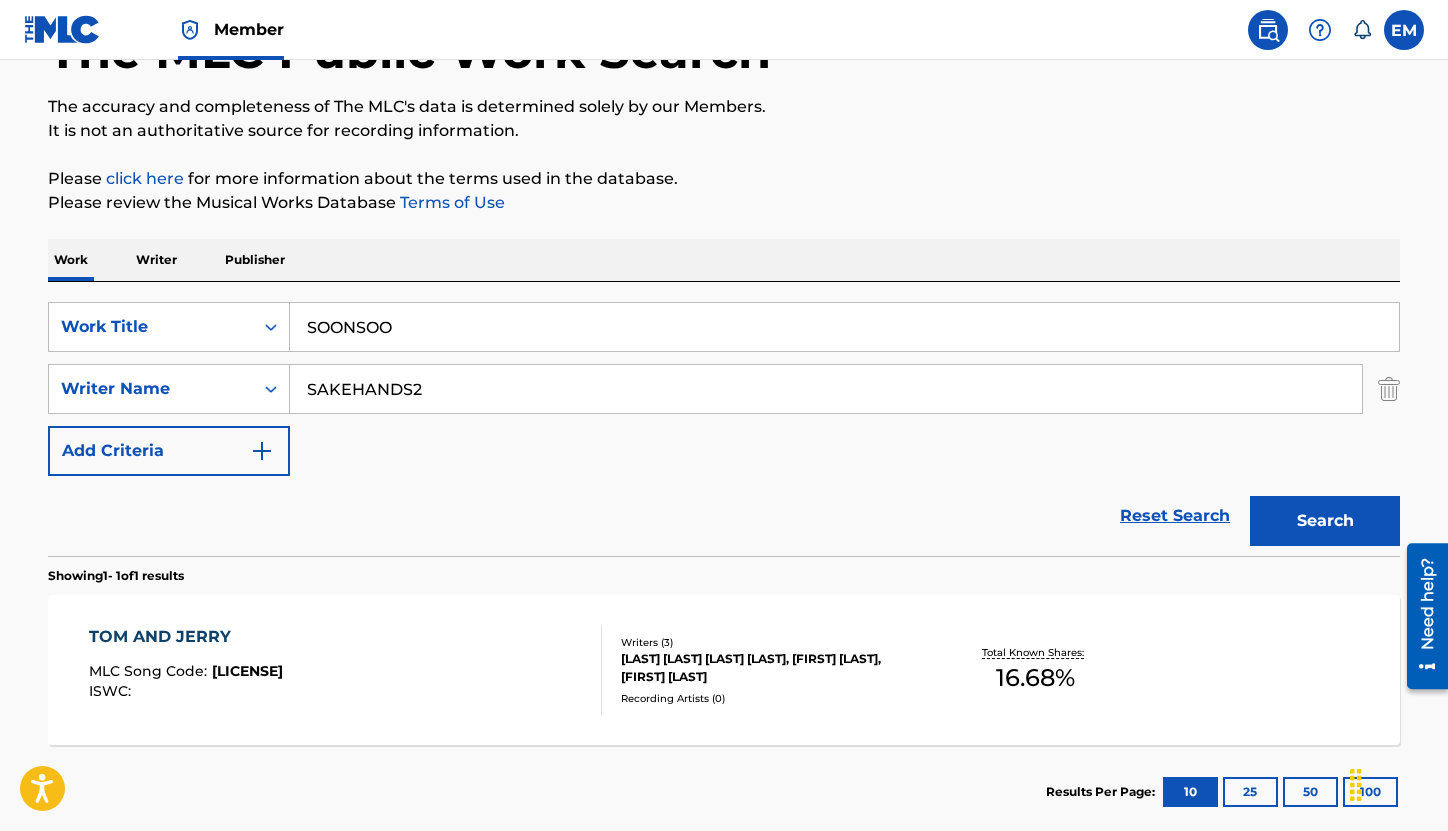 type on "SOONSOO" 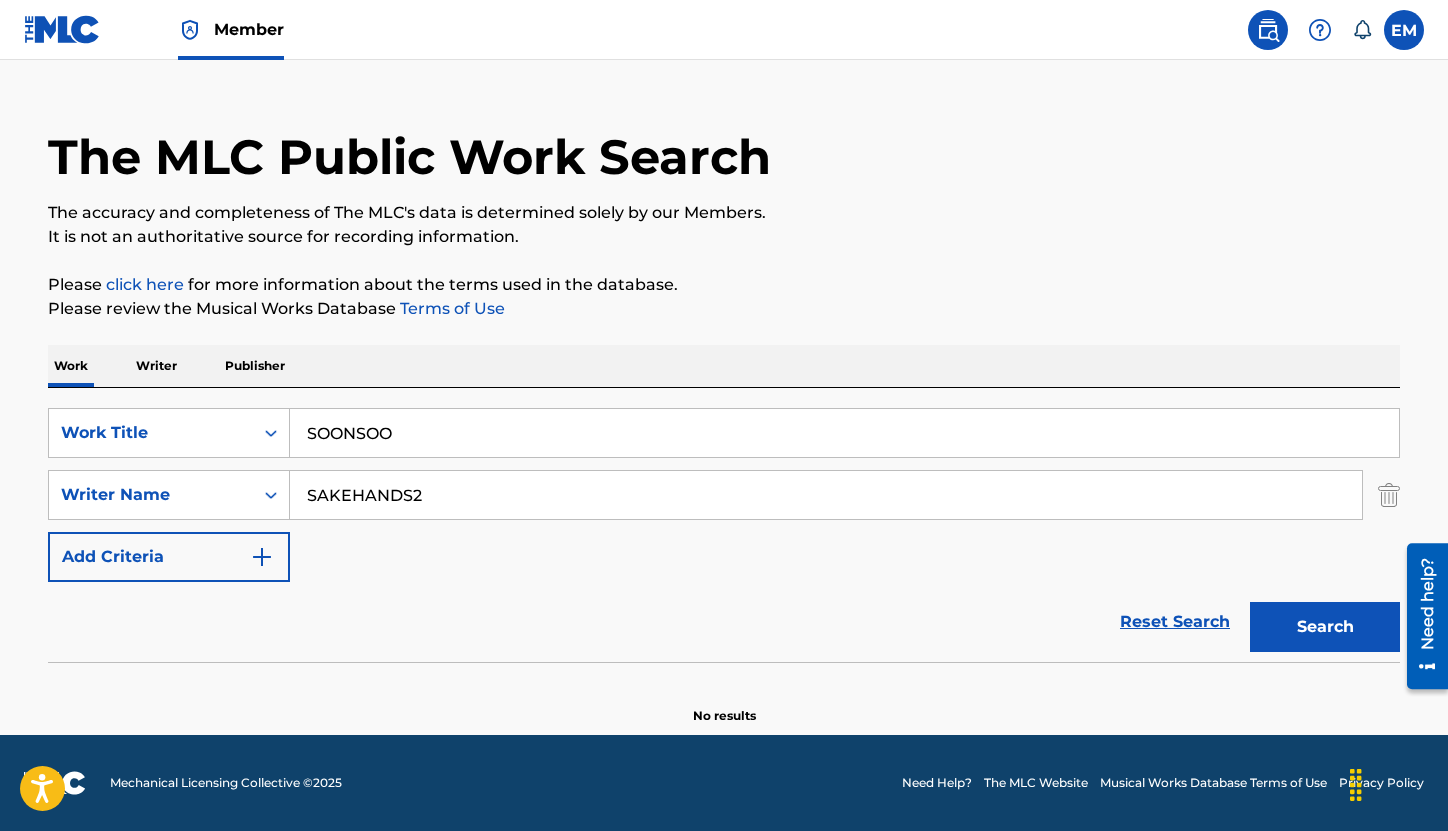 scroll, scrollTop: 37, scrollLeft: 0, axis: vertical 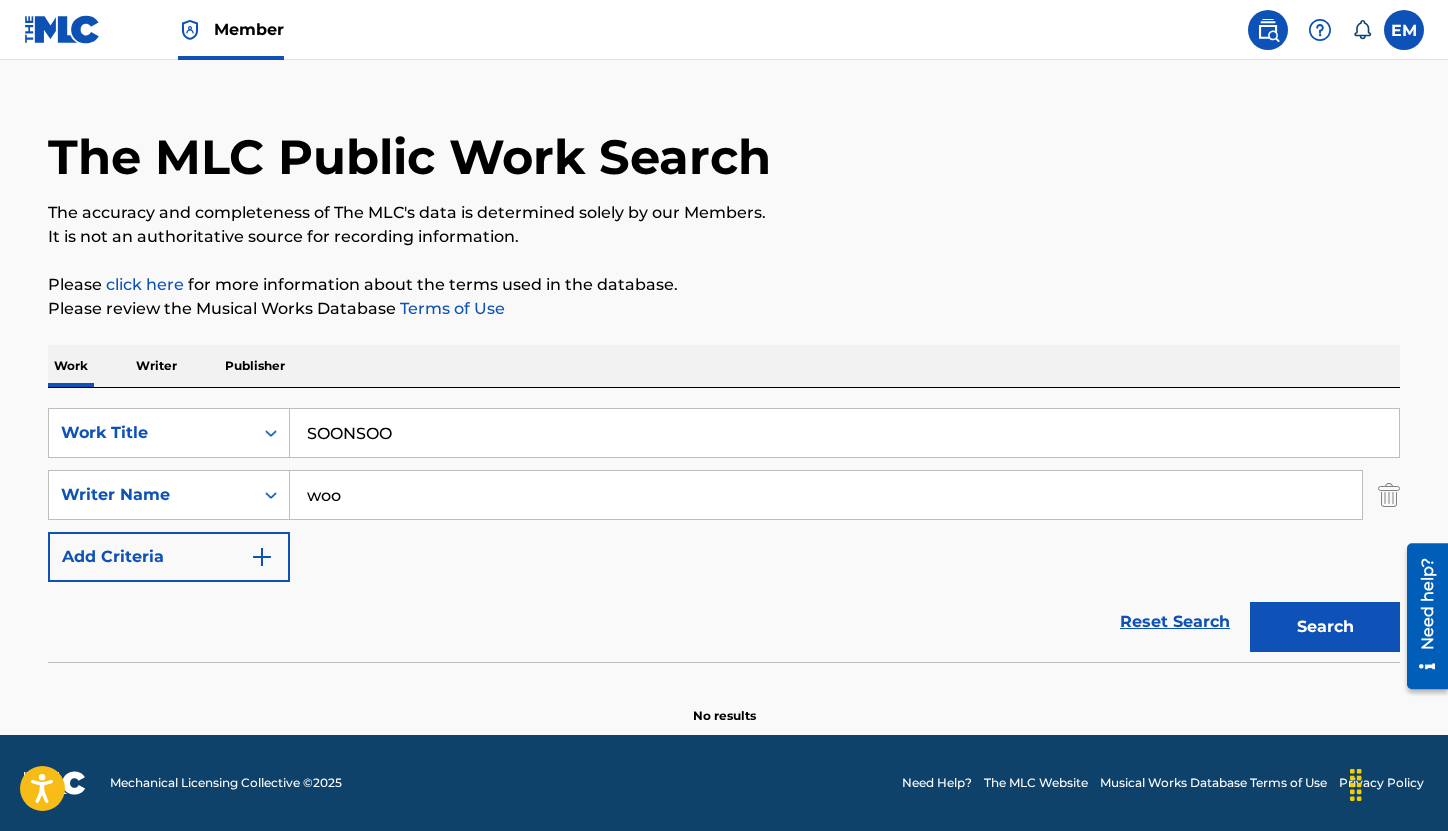 click on "Search" at bounding box center [1325, 627] 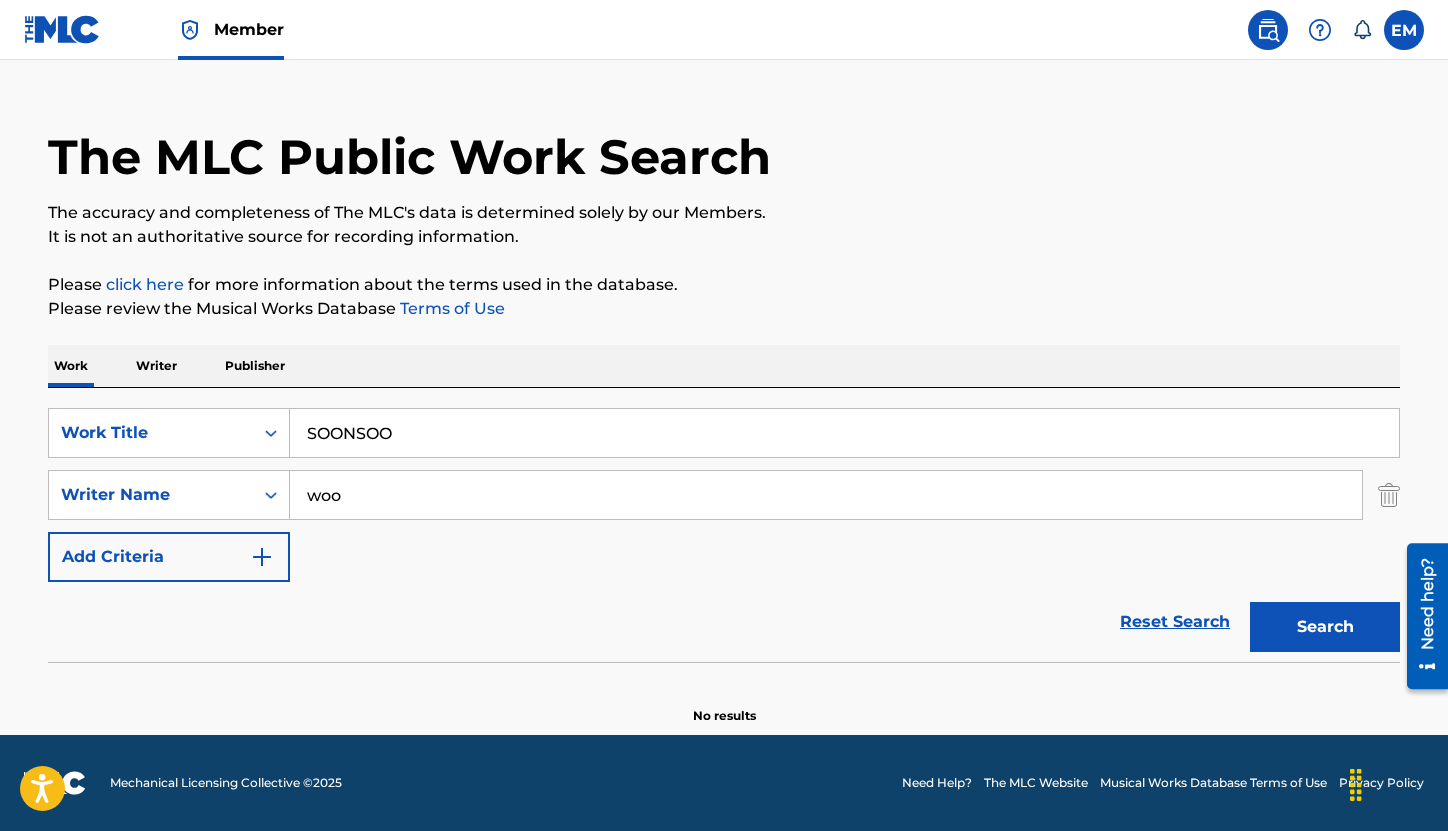click on "woo" at bounding box center [826, 495] 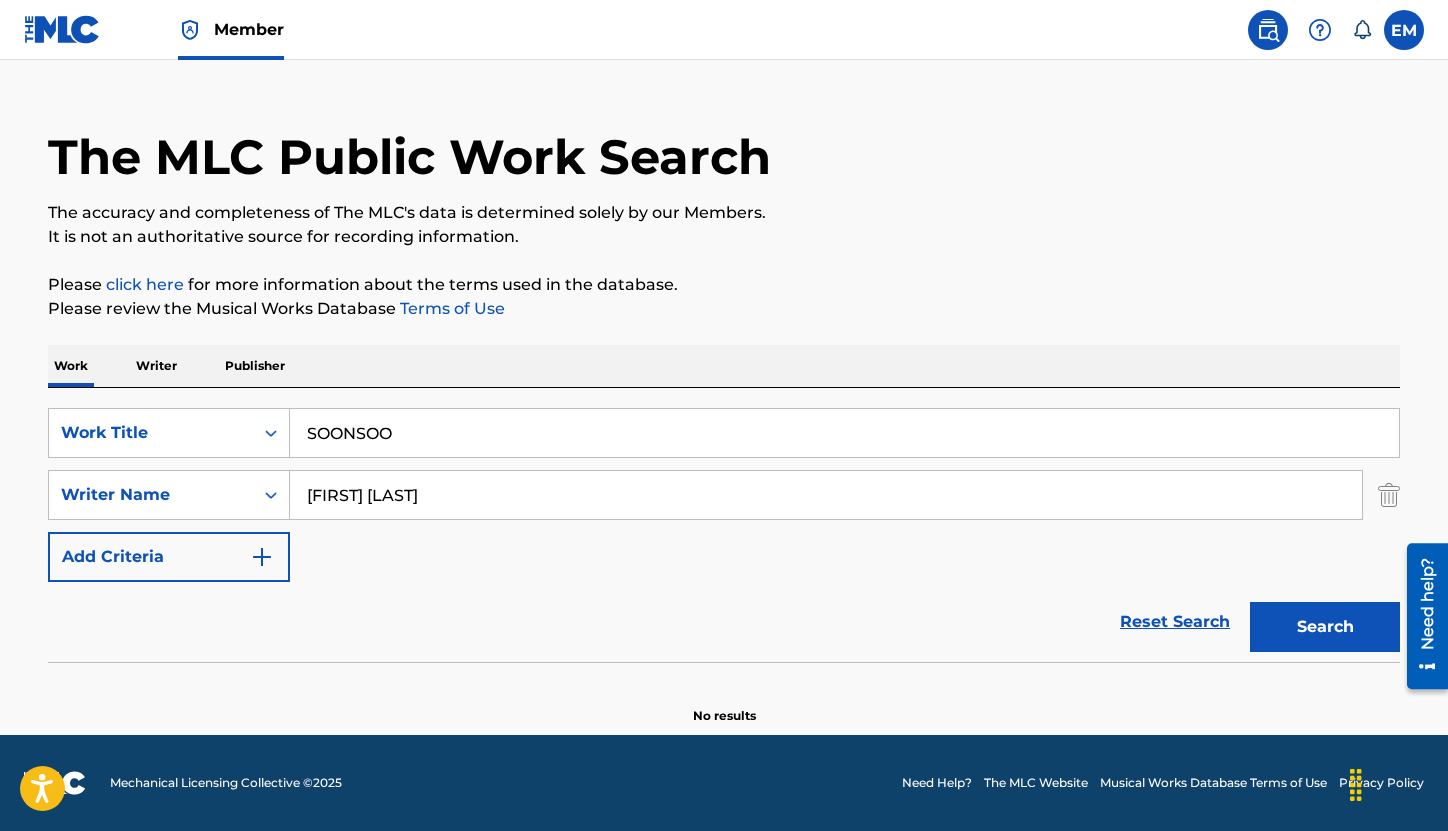 click on "Search" at bounding box center [1325, 627] 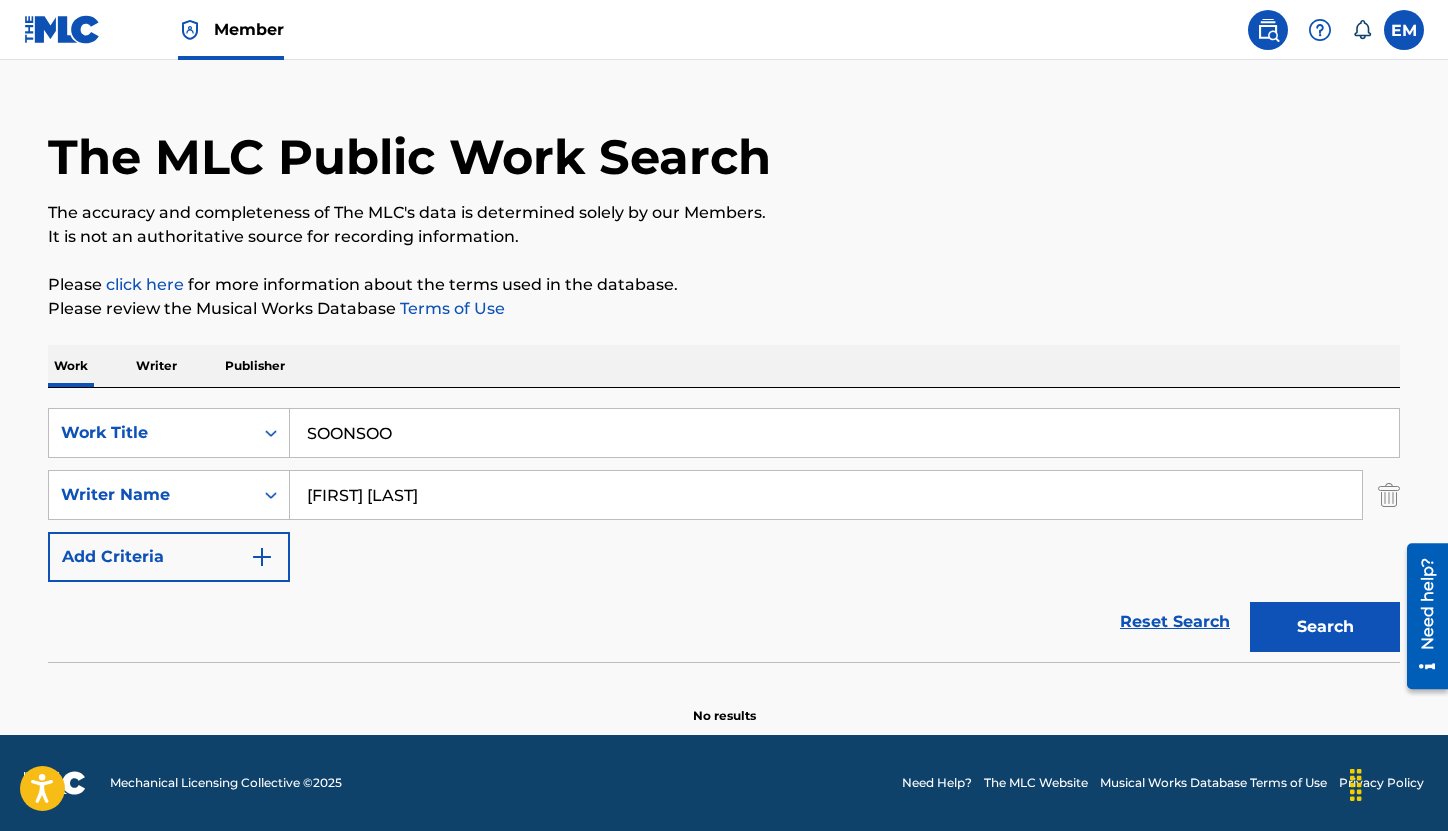 click on "[FIRST] [LAST]" at bounding box center (826, 495) 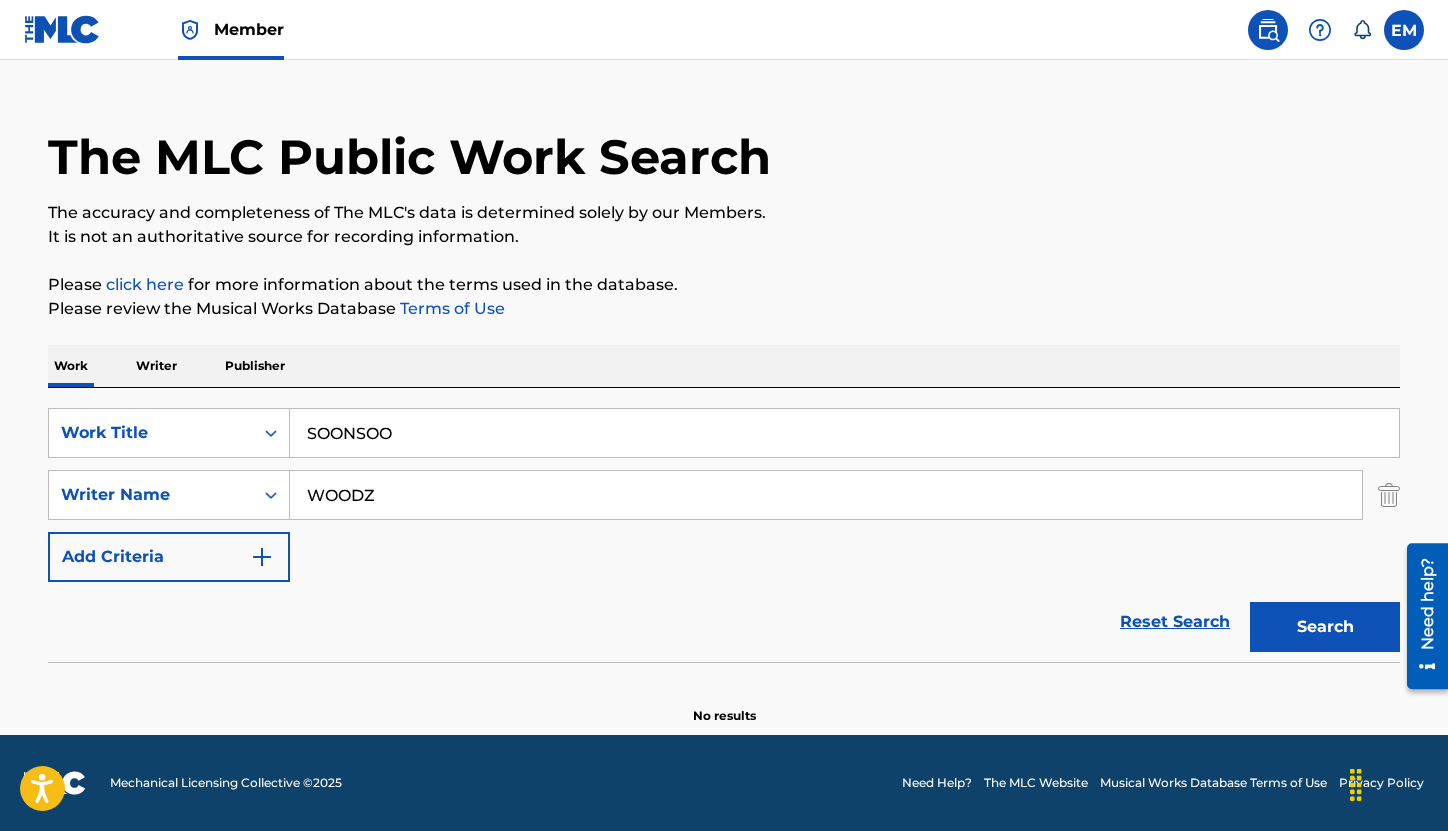 click on "Search" at bounding box center (1325, 627) 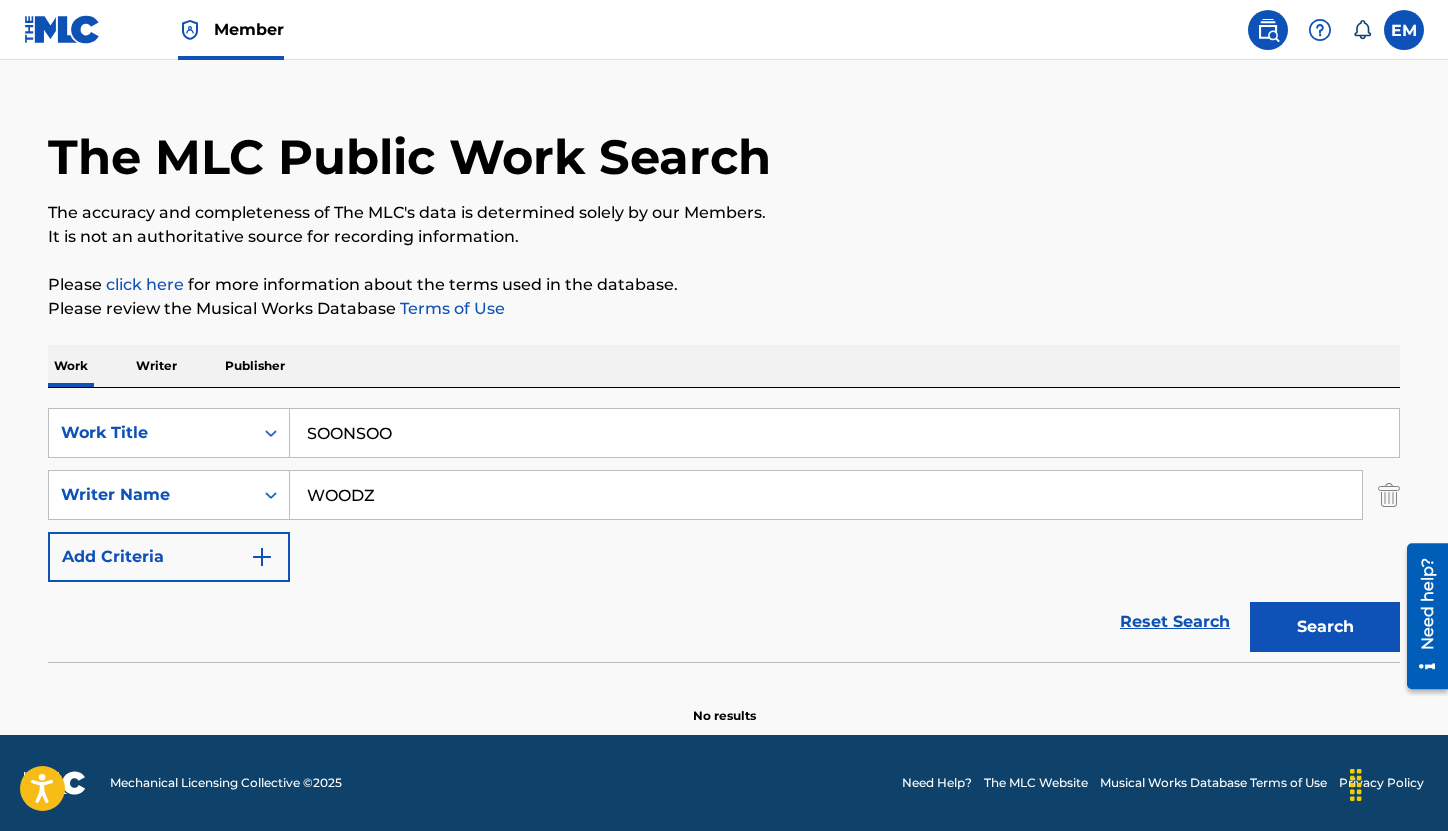 click on "The MLC Public Work Search The accuracy and completeness of The MLC's data is determined solely by our Members. It is not an authoritative source for recording information. Please   click here   for more information about the terms used in the database. Please review the Musical Works Database   Terms of Use Work Writer Publisher SearchWithCriteriac06617bf-25ed-46f6-8ef3-ef93165479e7 Work Title SOONSOO SearchWithCriteria8a6f7509-8e48-4a87-8ba0-2e2f27098ad3 Writer Name [FIRST] [LAST] Add Criteria Reset Search Search No results" at bounding box center [724, 399] 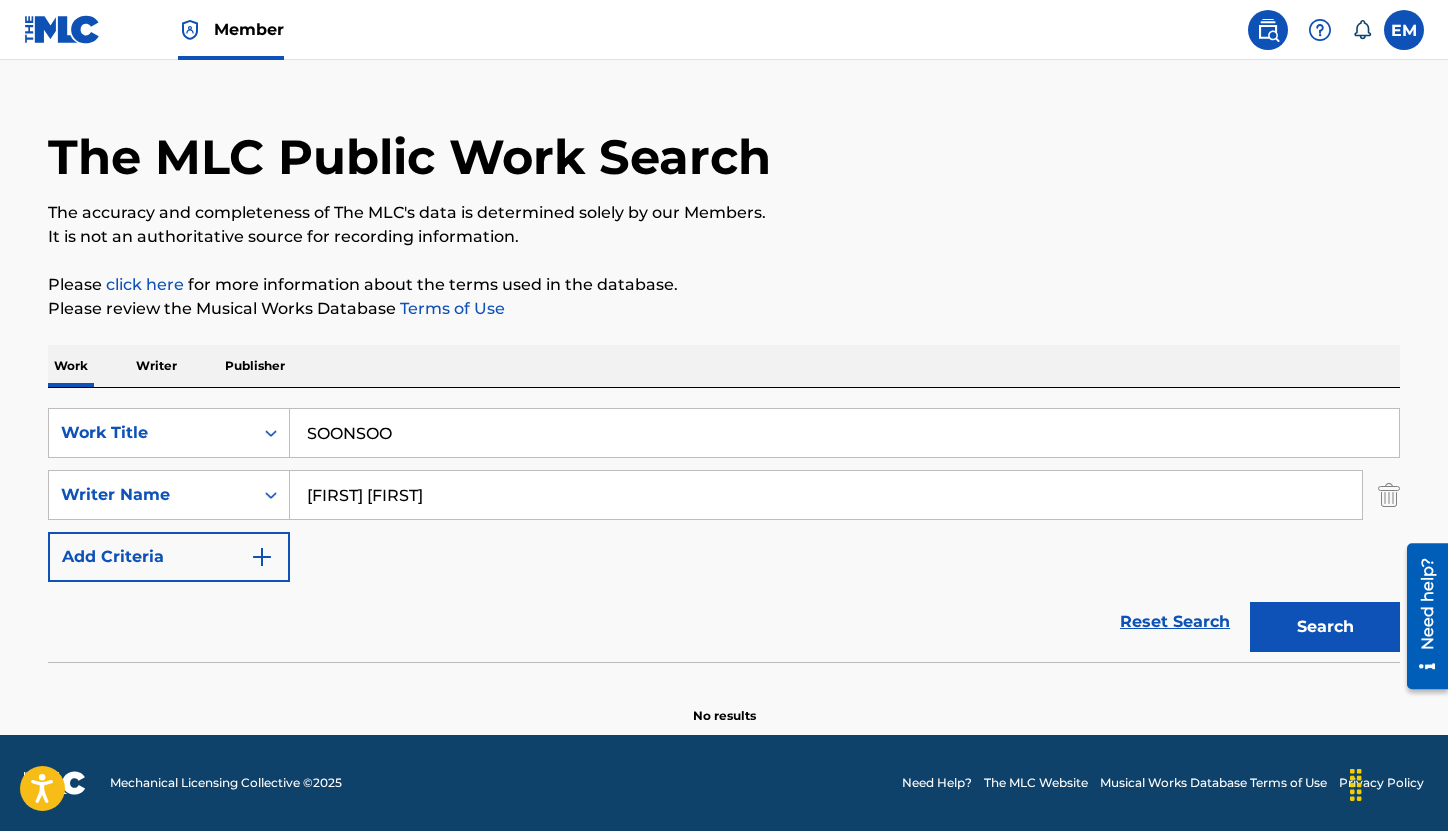 type on "[FIRST] [FIRST]" 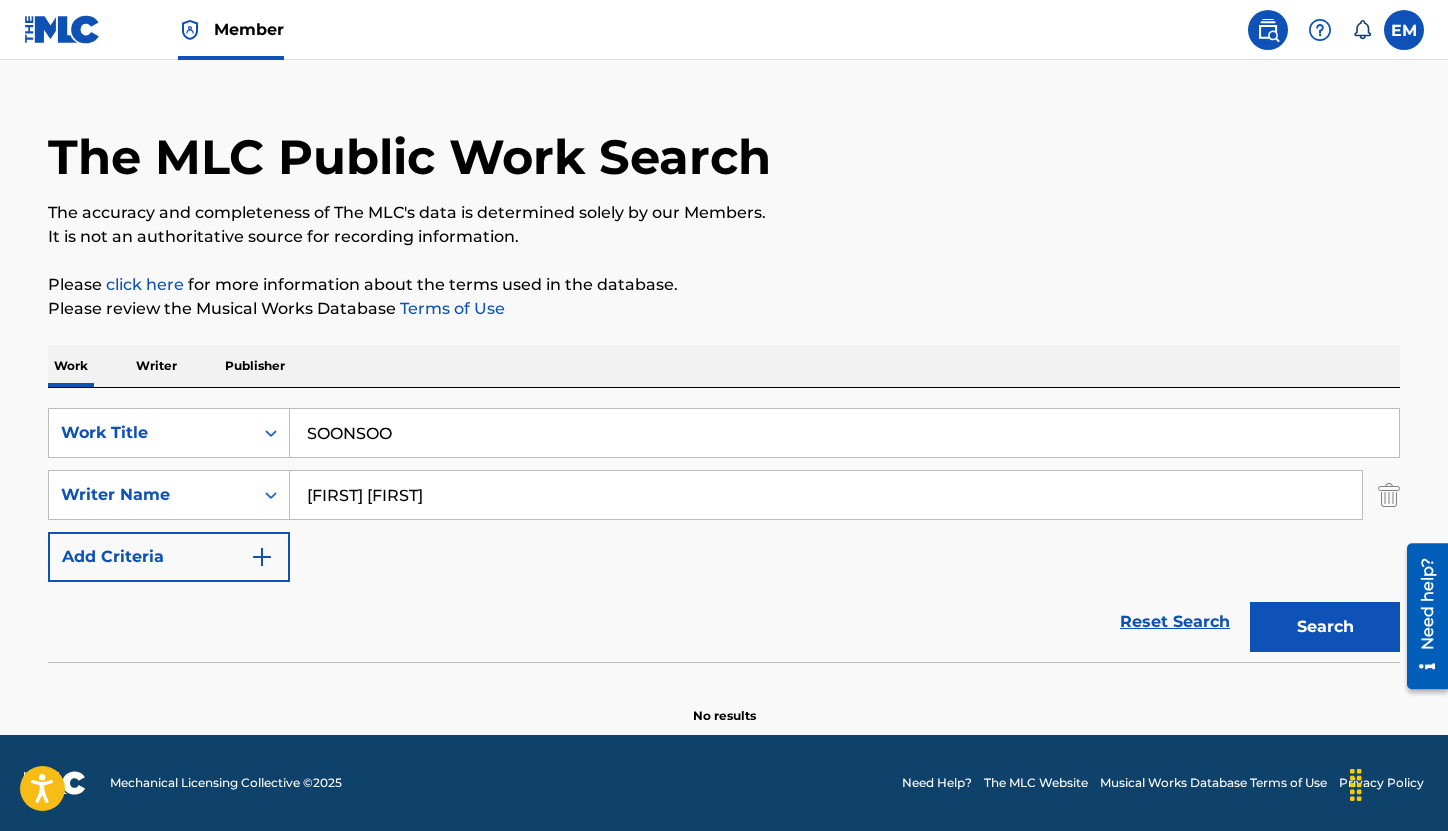 click on "SOONSOO" at bounding box center [844, 433] 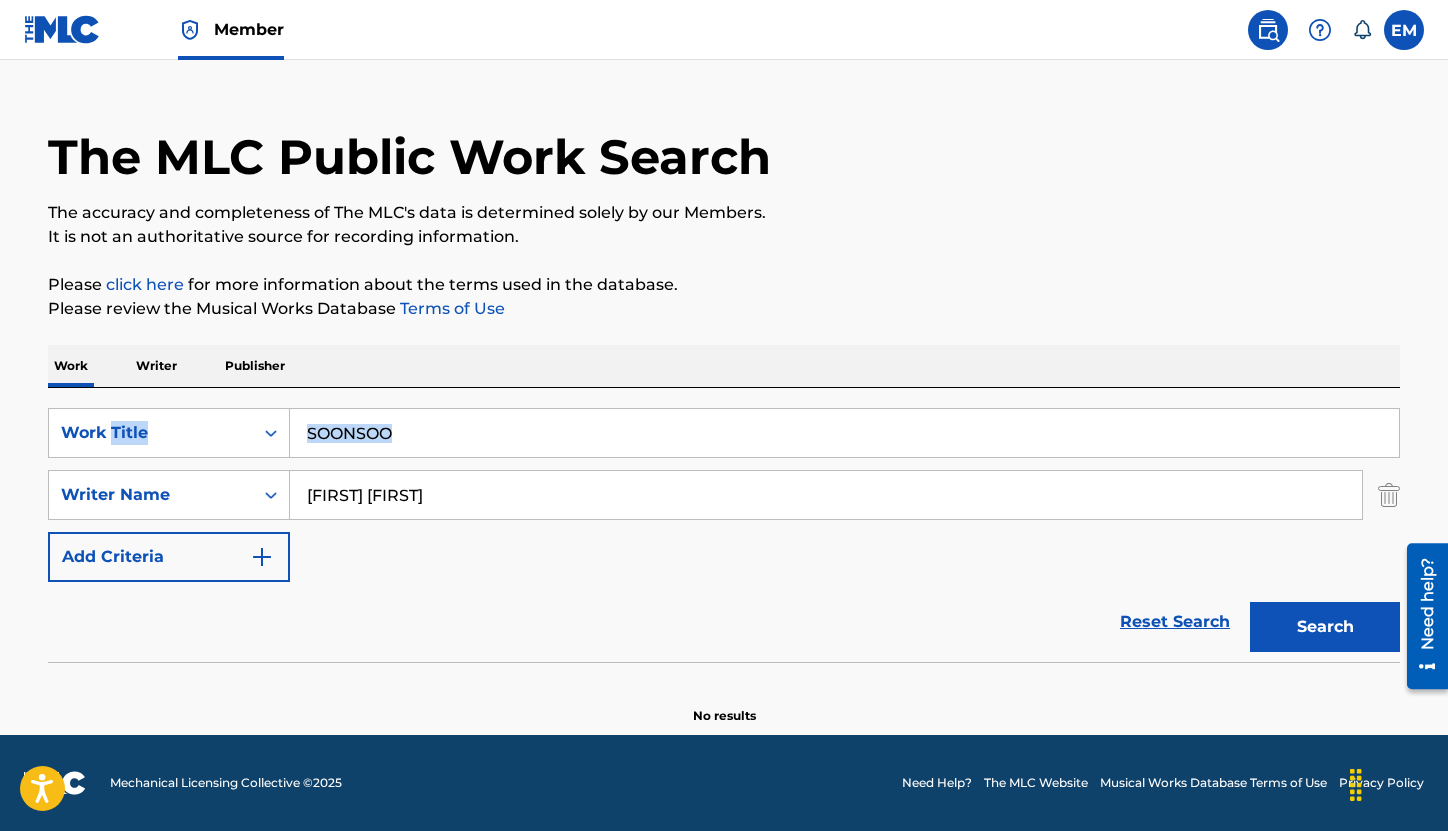 click on "SOONSOO" at bounding box center (845, 433) 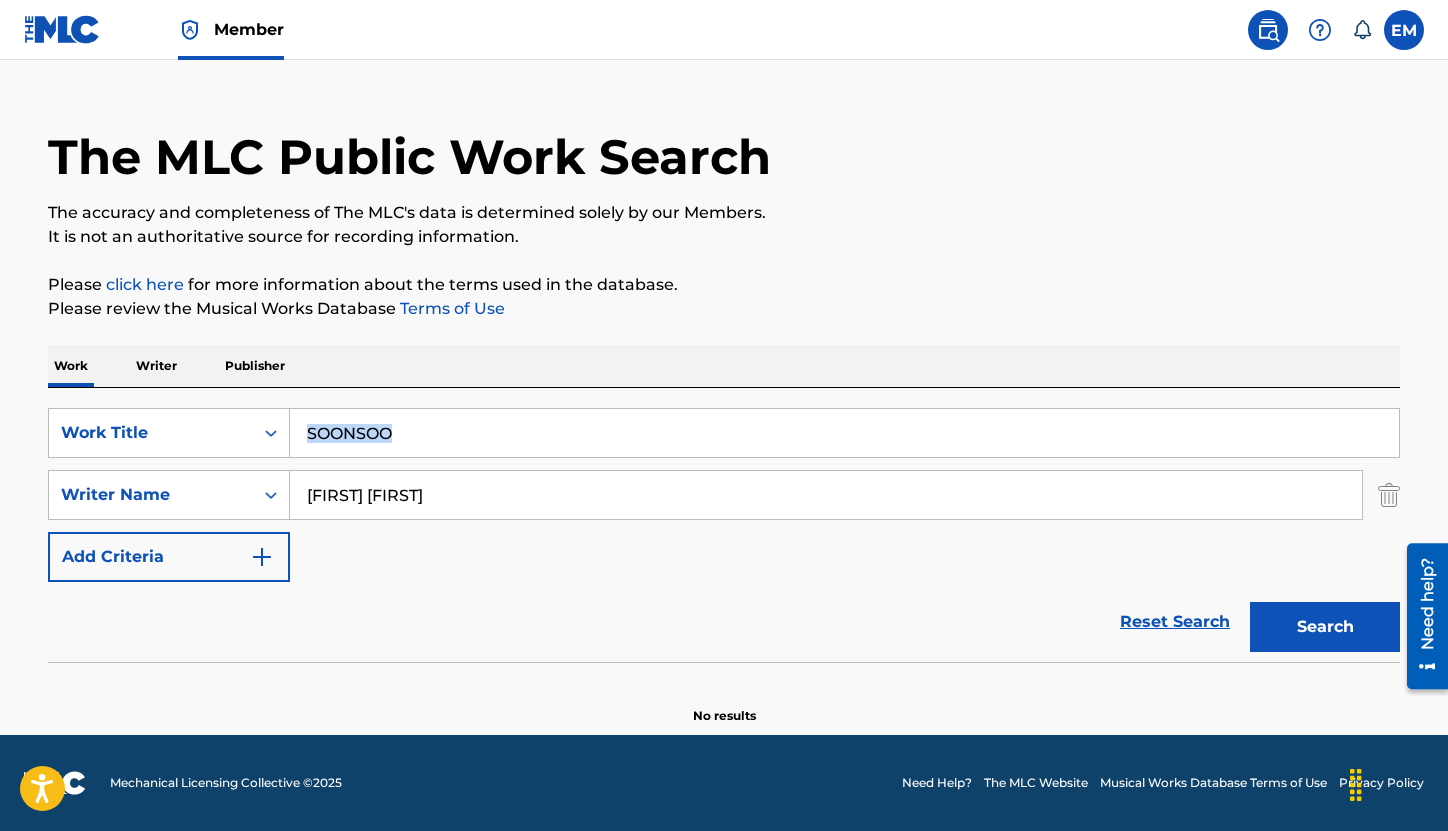 click on "SOONSOO" at bounding box center [845, 433] 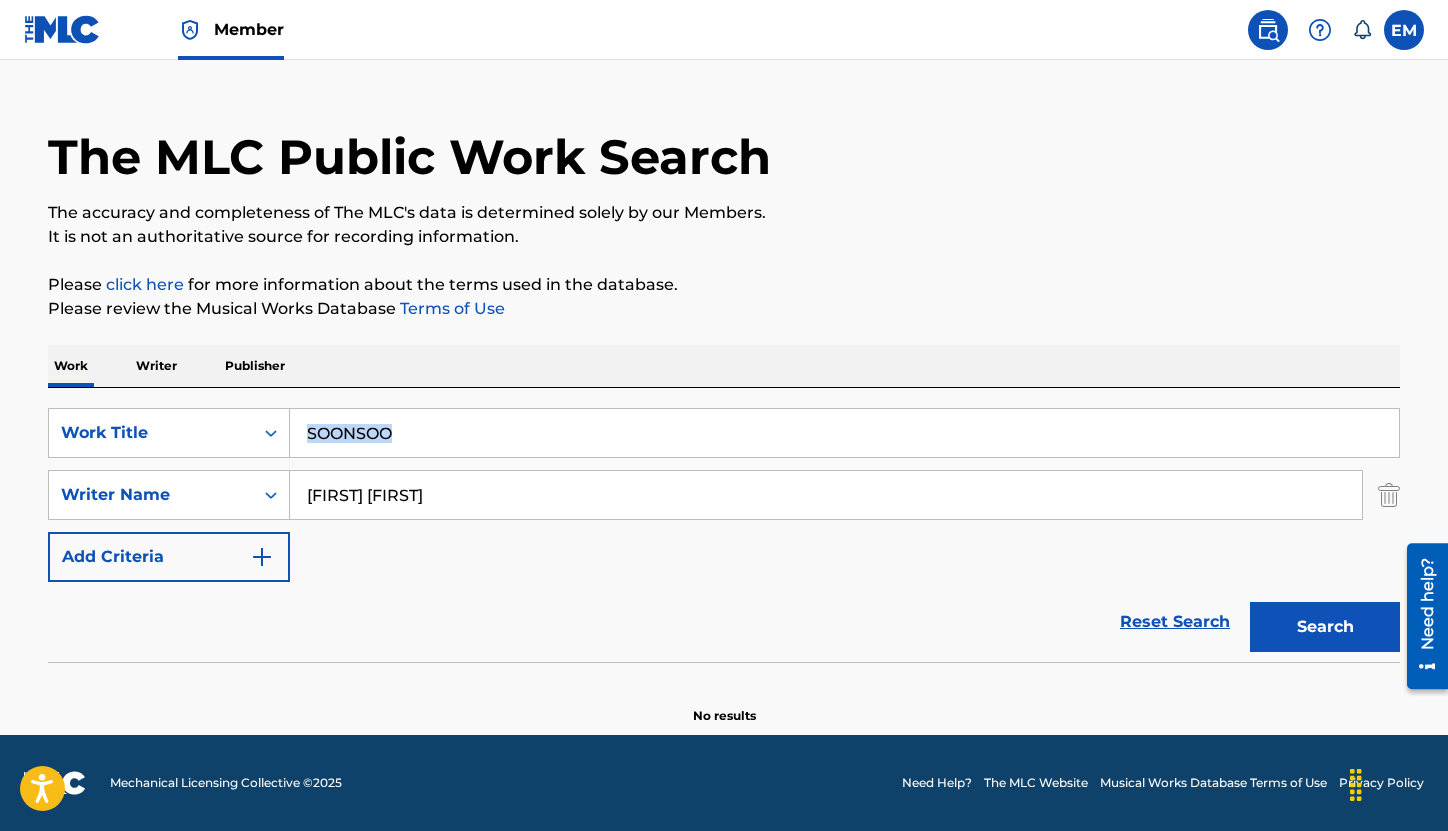 click on "SOONSOO" at bounding box center (844, 433) 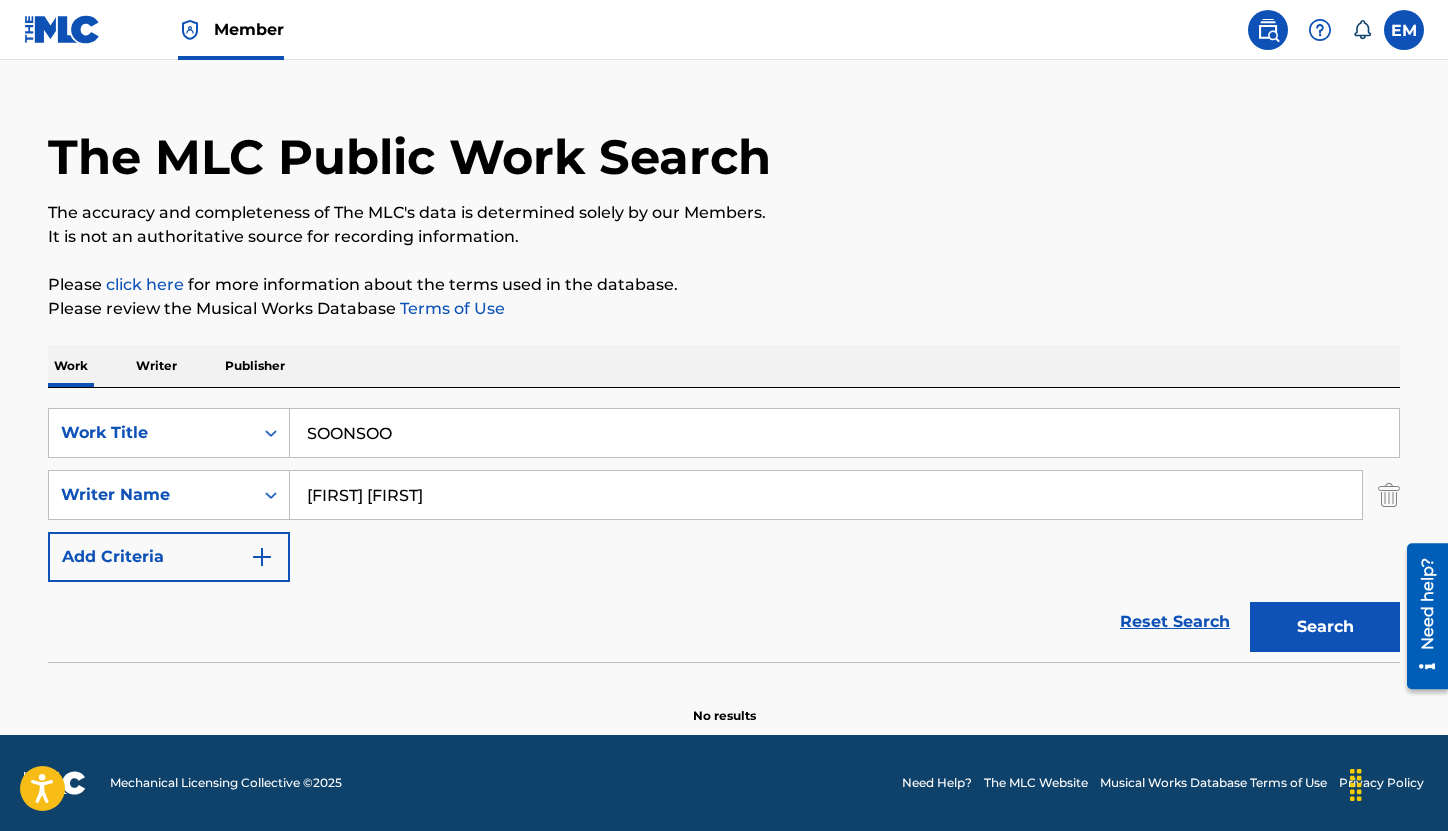 click on "SOONSOO" at bounding box center (844, 433) 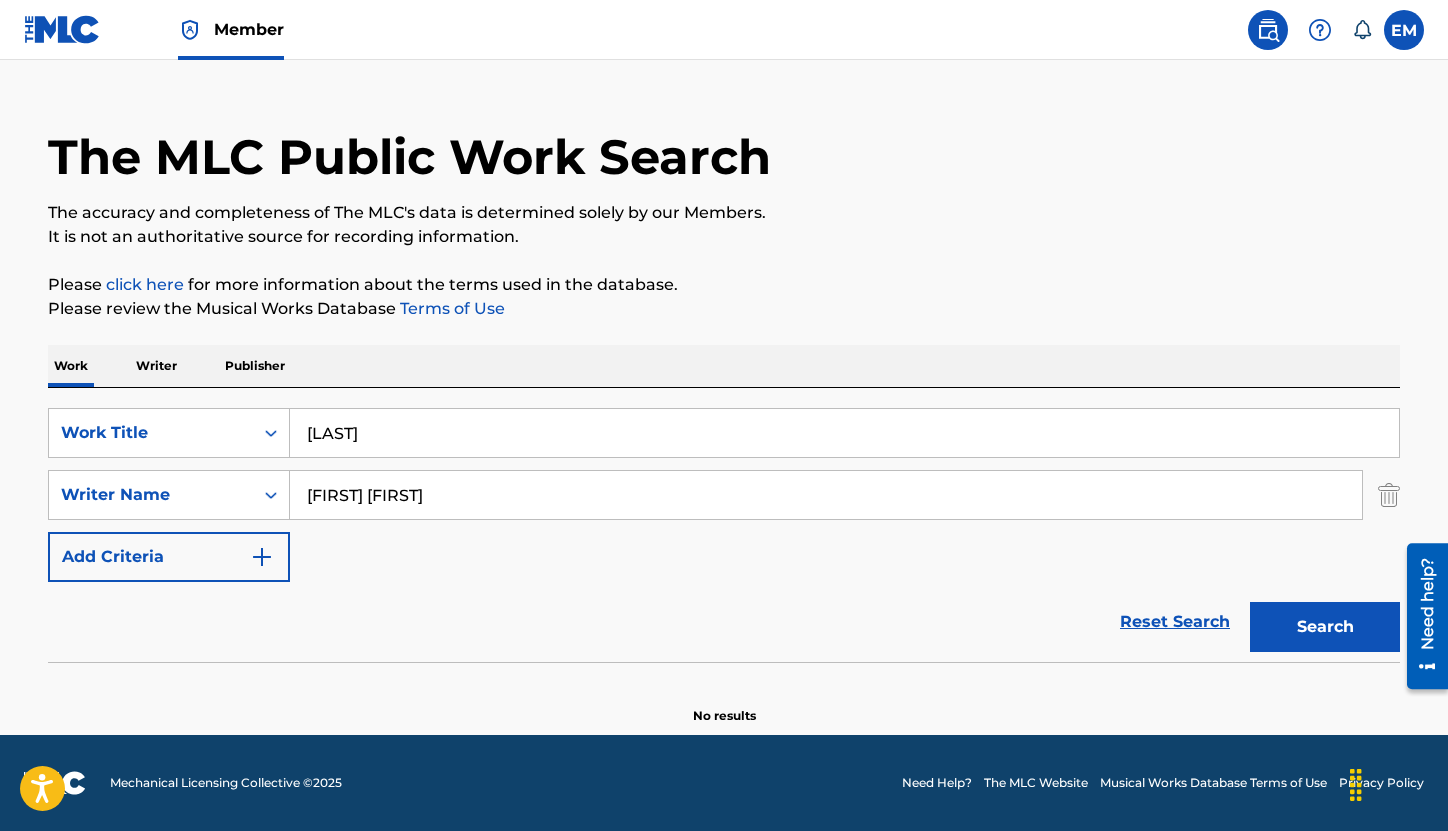 type on "[LAST]" 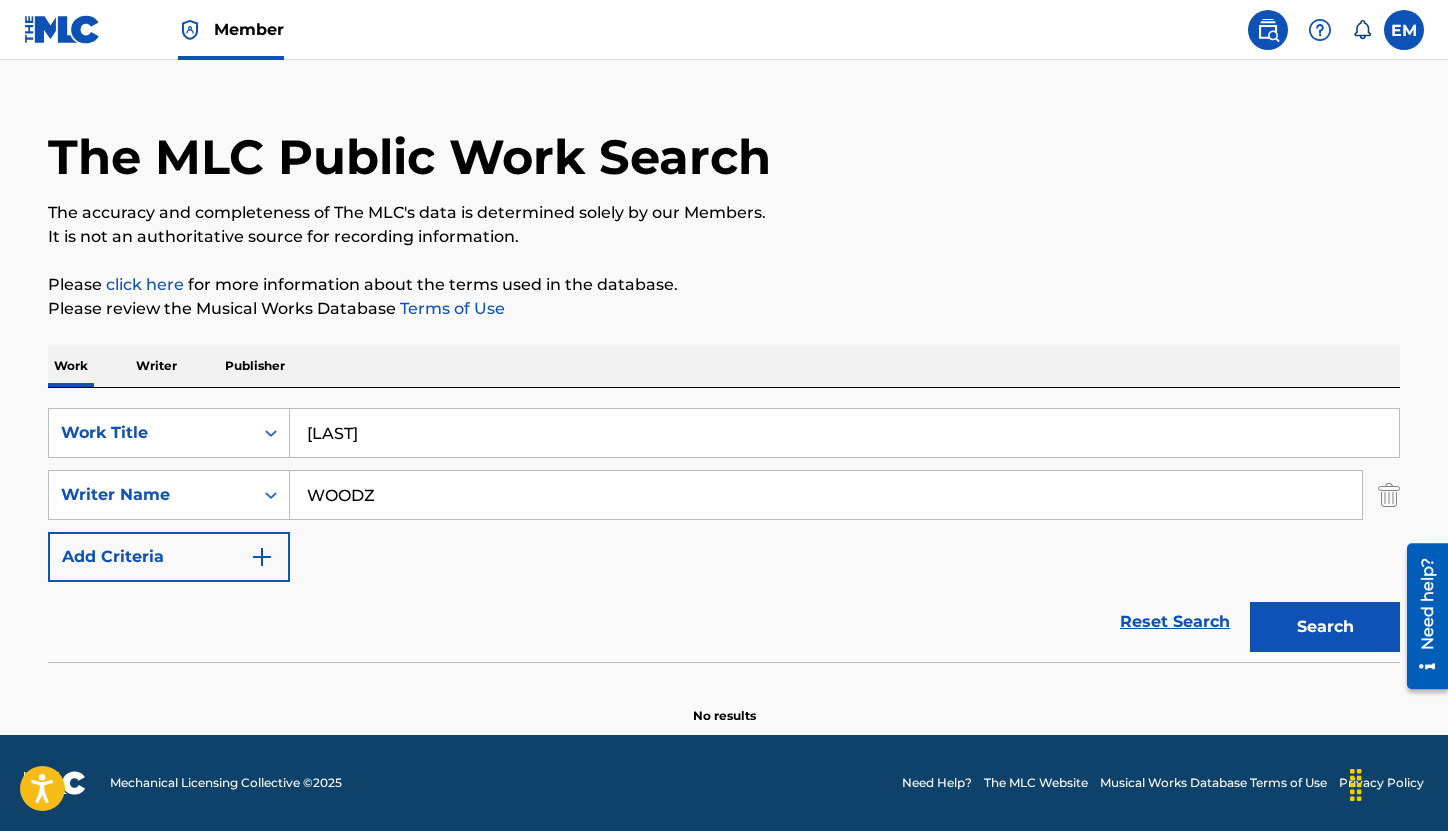 click on "Search" at bounding box center (1325, 627) 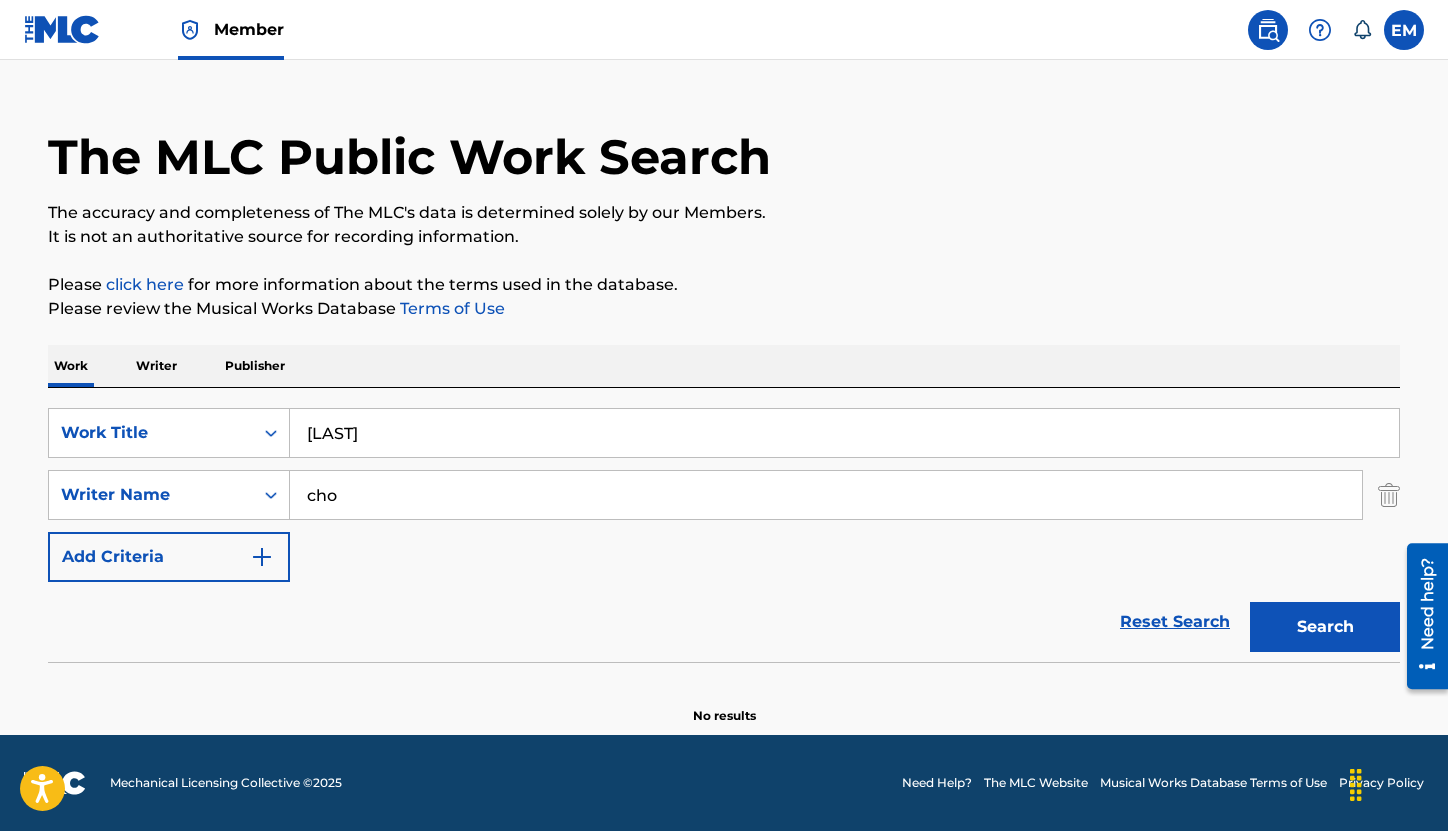 type on "cho" 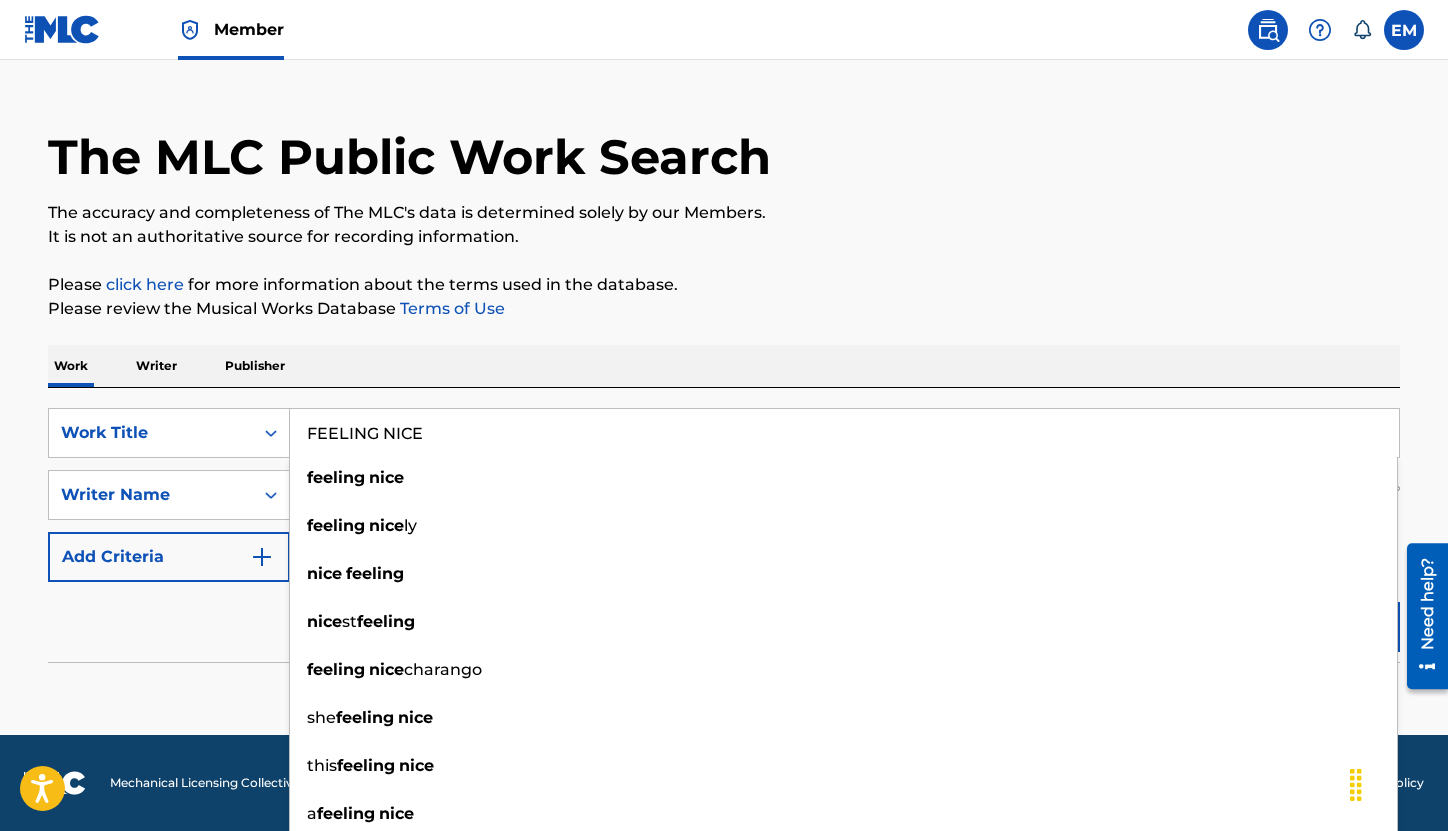 type on "FEELING NICE" 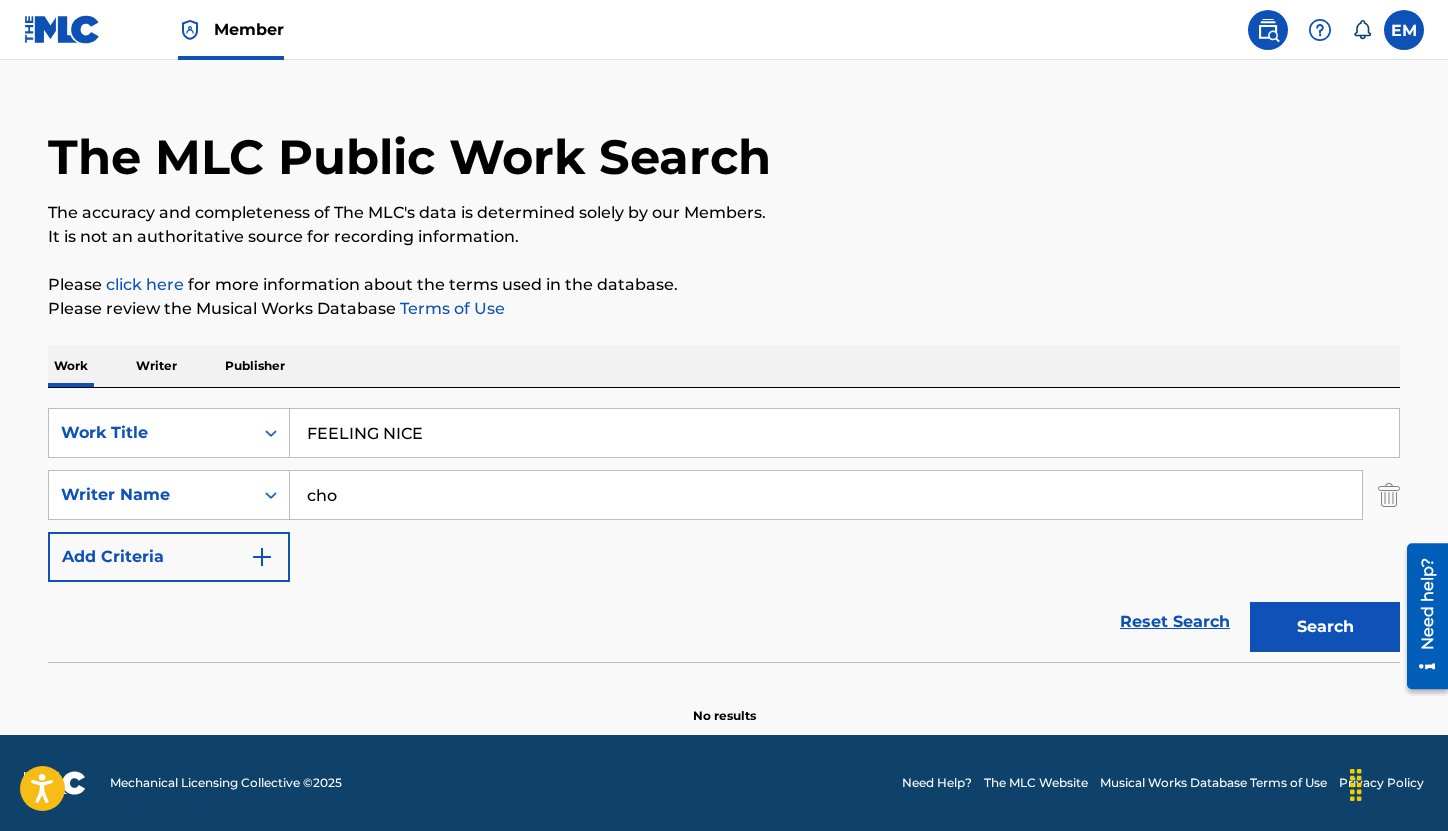 click on "cho" at bounding box center [826, 495] 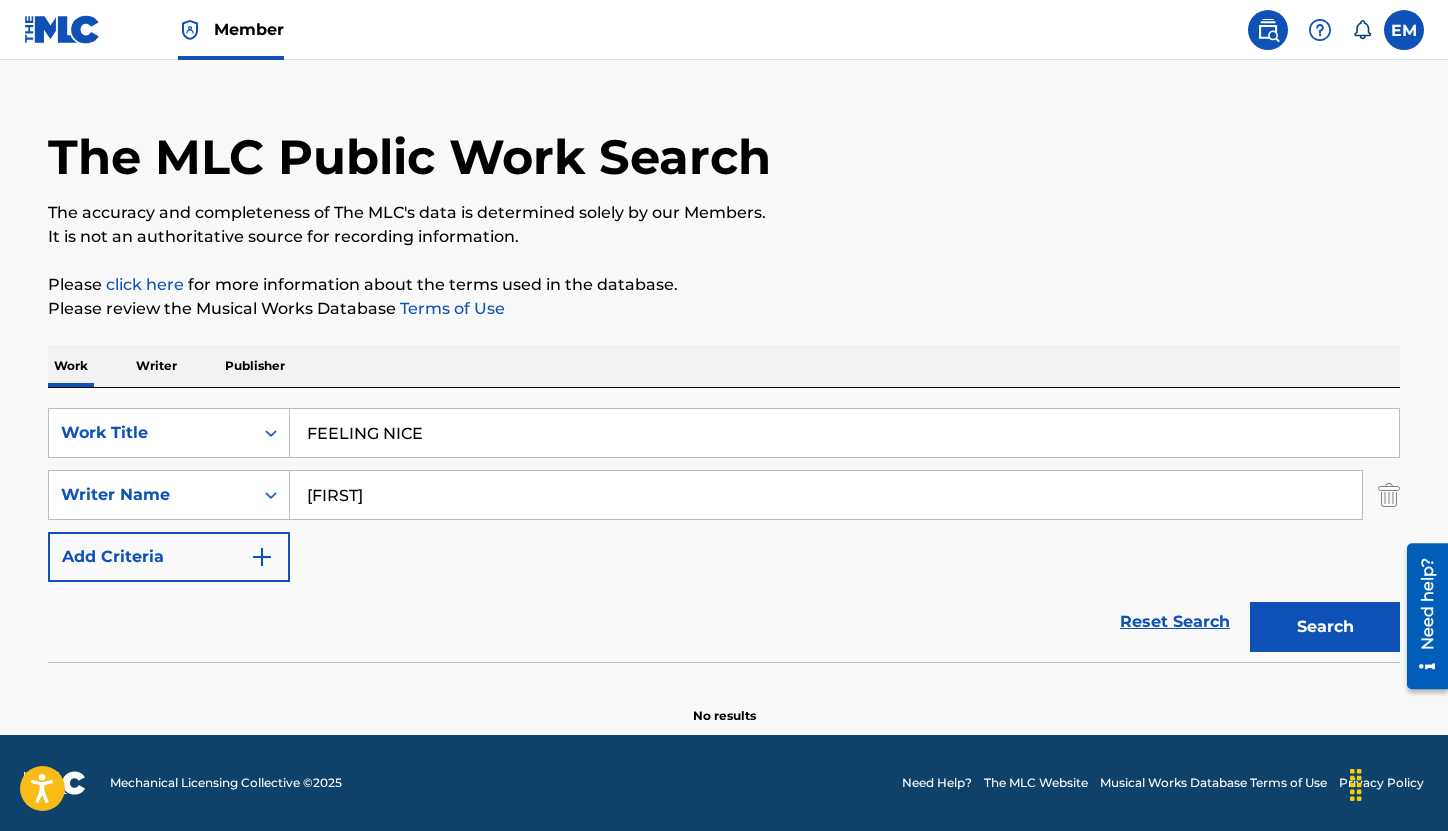 click on "[FIRST]" at bounding box center [826, 495] 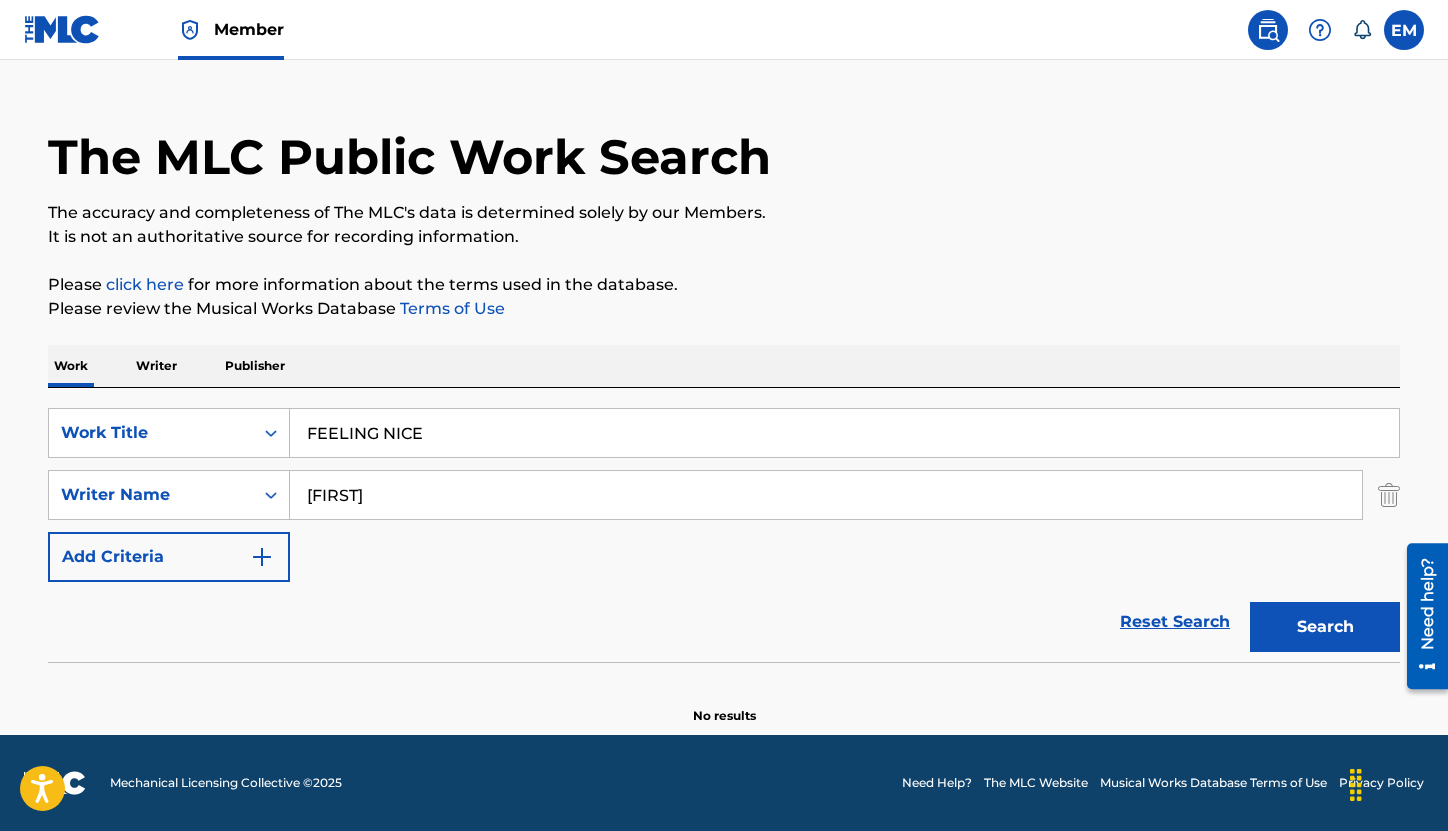 drag, startPoint x: 907, startPoint y: 522, endPoint x: 903, endPoint y: 499, distance: 23.345236 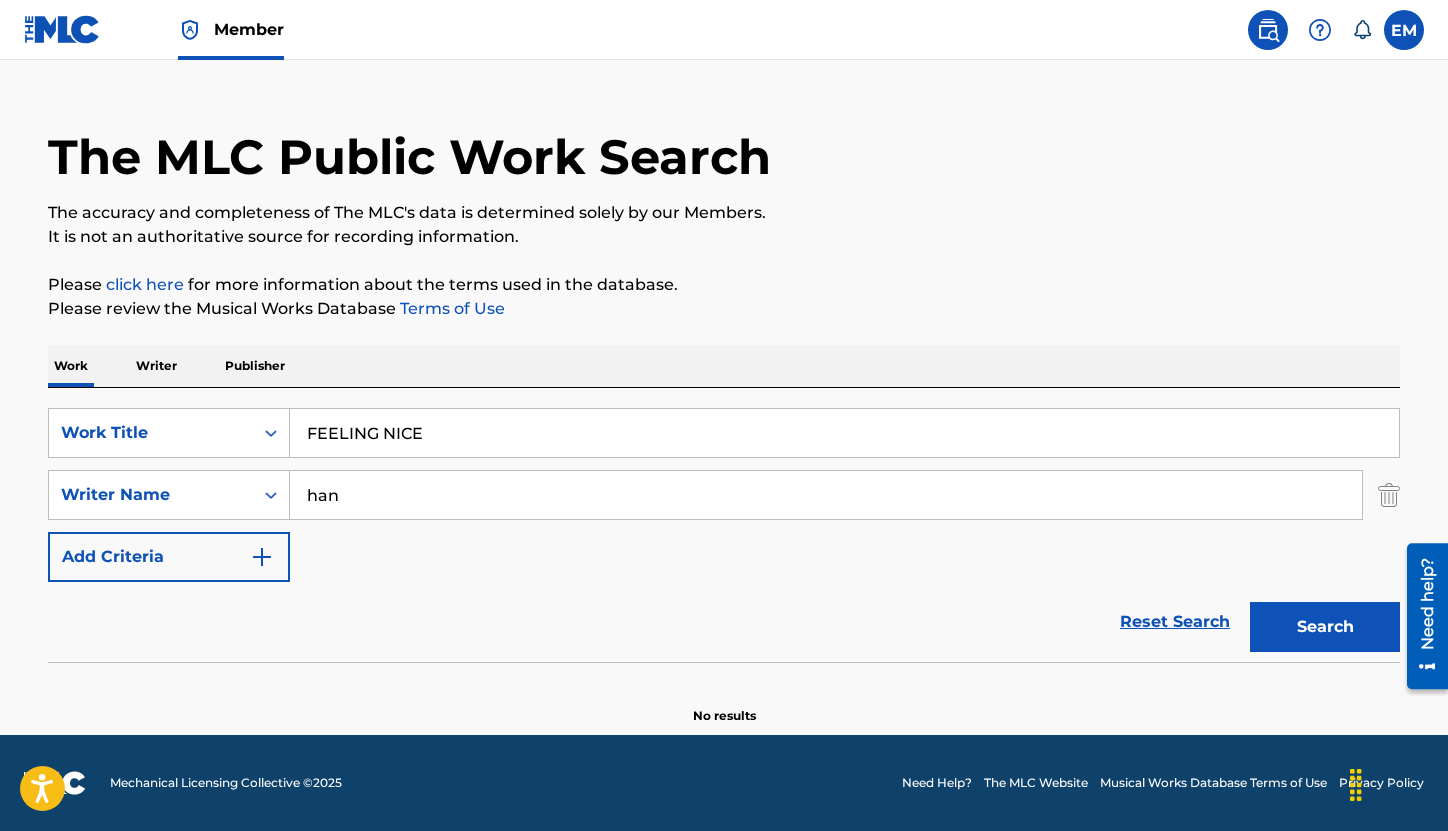 type on "han" 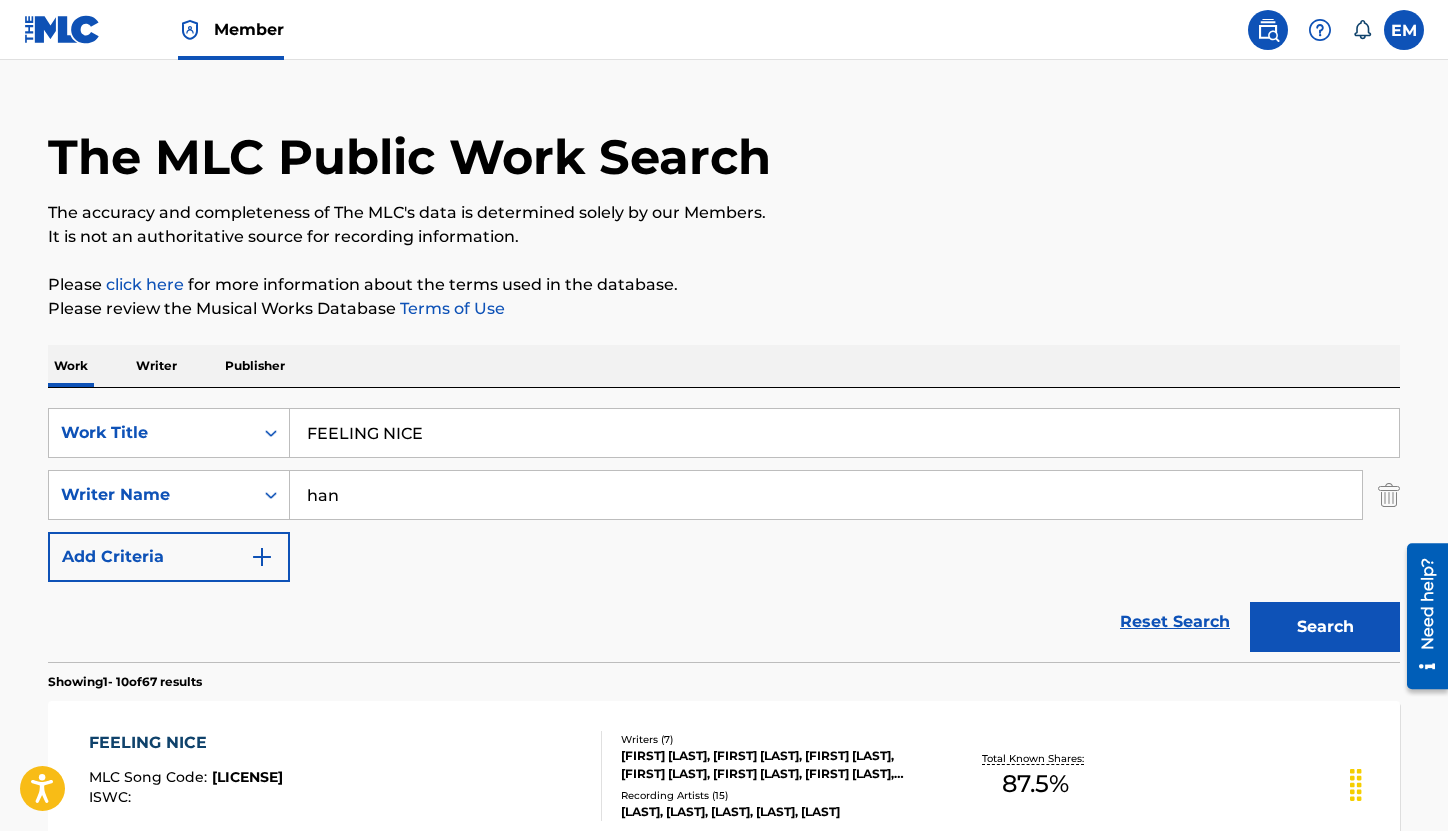 scroll, scrollTop: 137, scrollLeft: 0, axis: vertical 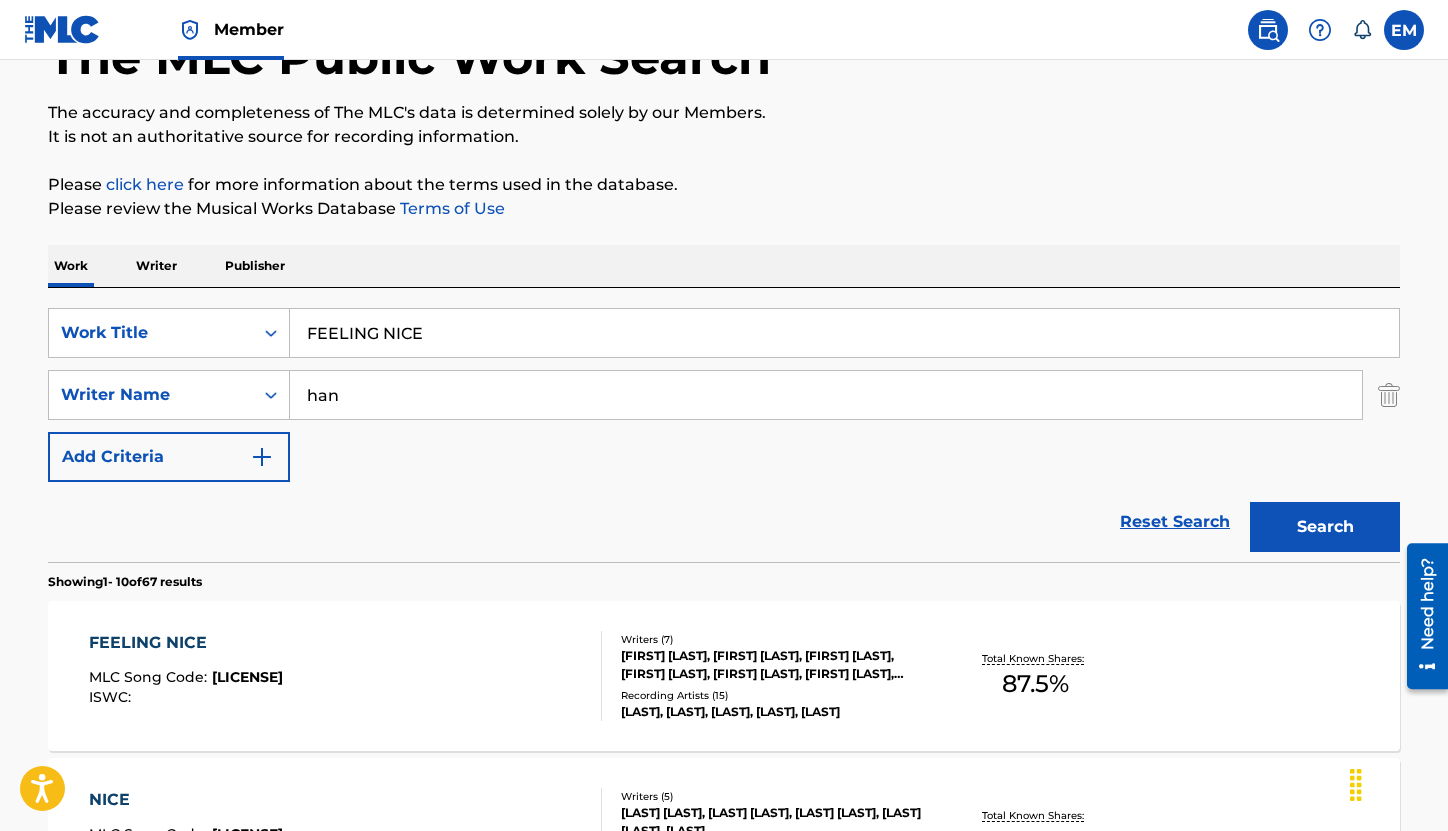 click on "FEELING NICE MLC Song Code : FA995J ISWC :" at bounding box center [346, 676] 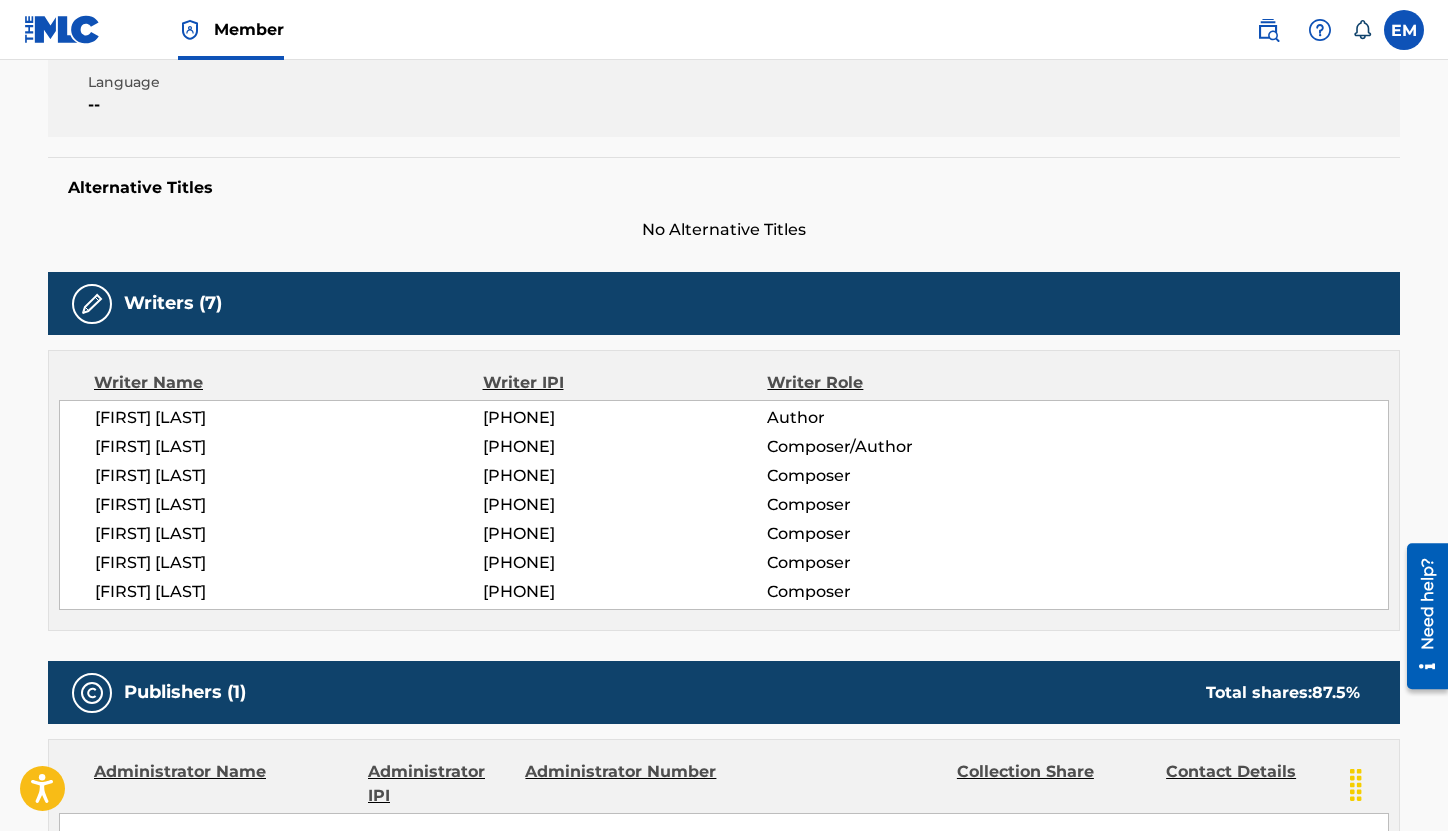 scroll, scrollTop: 300, scrollLeft: 0, axis: vertical 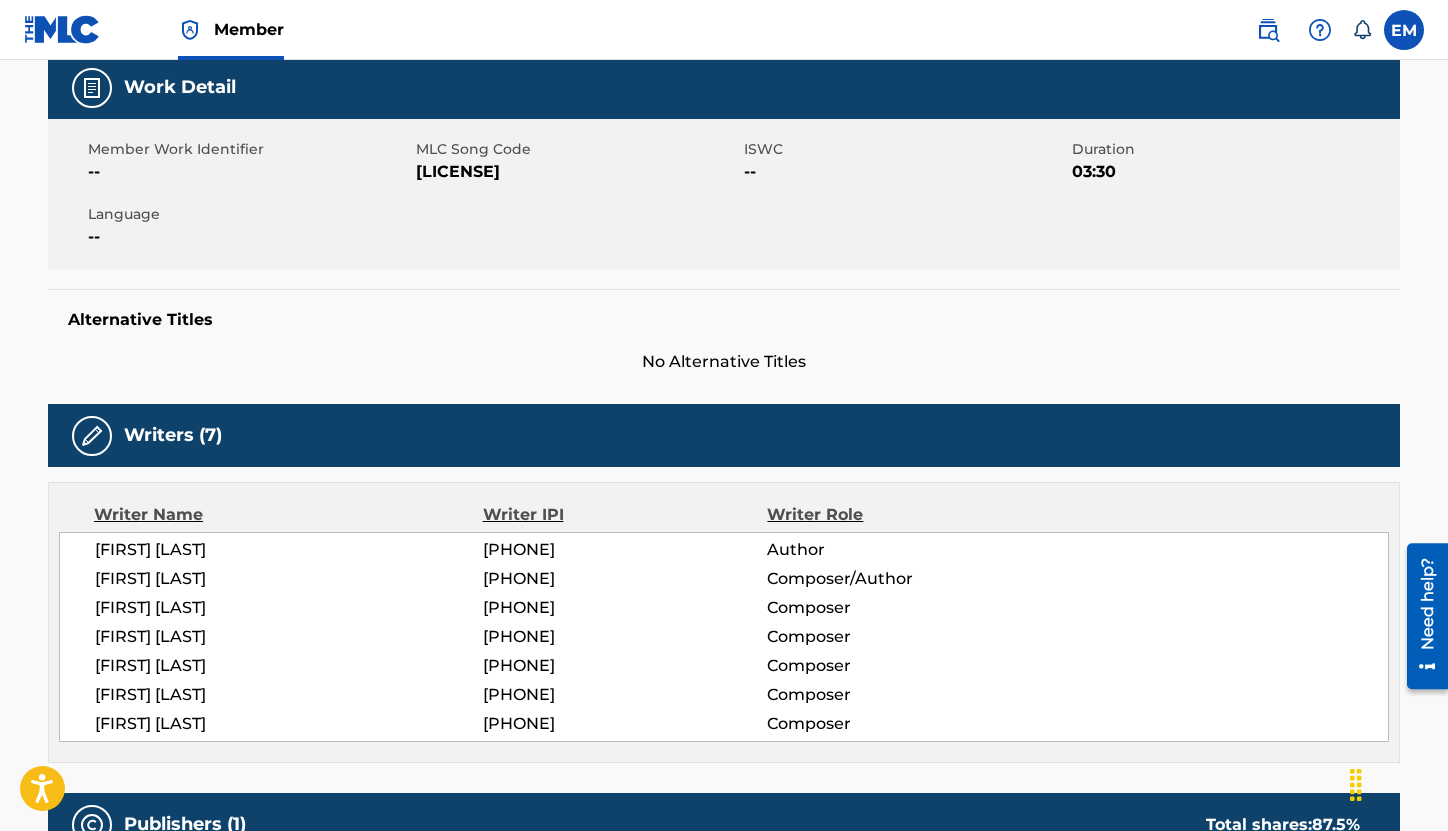 click on "[LICENSE]" at bounding box center [577, 172] 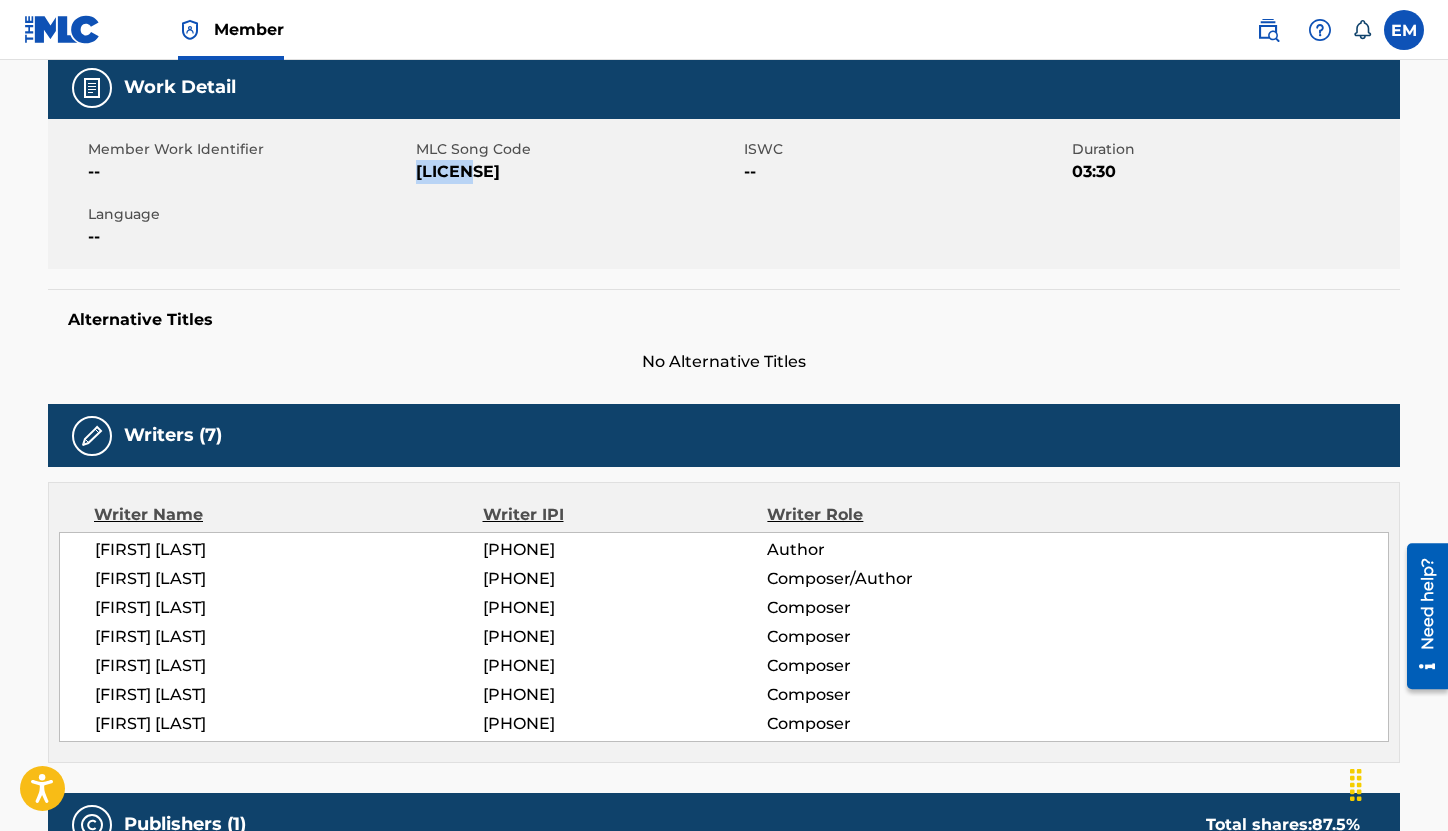 click on "[LICENSE]" at bounding box center (577, 172) 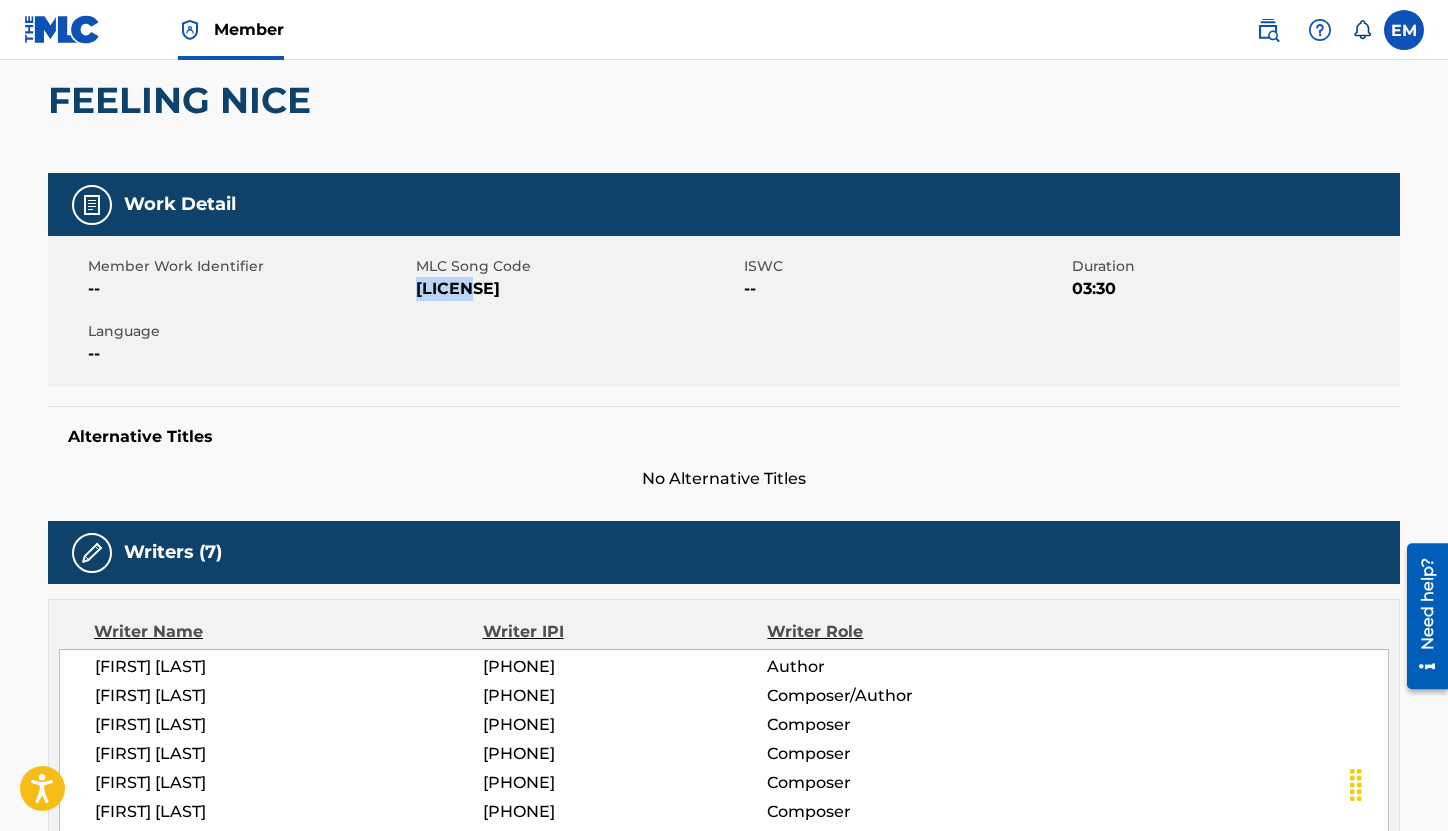 scroll, scrollTop: 0, scrollLeft: 0, axis: both 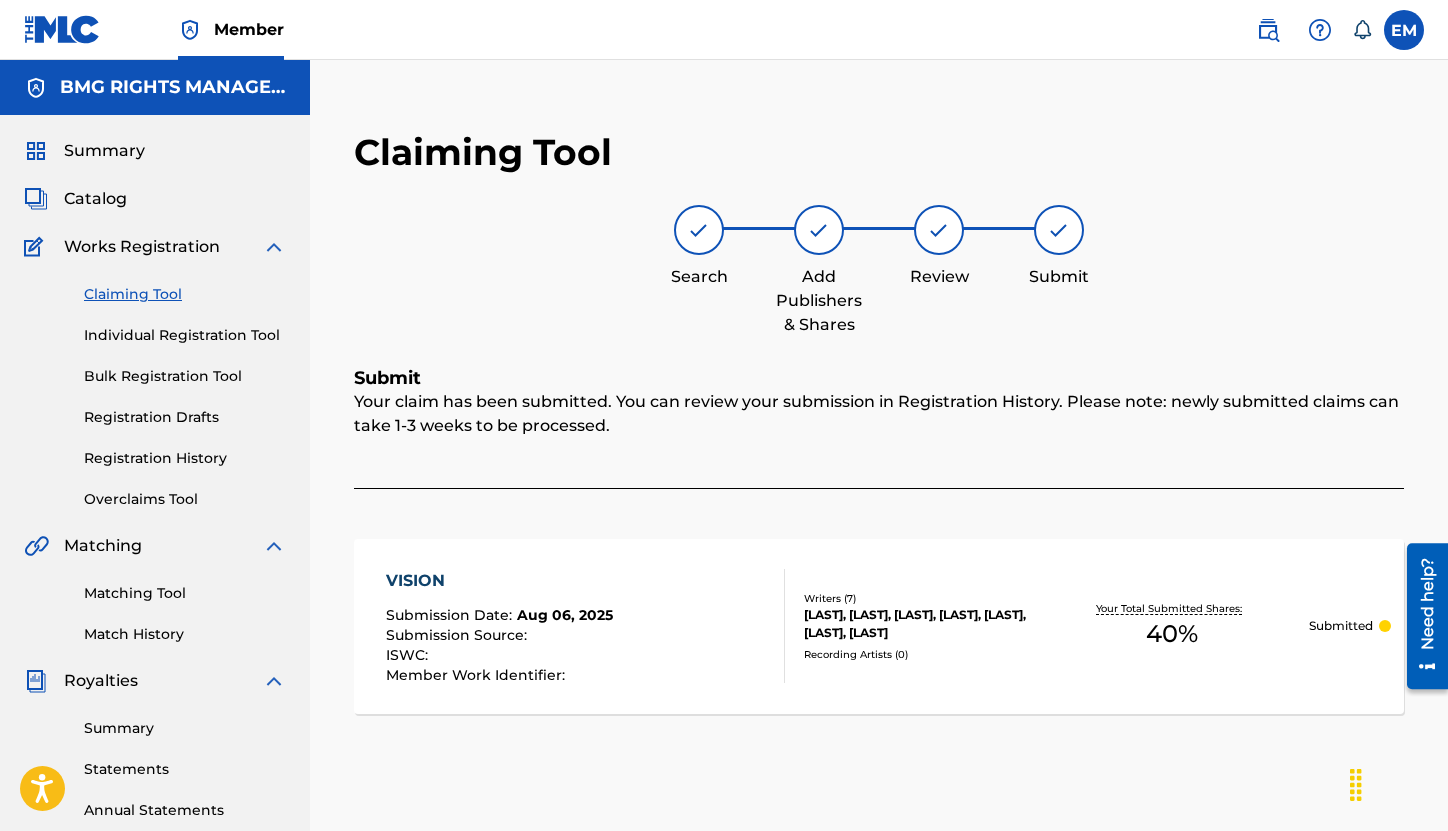click on "Claiming Tool" at bounding box center [185, 294] 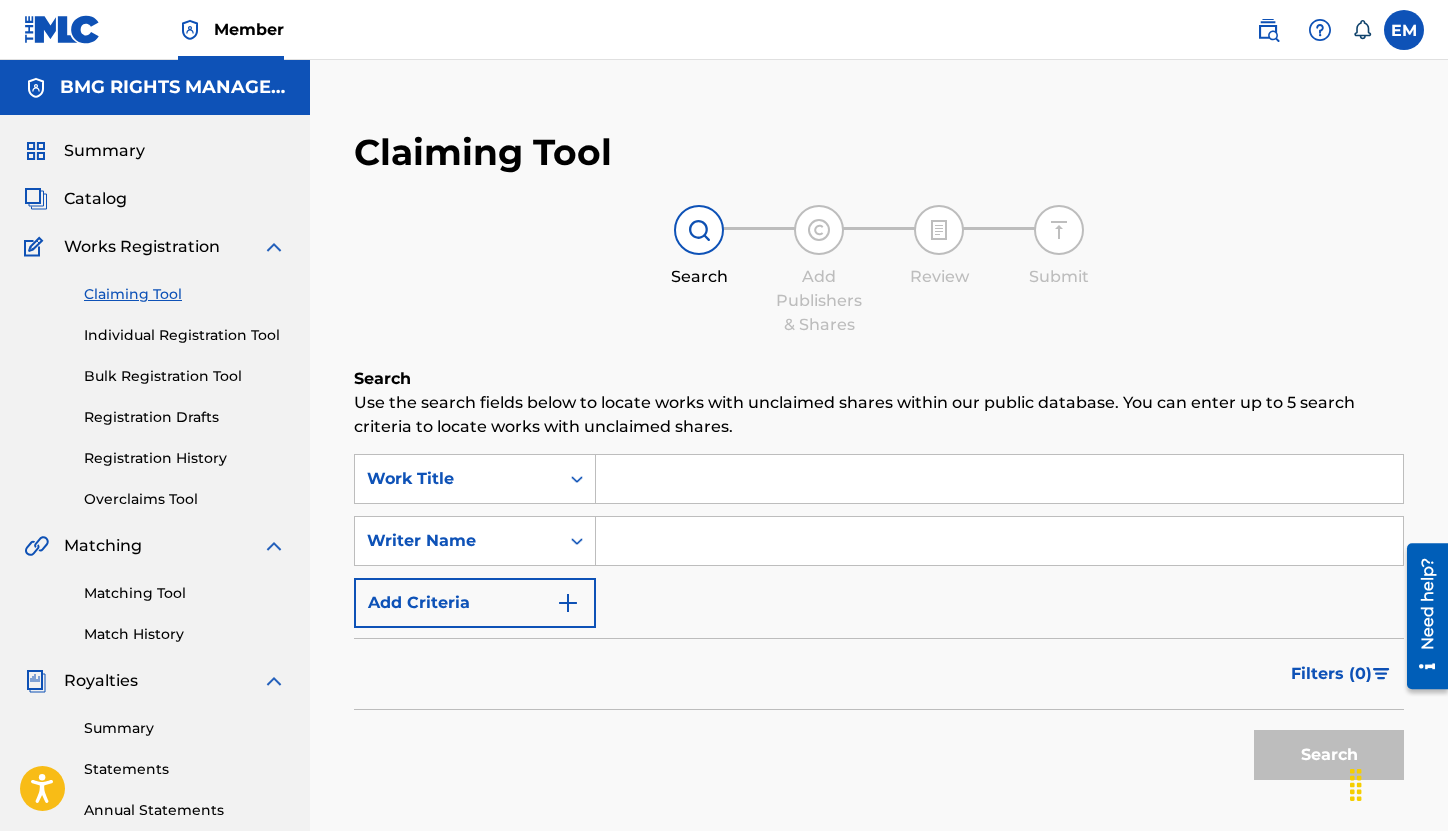 click on "[BRAND] [BRAND] [BRAND] [BRAND] [BRAND]" at bounding box center [879, 541] 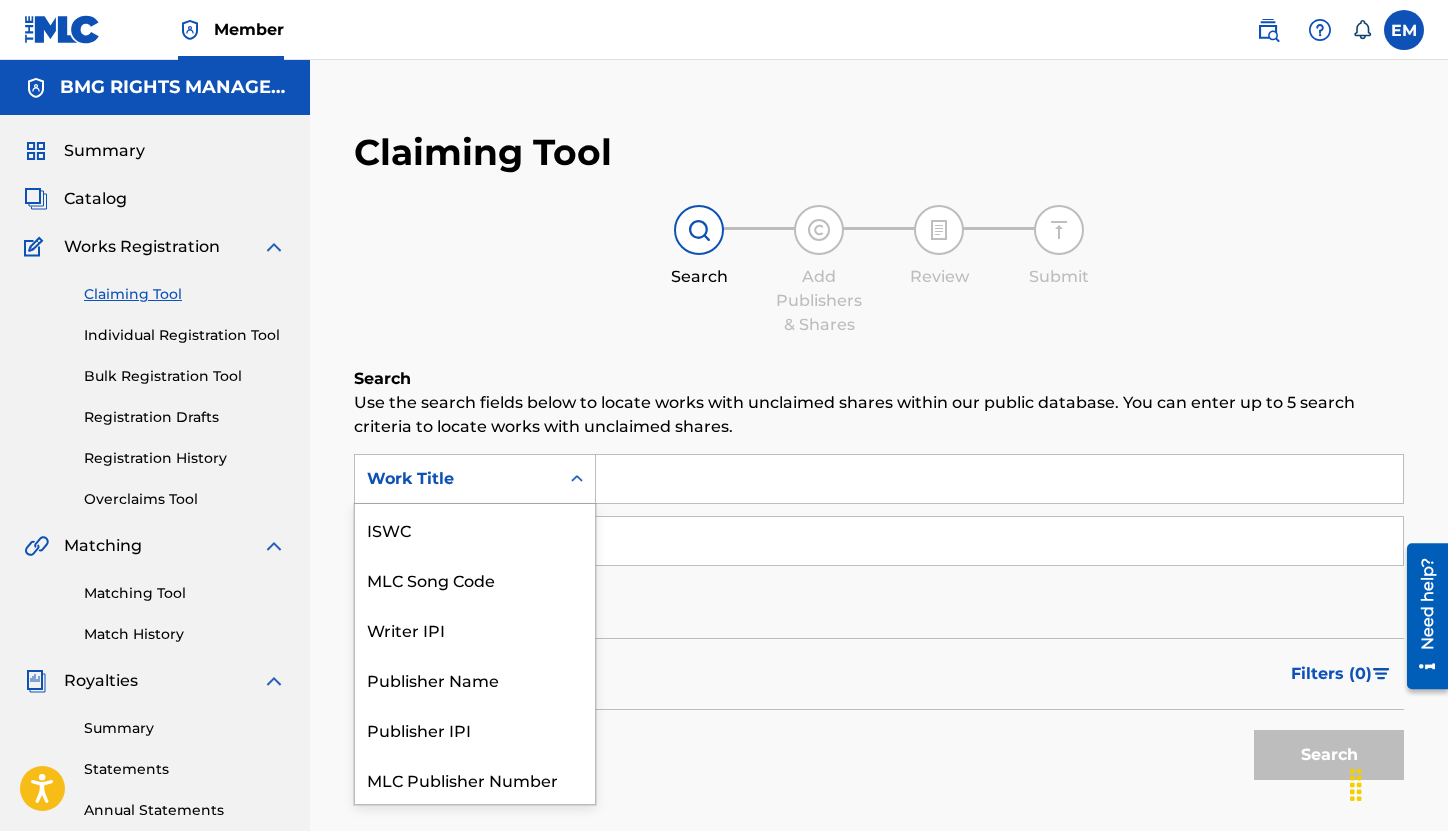 click on "Work Title" at bounding box center [457, 479] 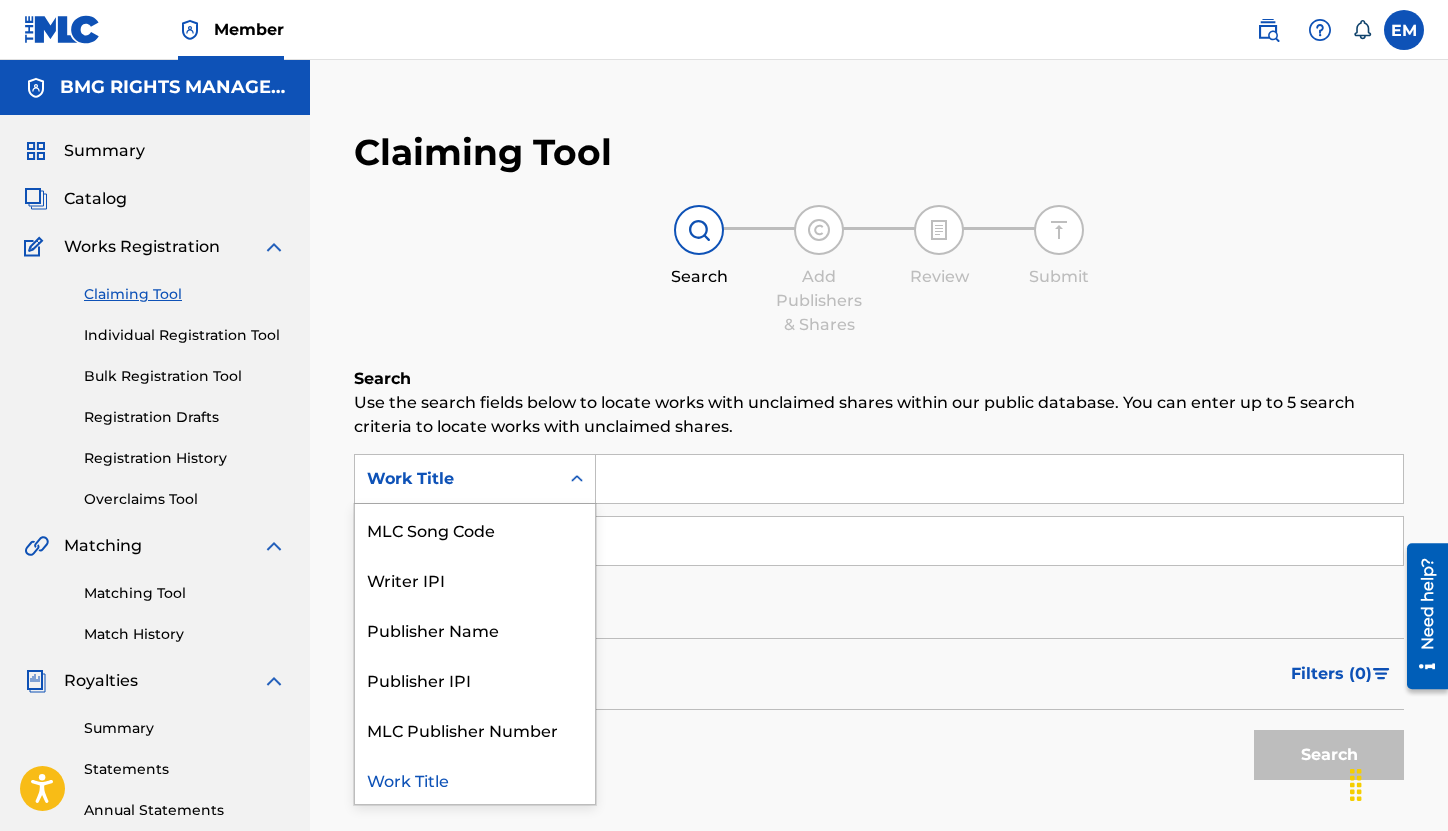click on "MLC Song Code" at bounding box center (475, 529) 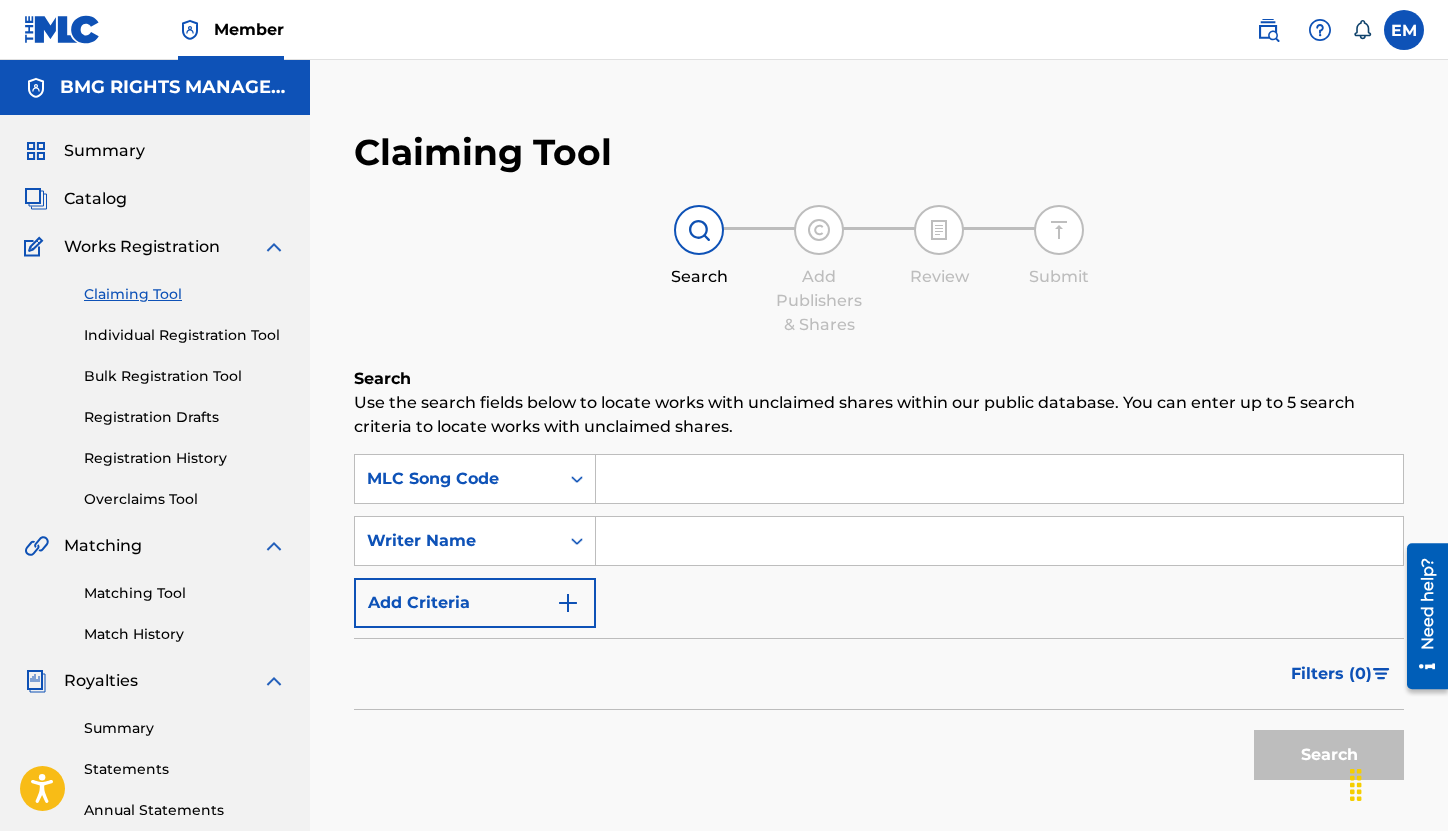 click at bounding box center [999, 479] 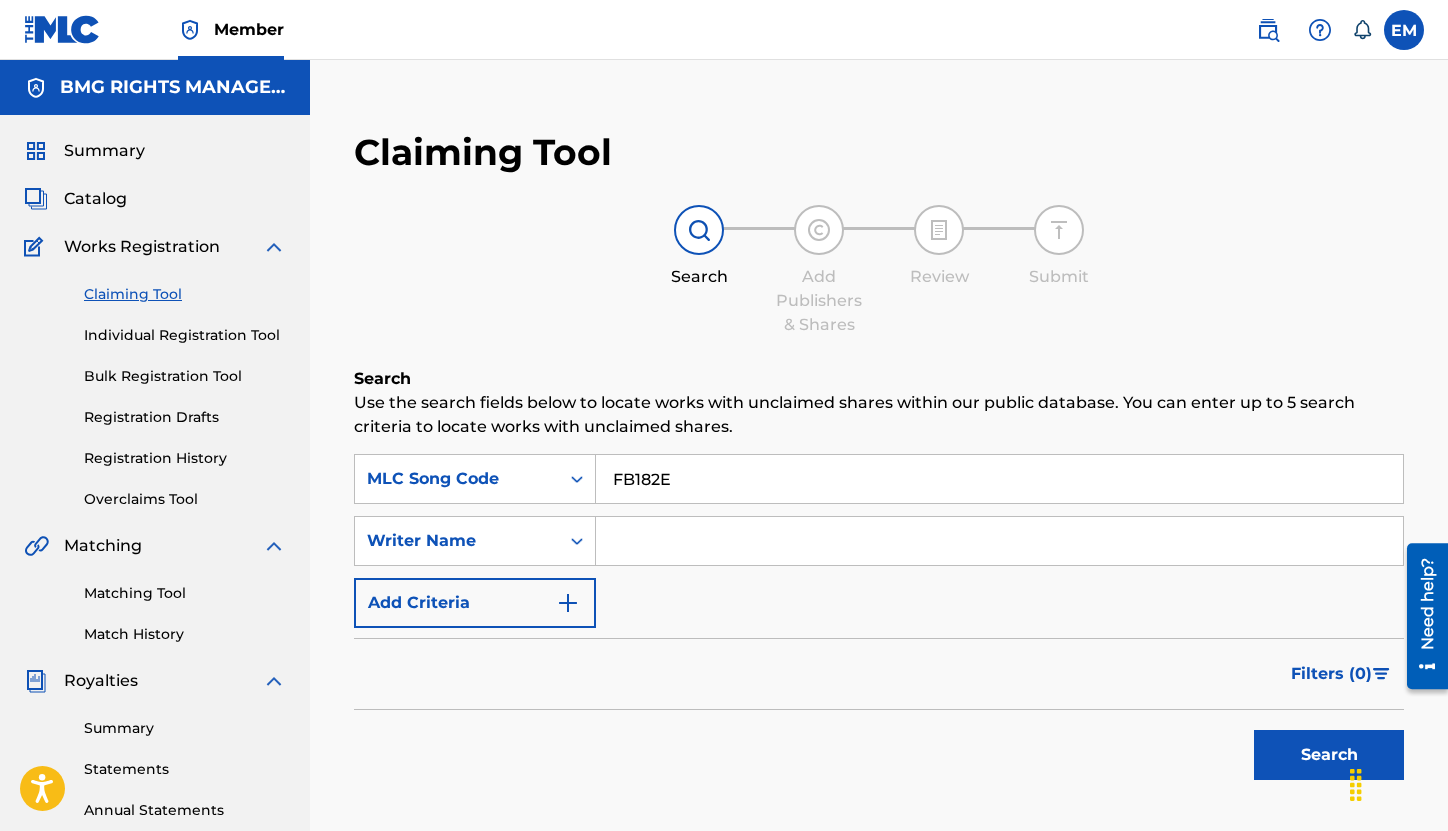 type on "FB182E" 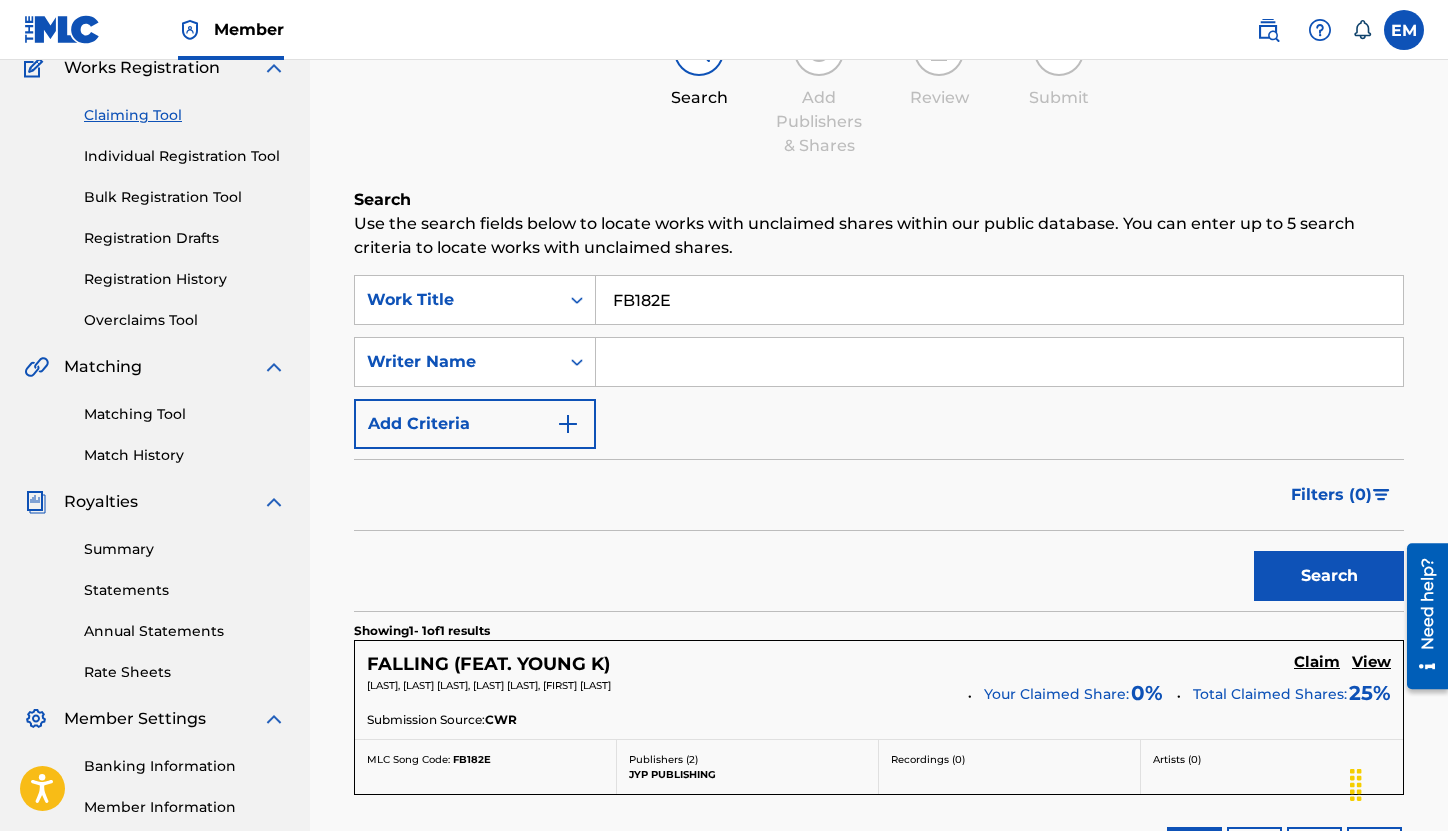 scroll, scrollTop: 400, scrollLeft: 0, axis: vertical 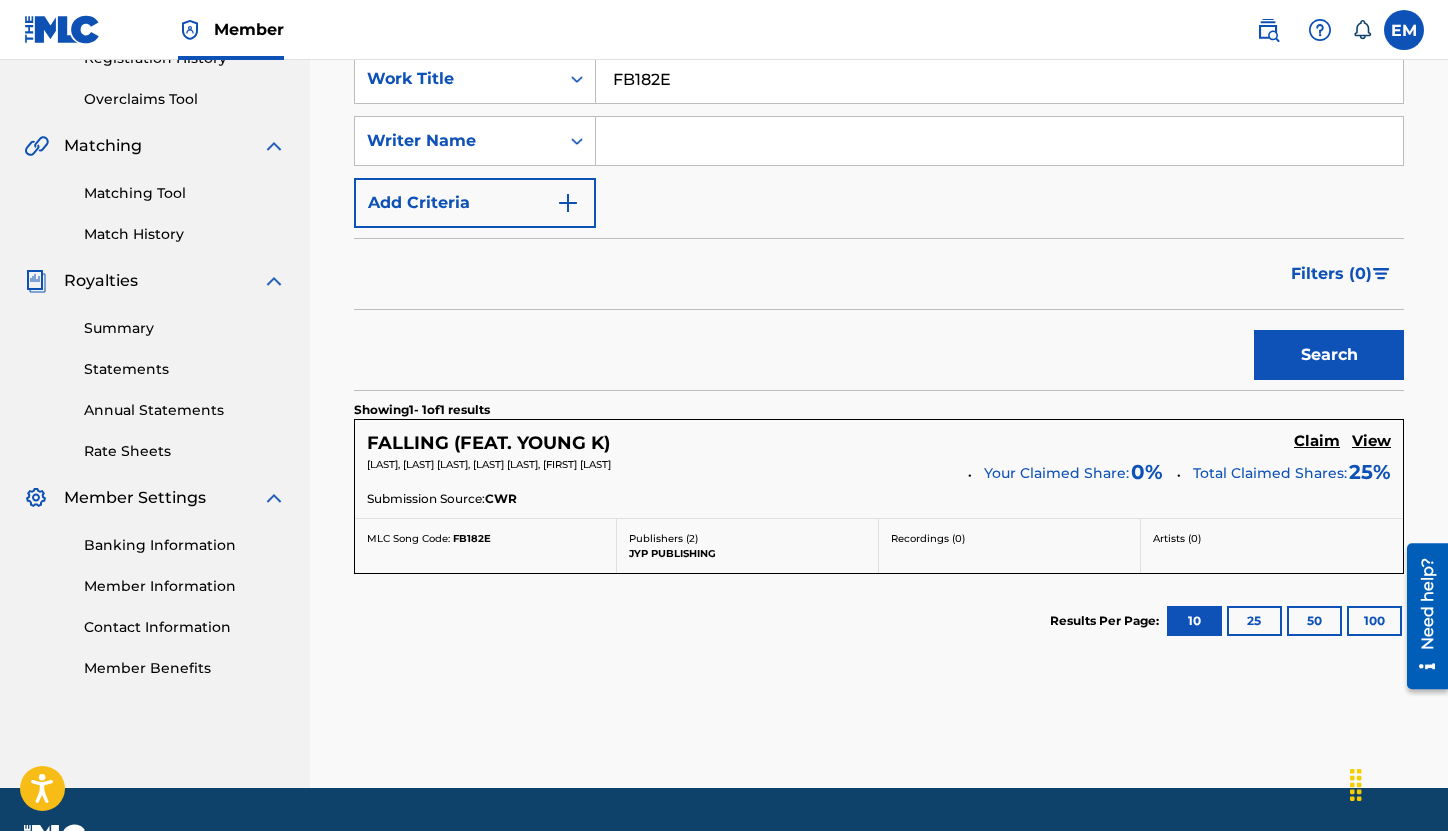click on "Claim" at bounding box center [1317, 441] 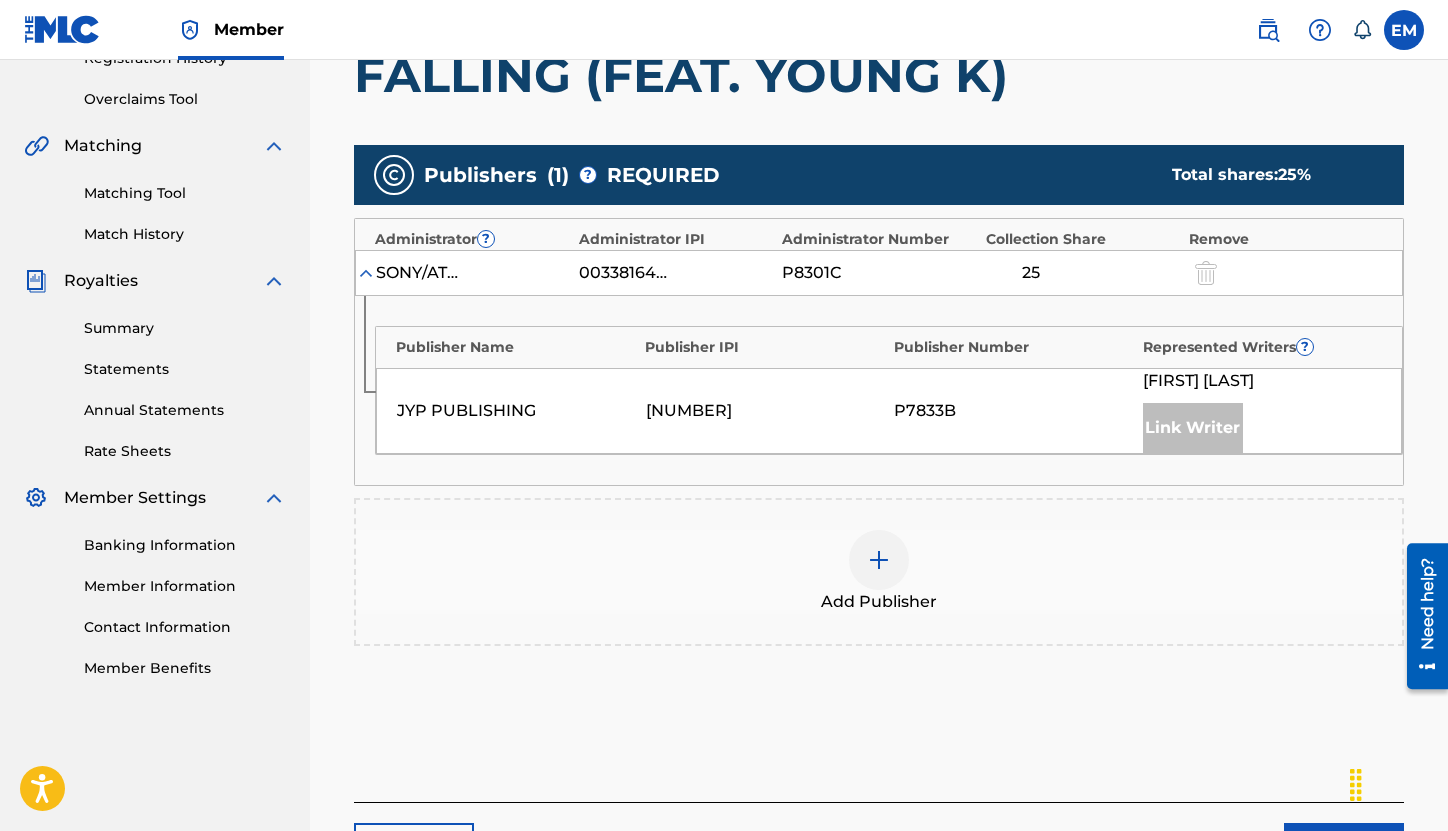 click at bounding box center [879, 560] 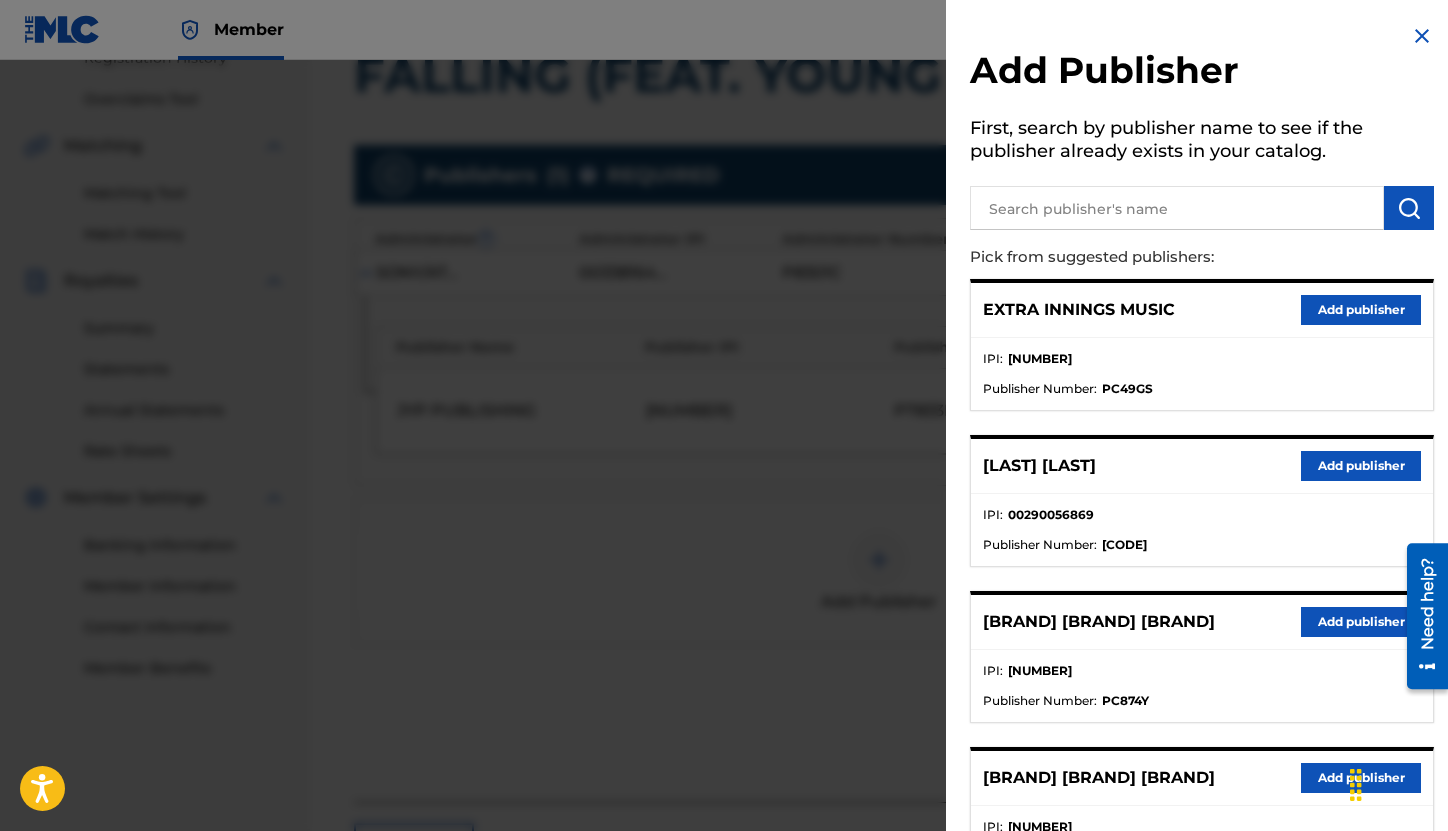 click at bounding box center [1177, 208] 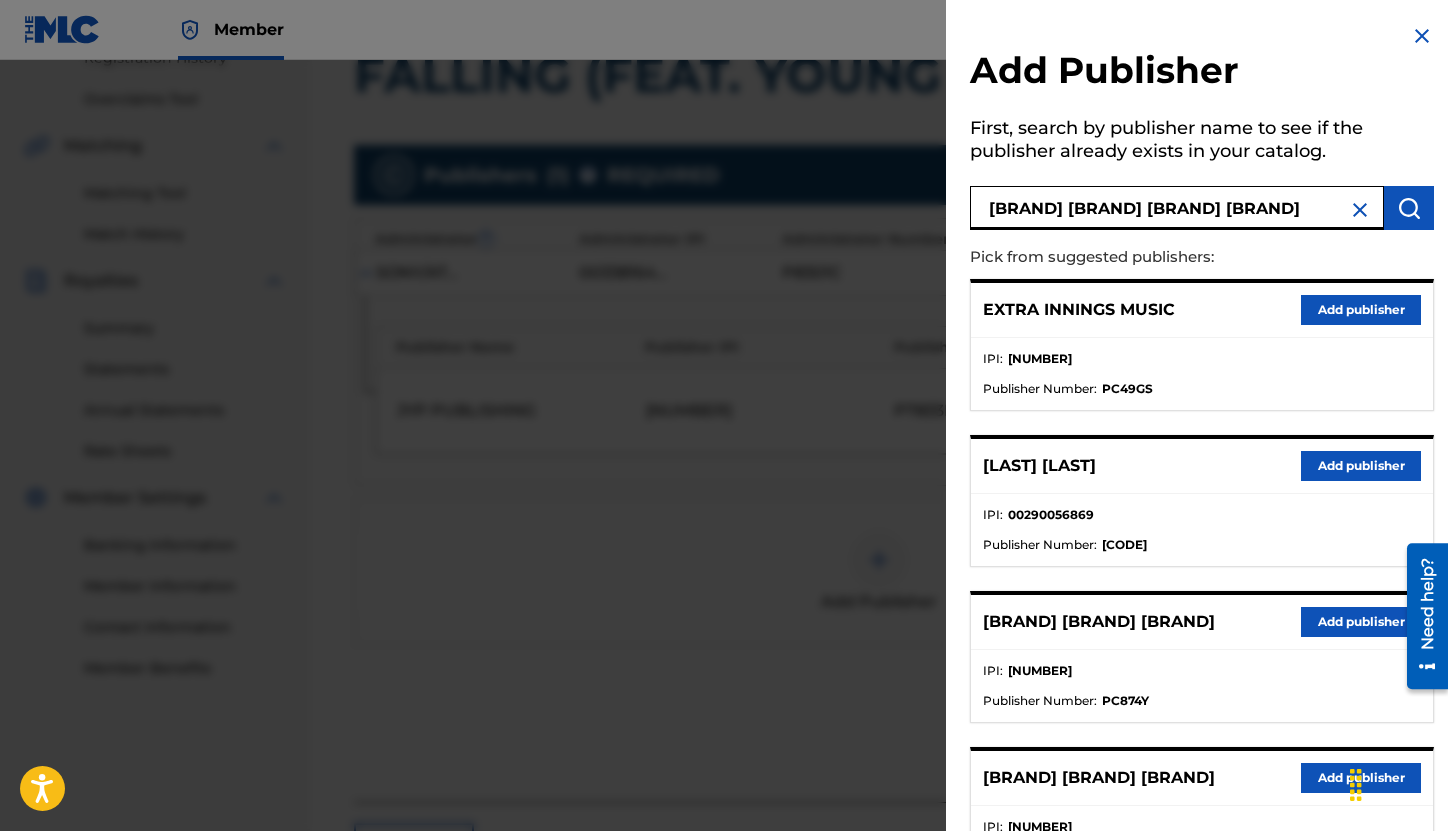 type on "fujipacific music korea" 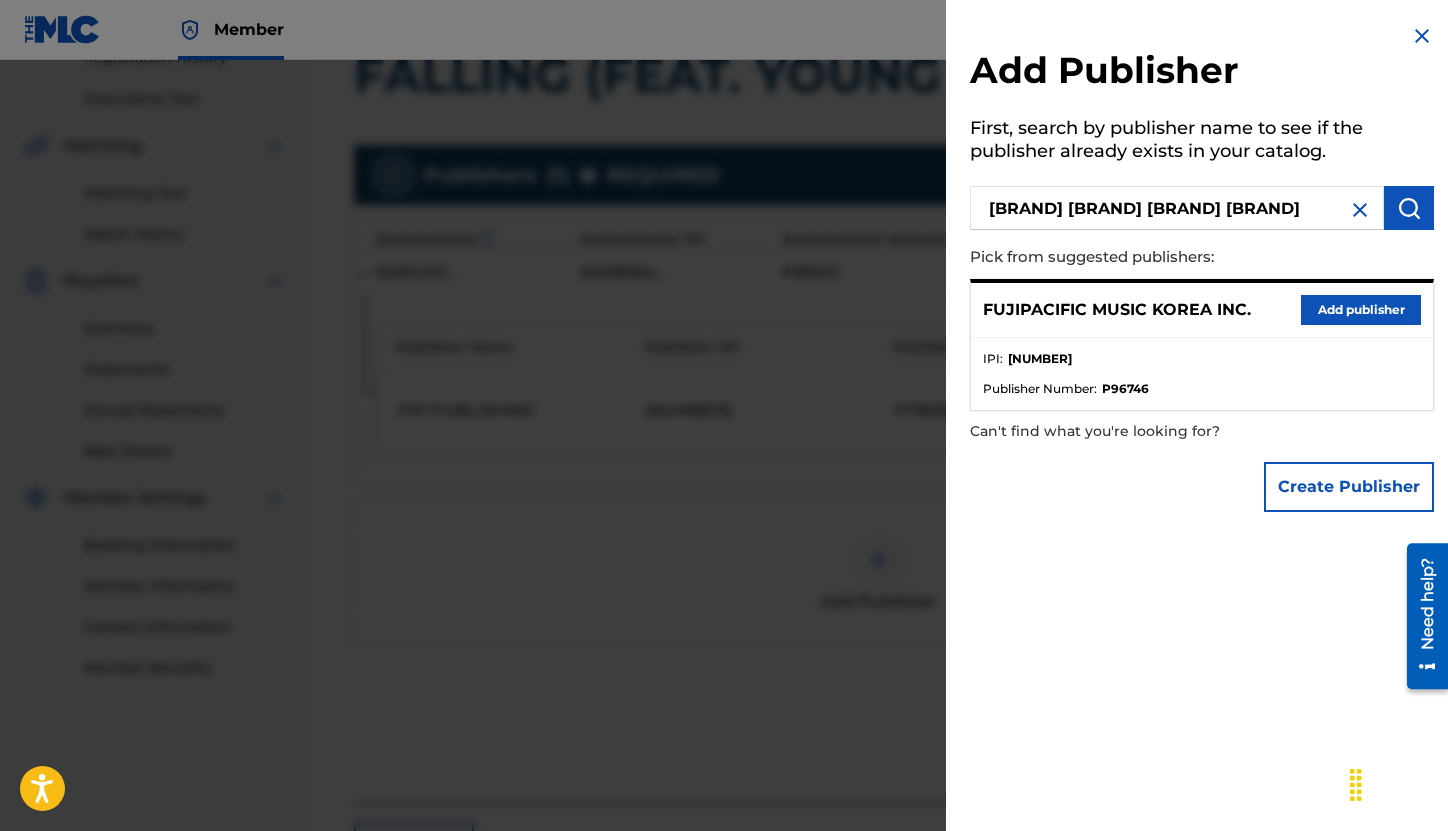 click on "Add publisher" at bounding box center [1361, 310] 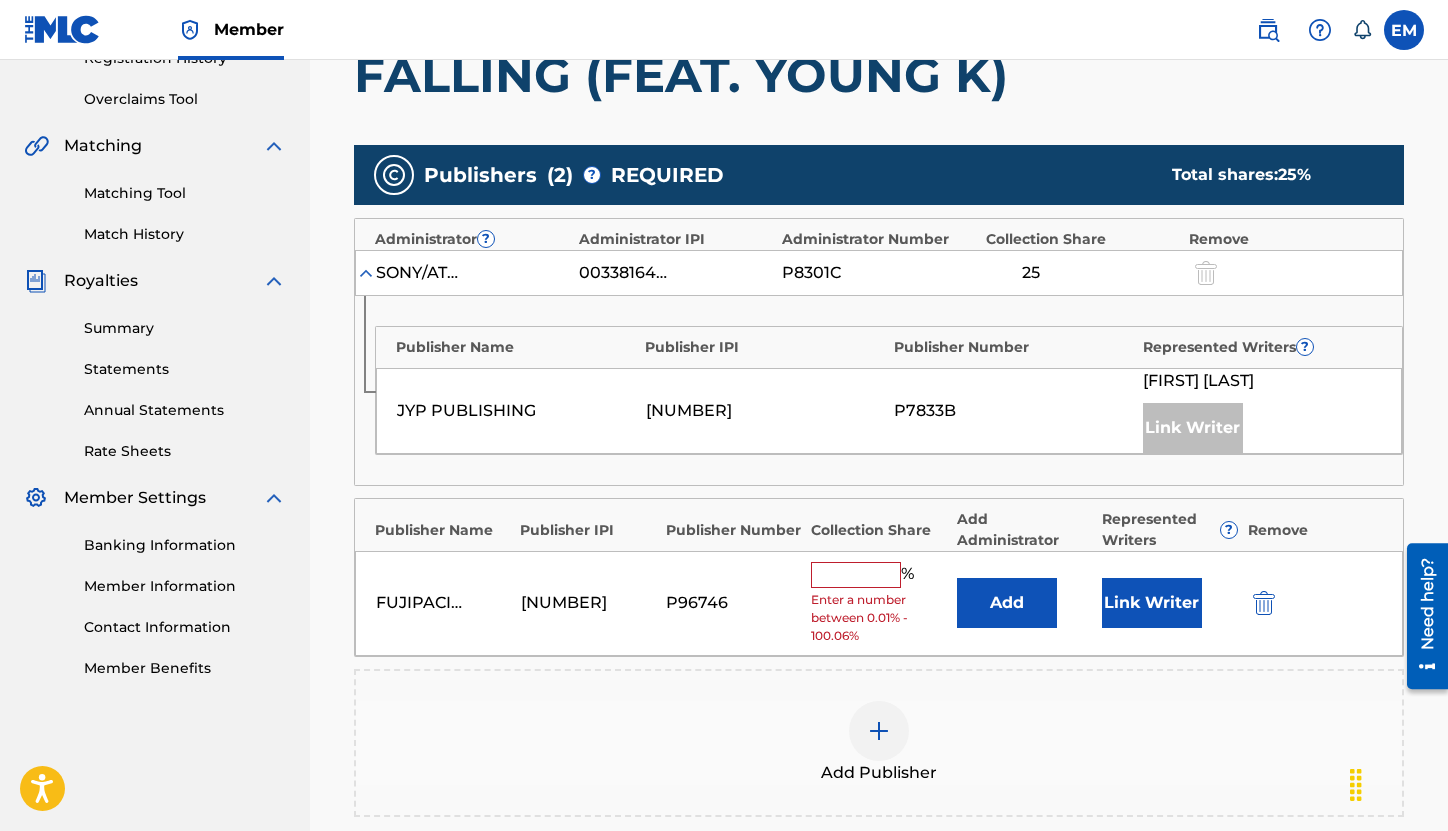 click on "Add" at bounding box center [1007, 603] 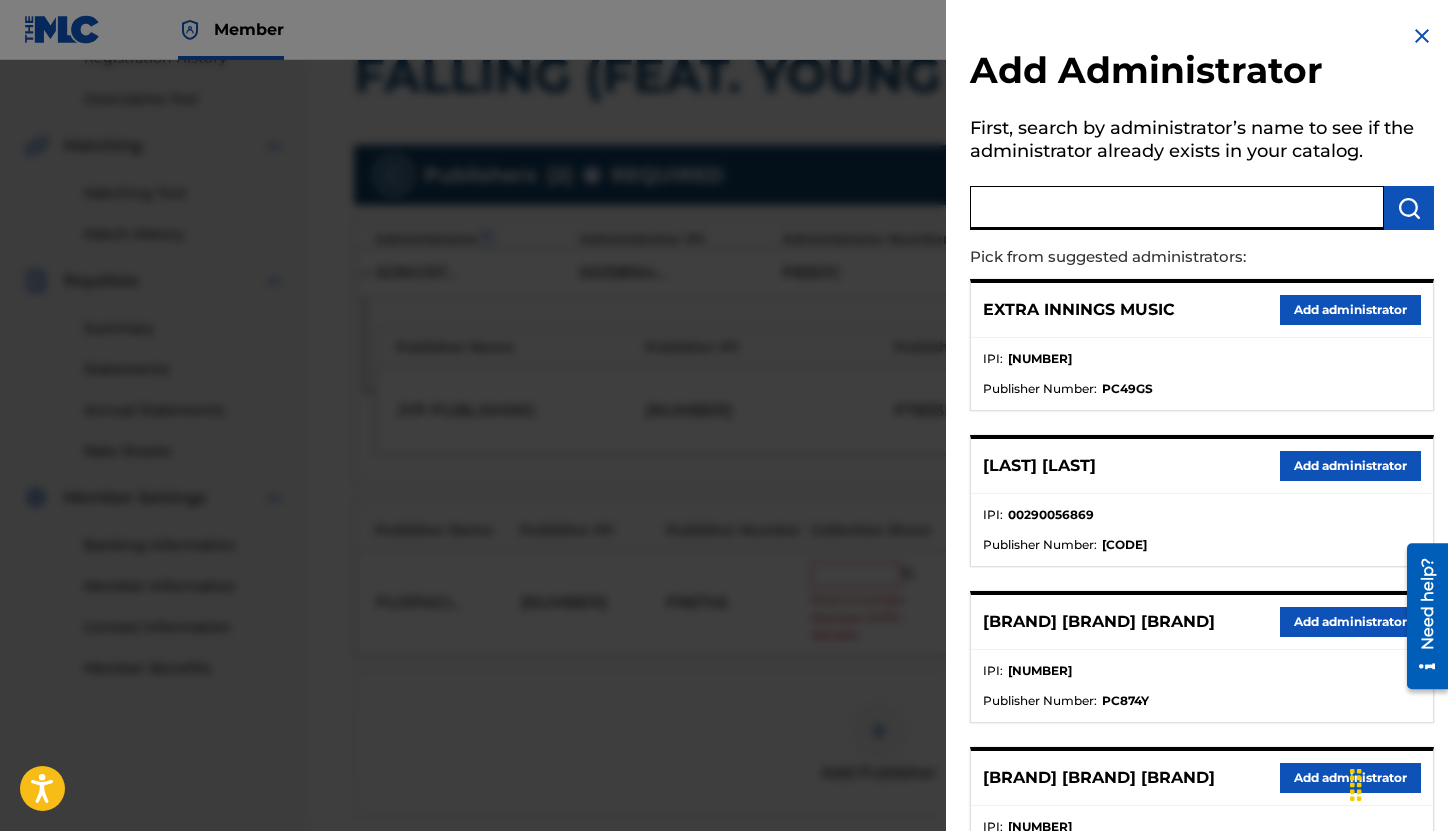 click at bounding box center [1177, 208] 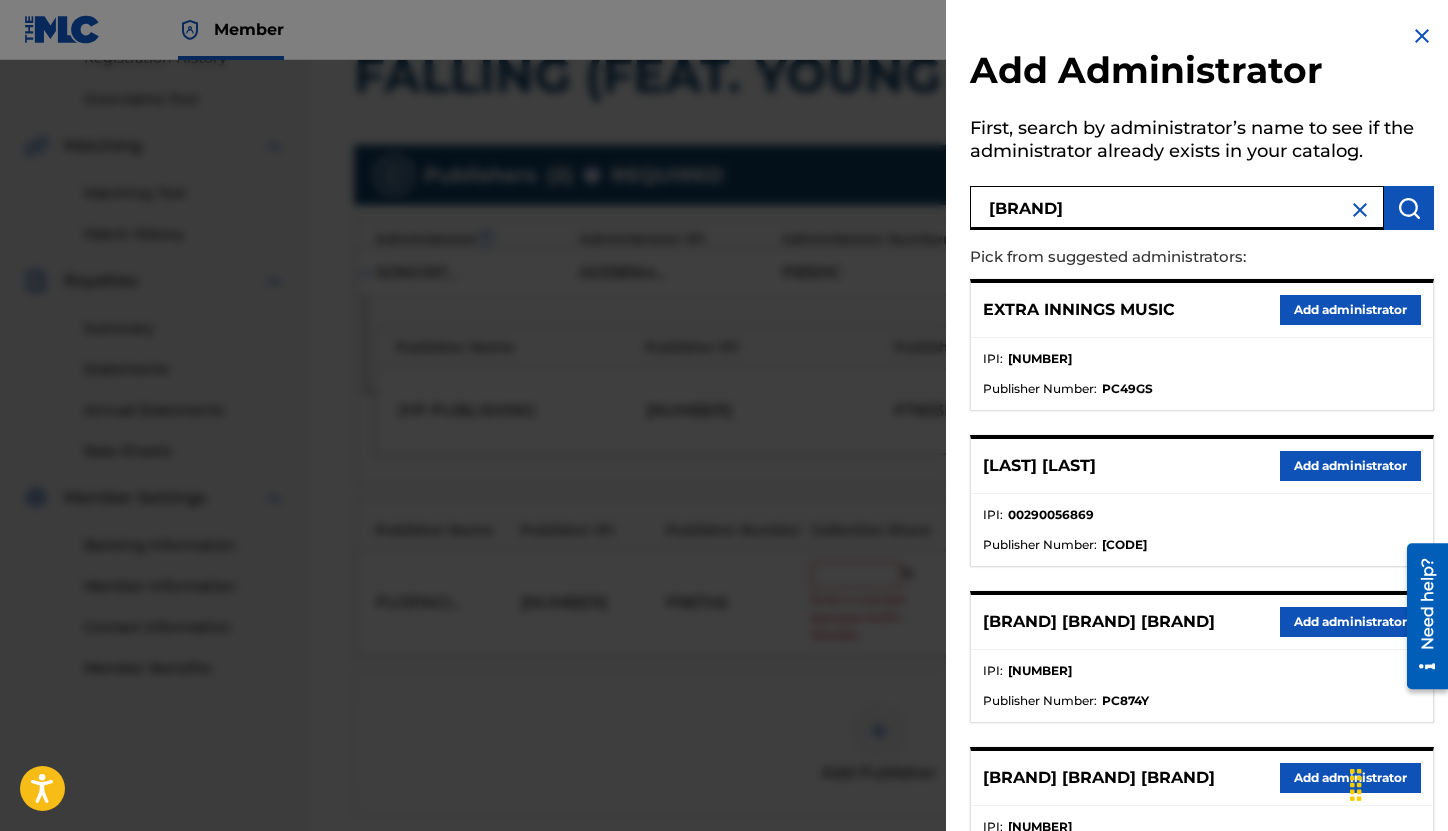 type on "songs of windswept" 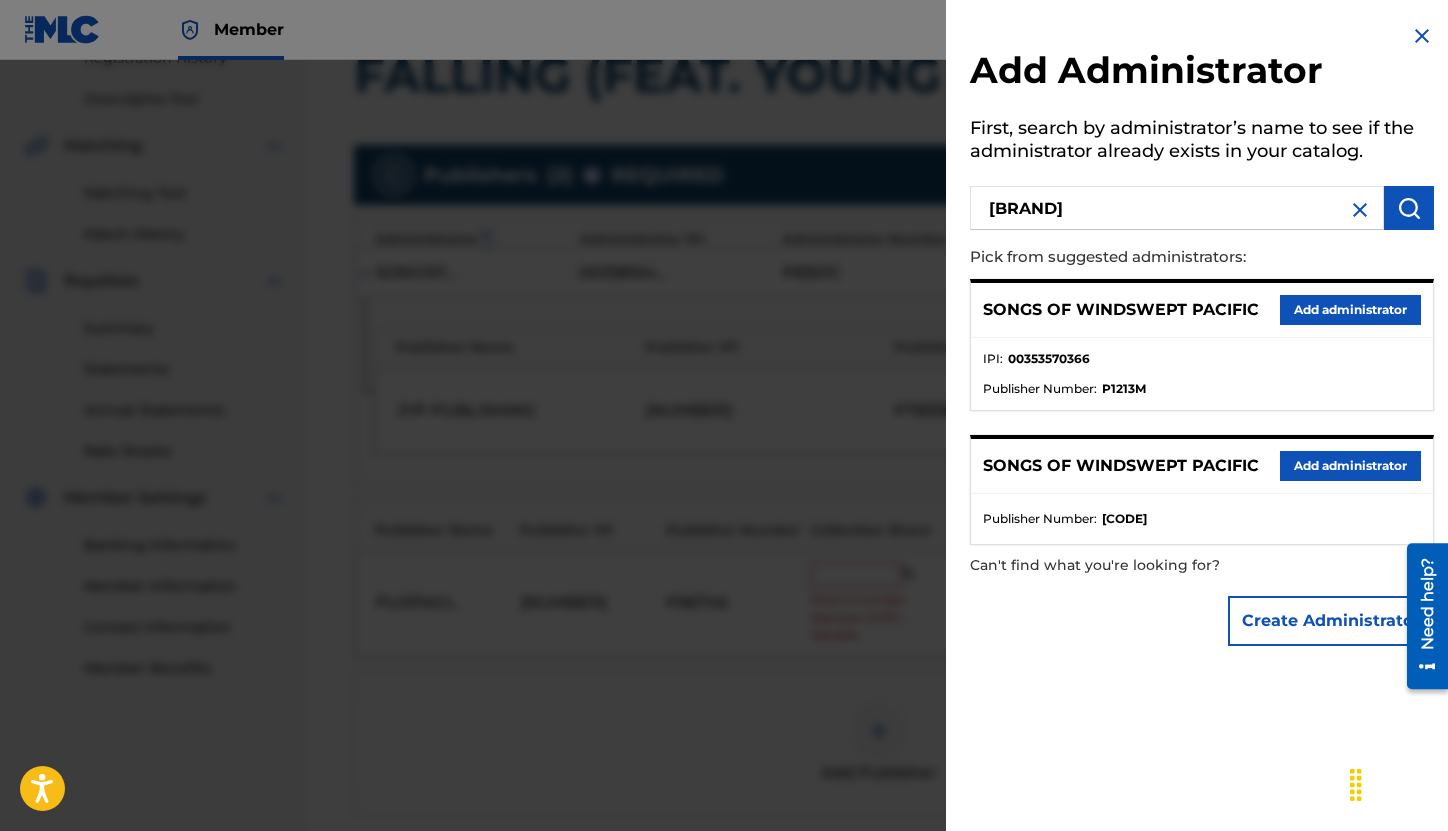 click on "Add administrator" at bounding box center [1350, 310] 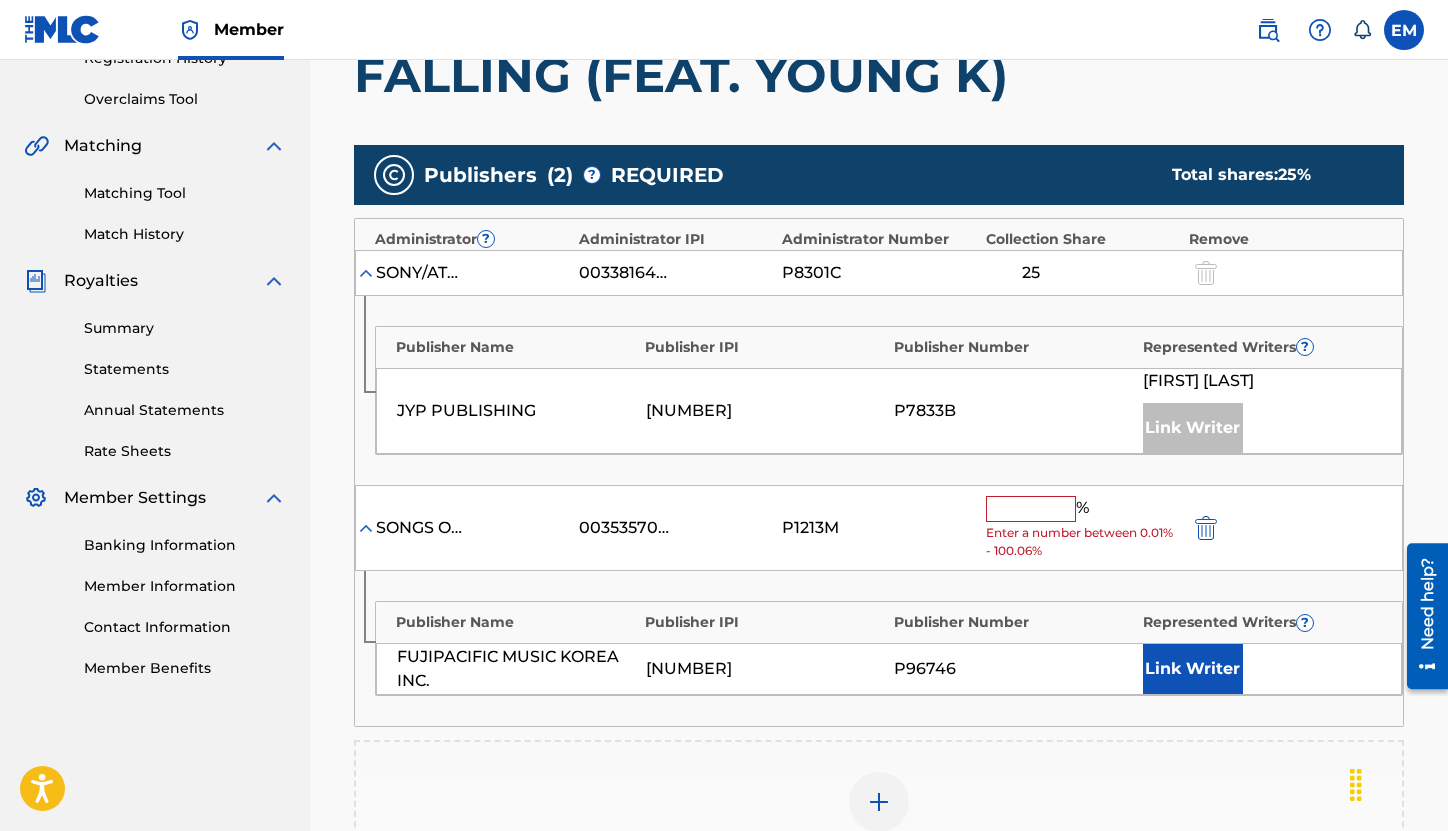 click at bounding box center (1031, 509) 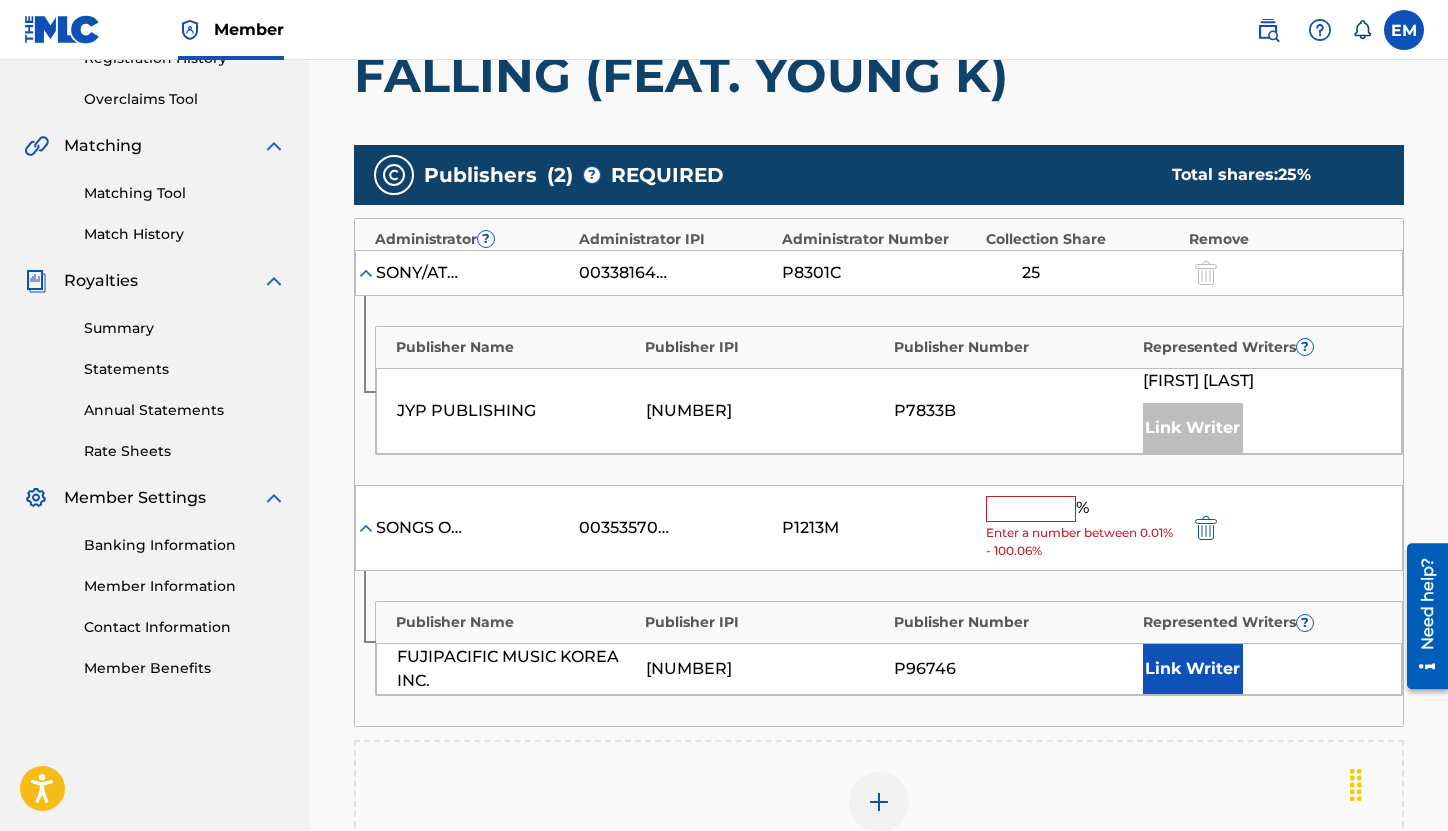 drag, startPoint x: 1031, startPoint y: 491, endPoint x: 1026, endPoint y: 507, distance: 16.763054 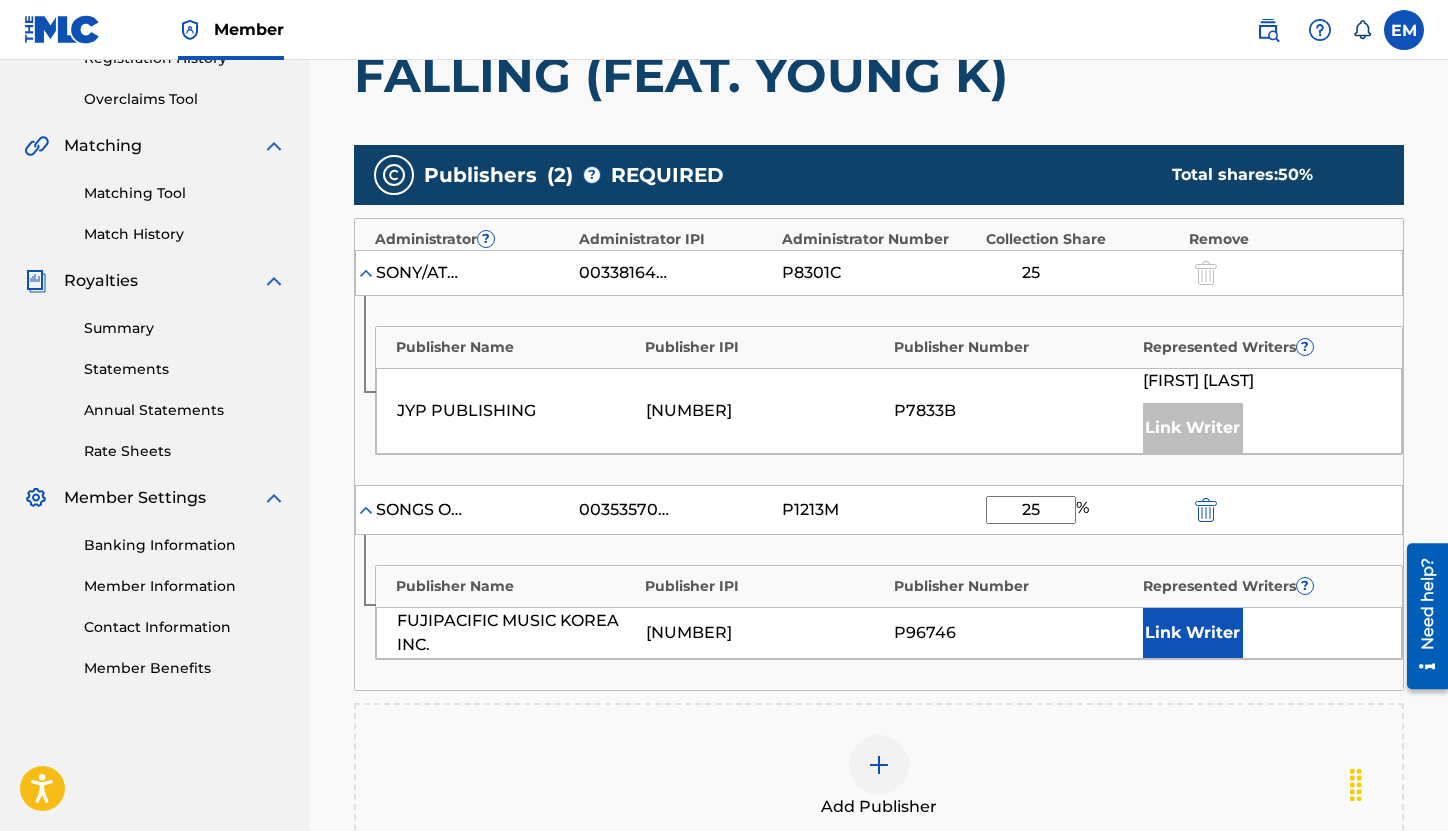 type on "25" 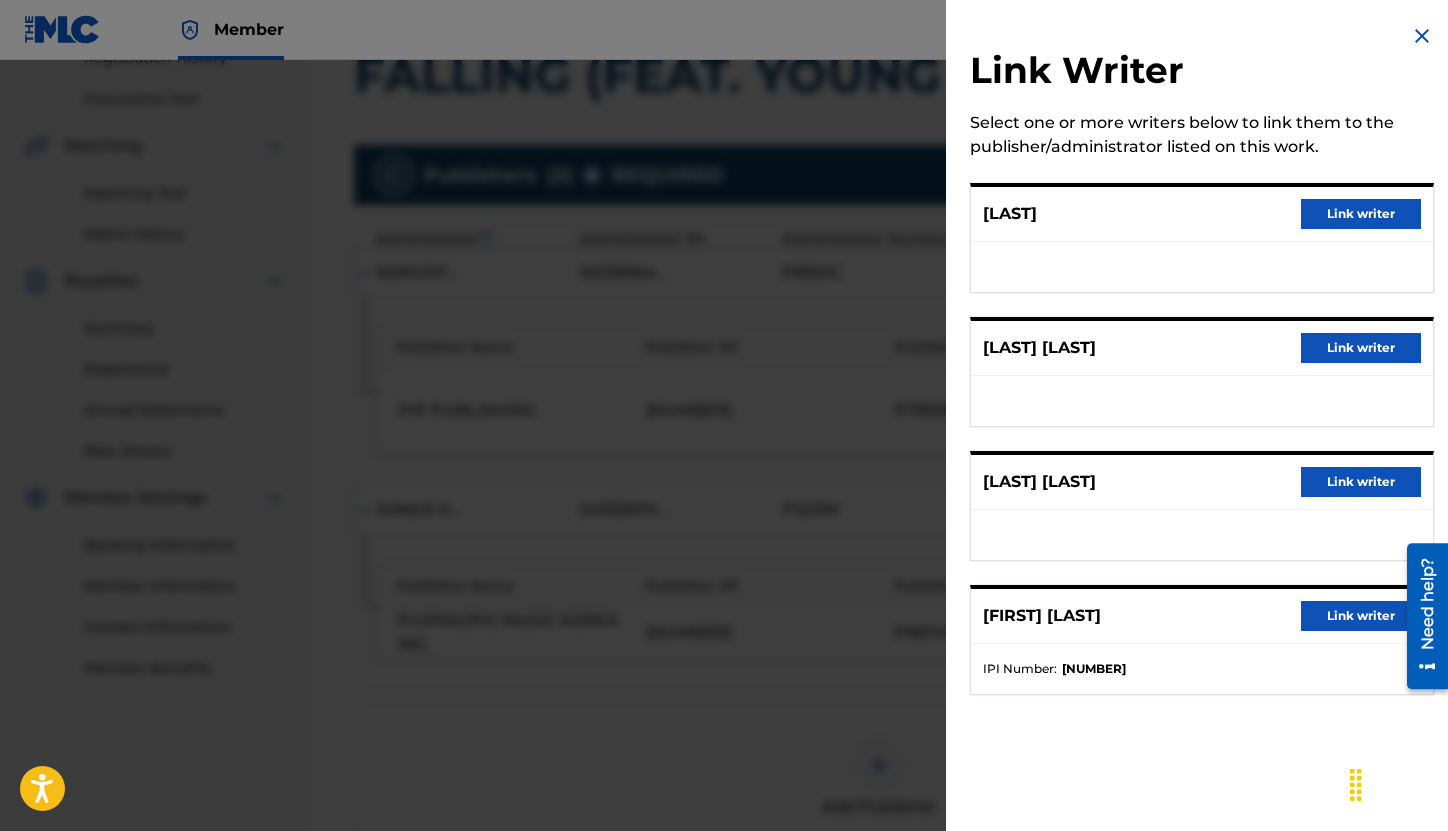 click on "Link writer" at bounding box center (1361, 482) 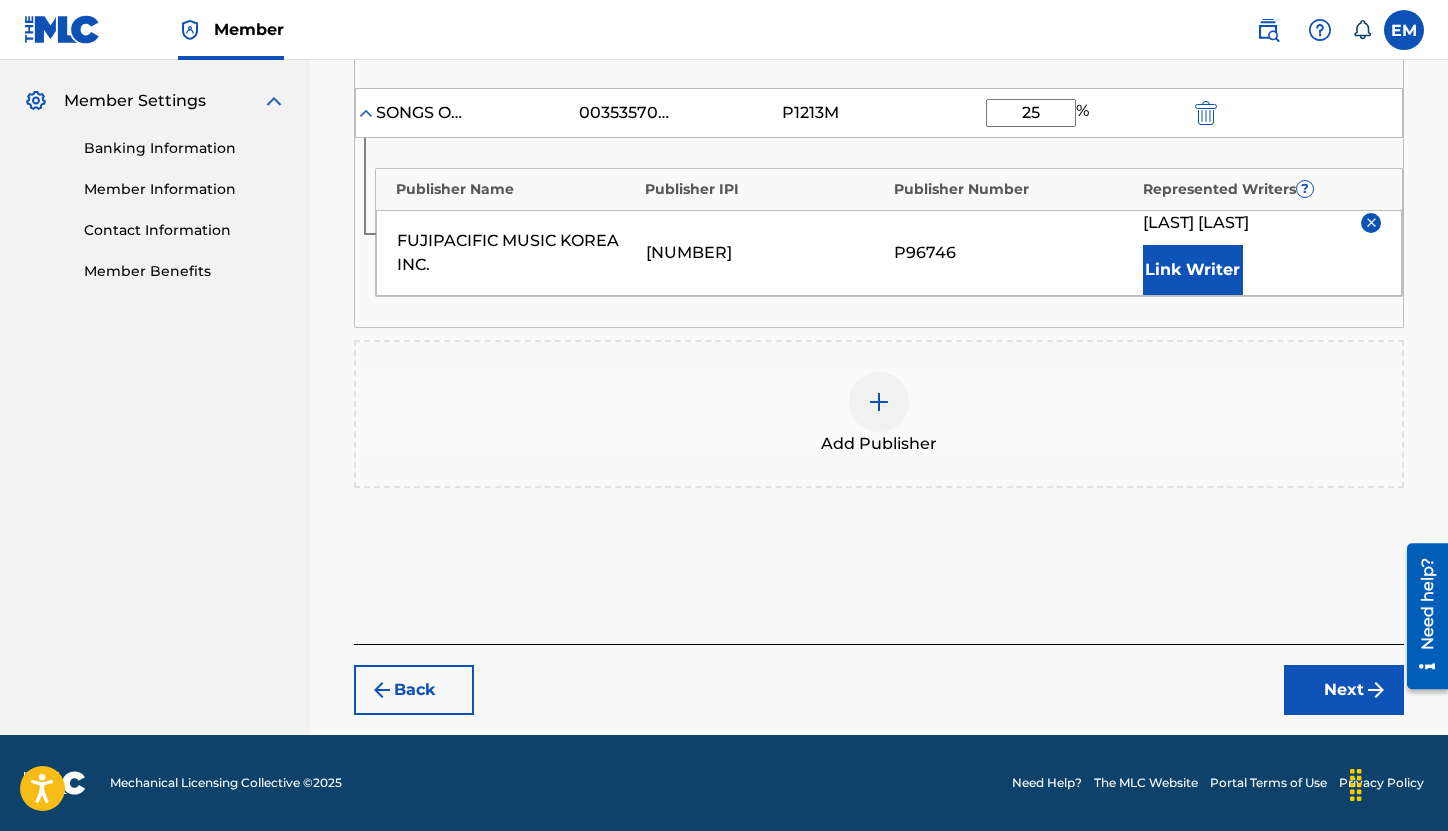 click on "Next" at bounding box center (1344, 690) 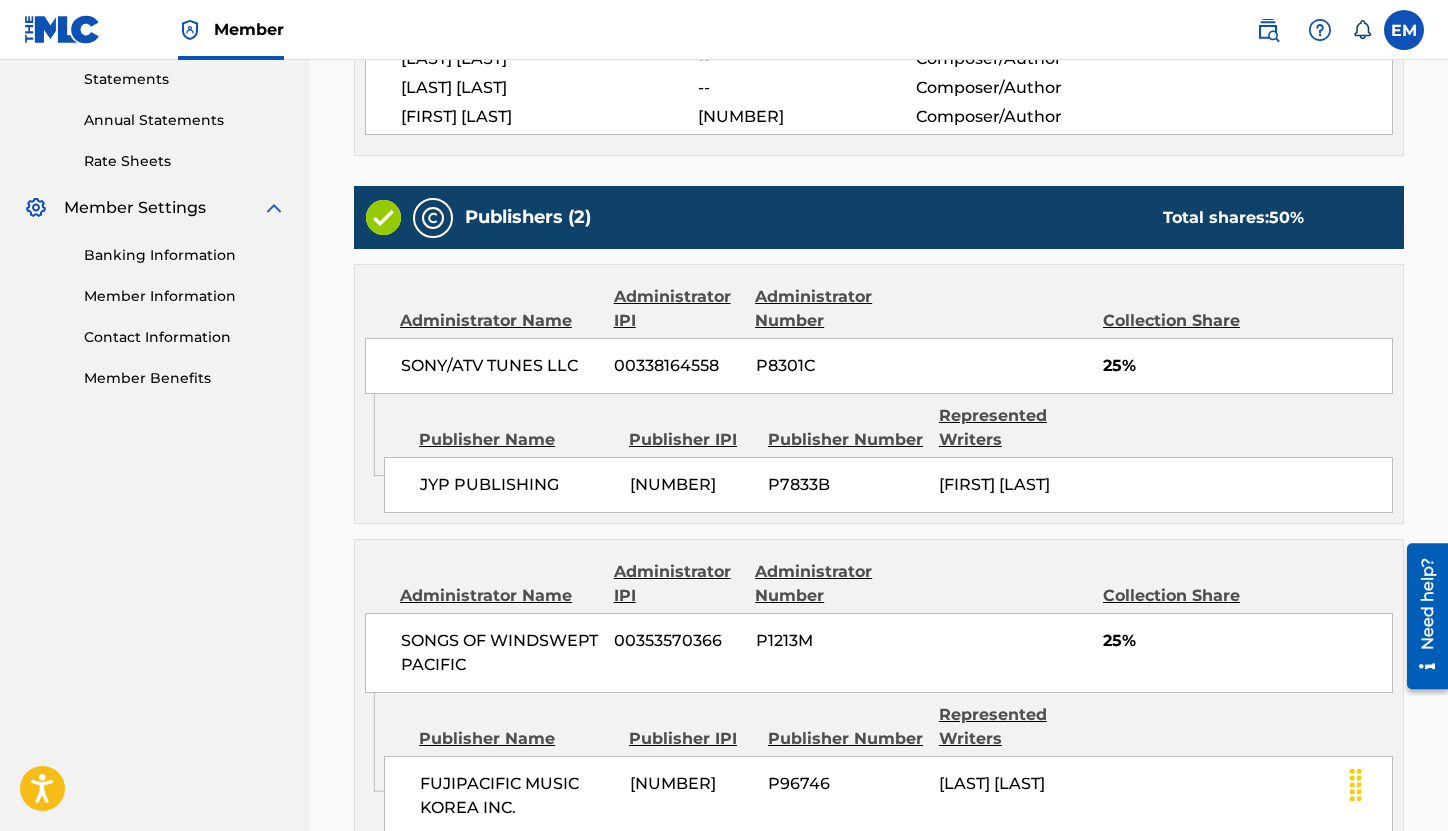 scroll, scrollTop: 947, scrollLeft: 0, axis: vertical 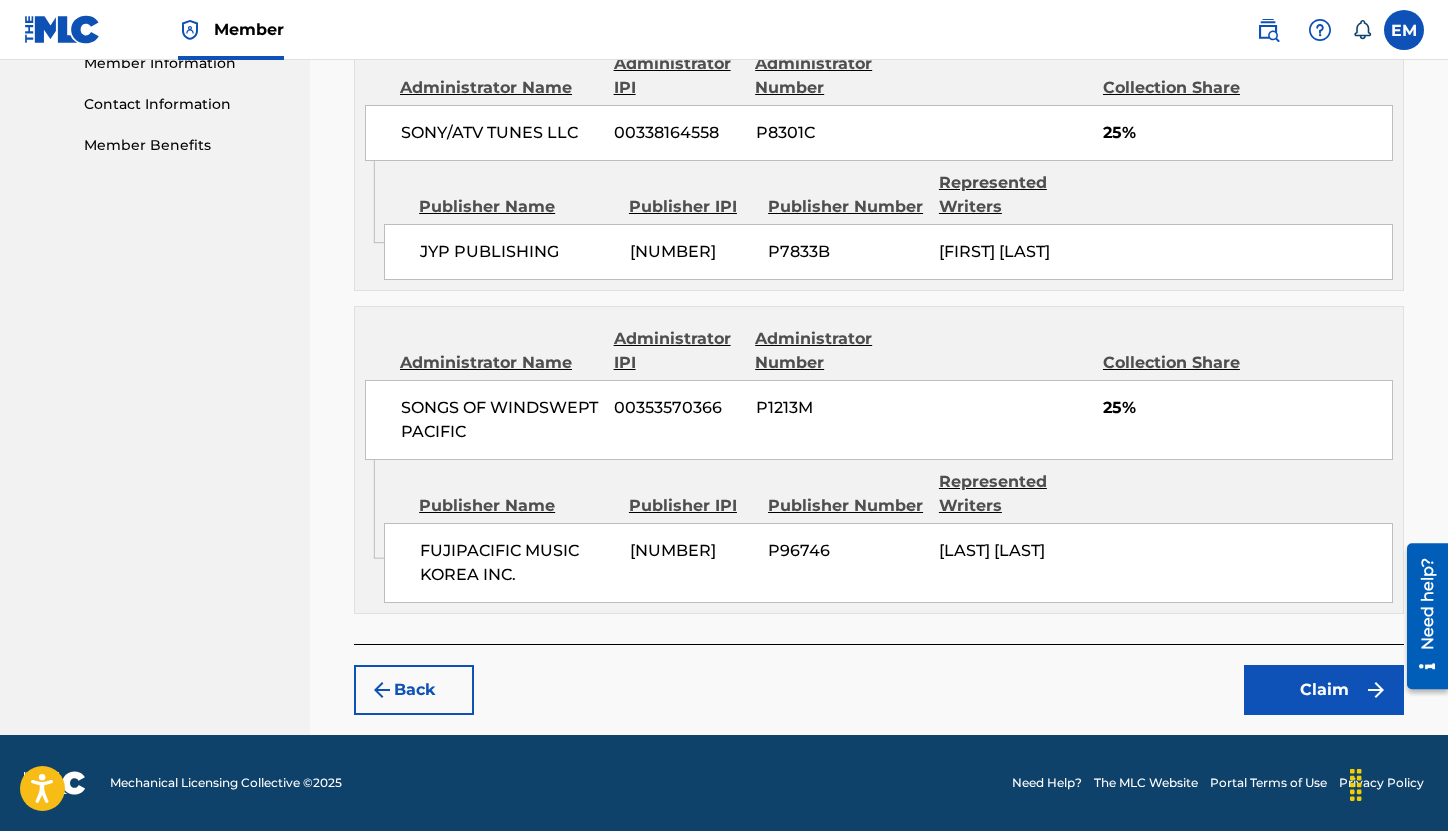 click on "Claim" at bounding box center (1324, 690) 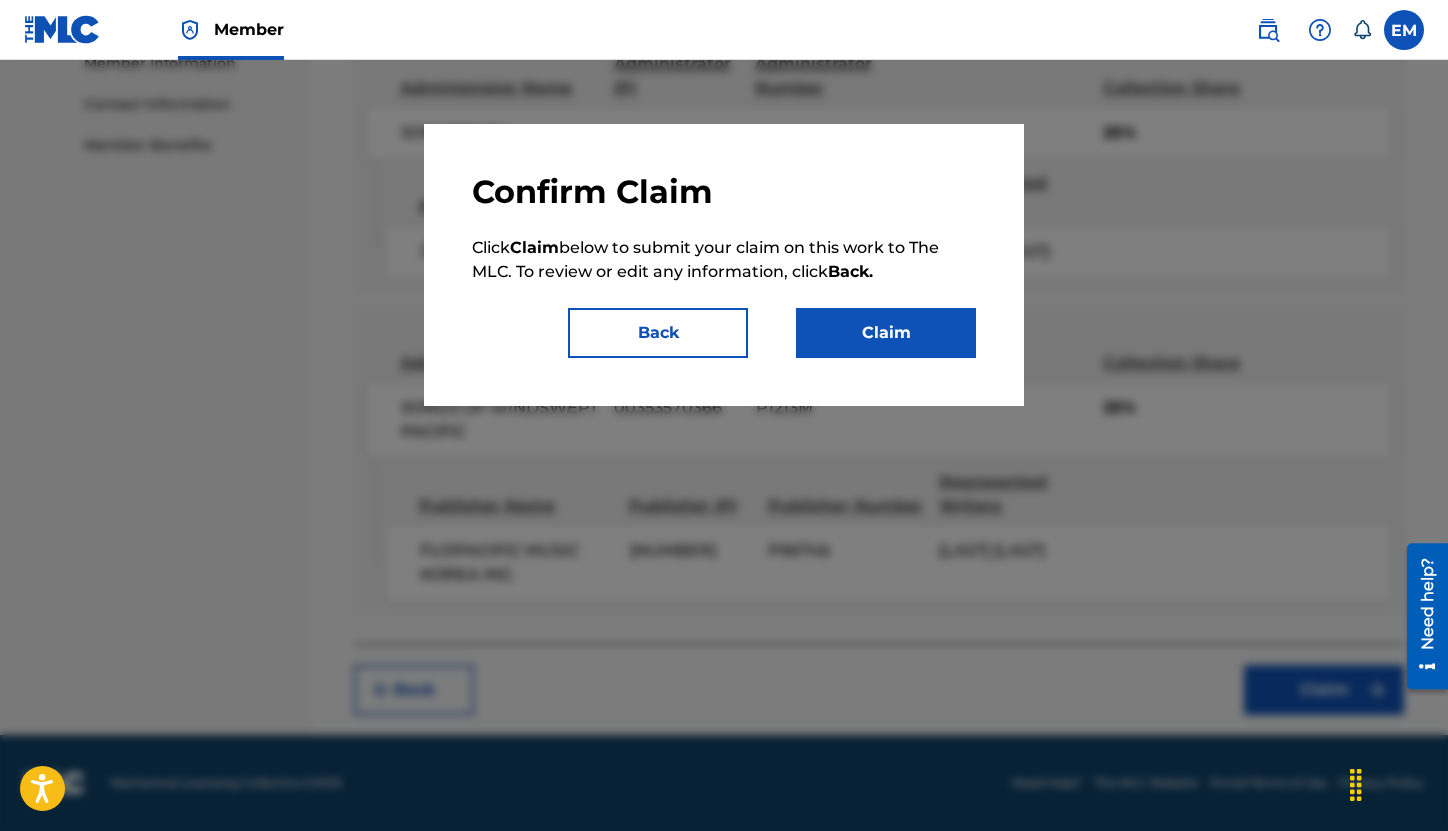 click on "Back" at bounding box center (658, 333) 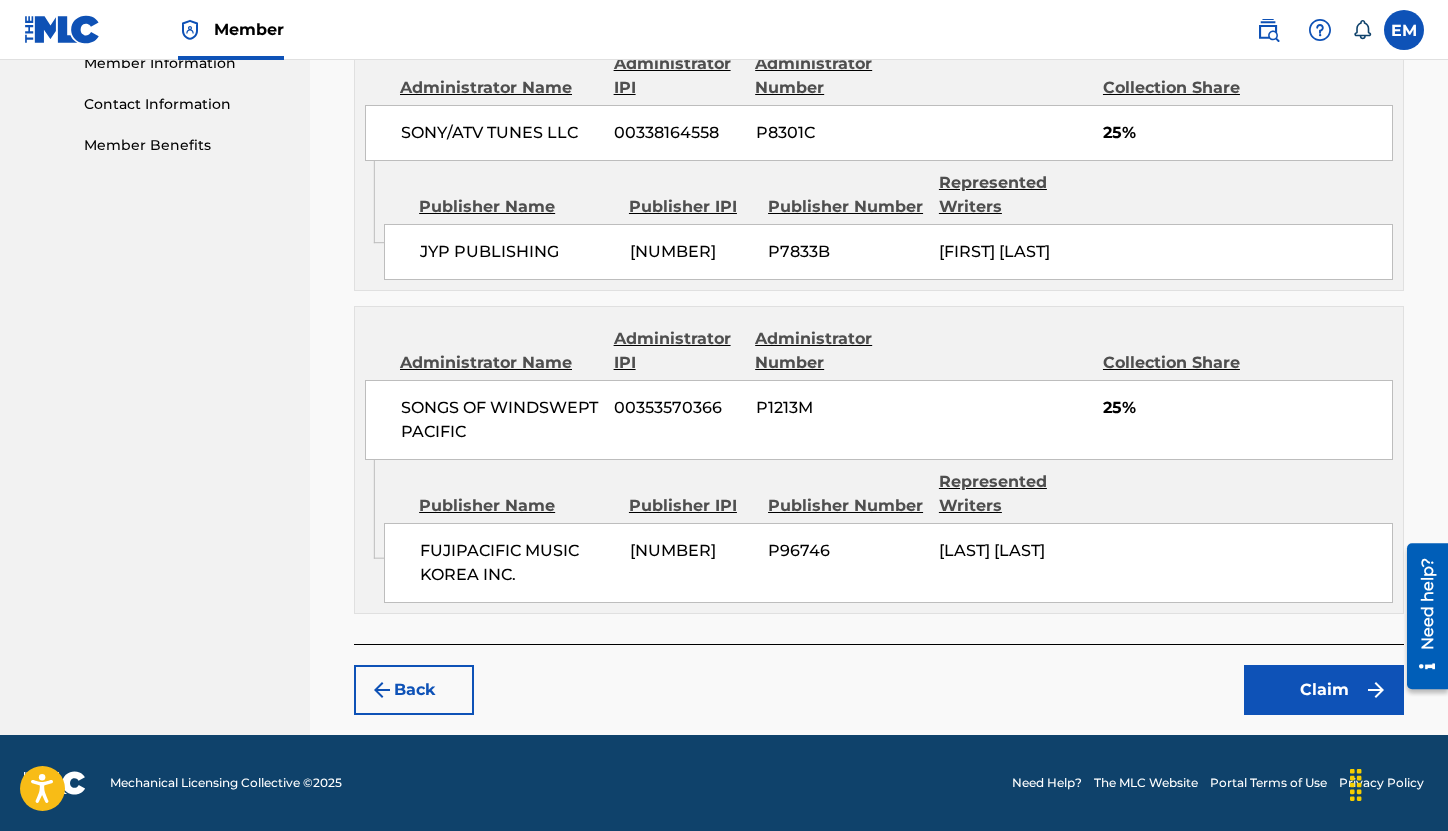 click on "Claim" at bounding box center (1324, 690) 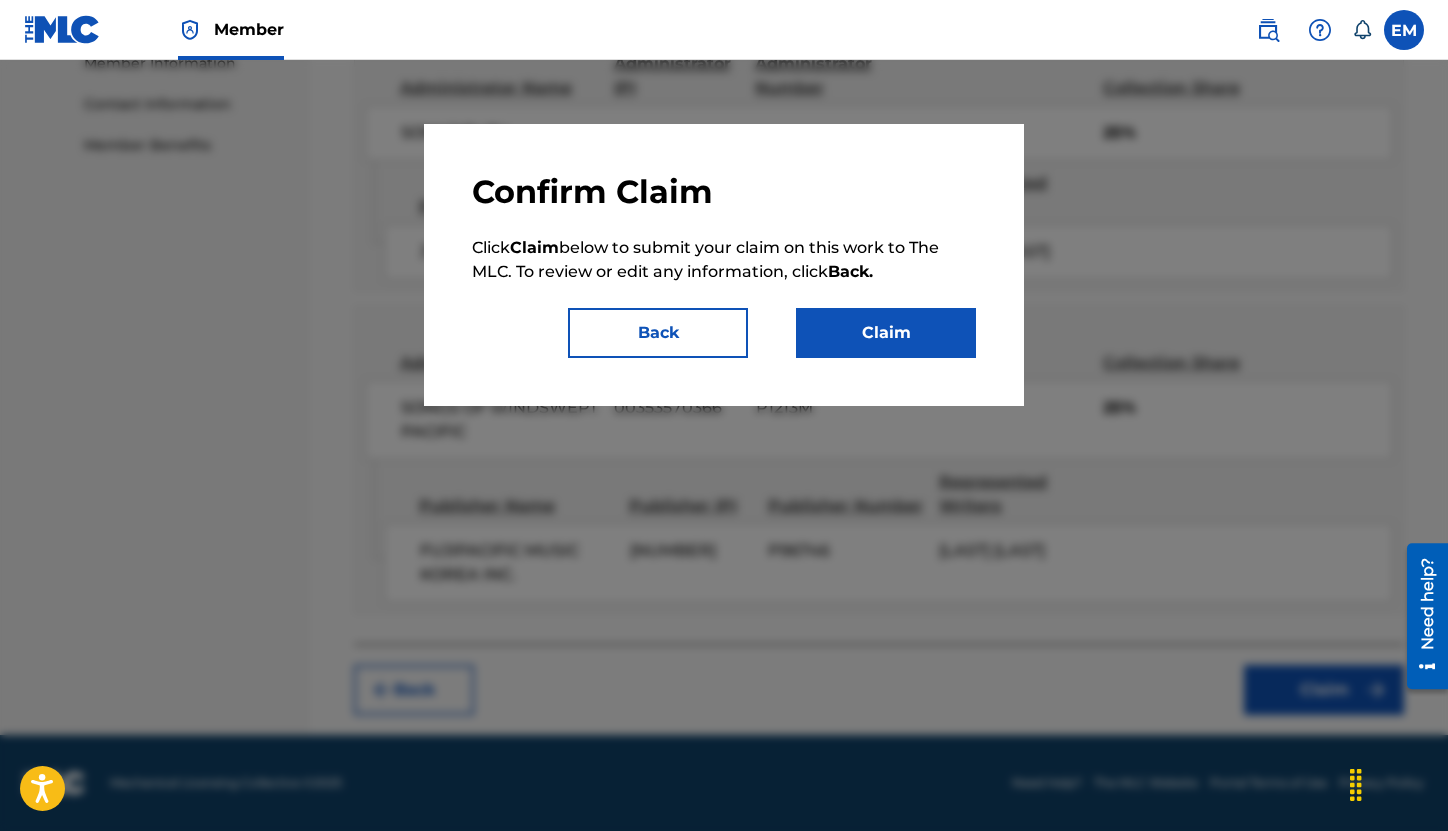 click on "Claim" at bounding box center (886, 333) 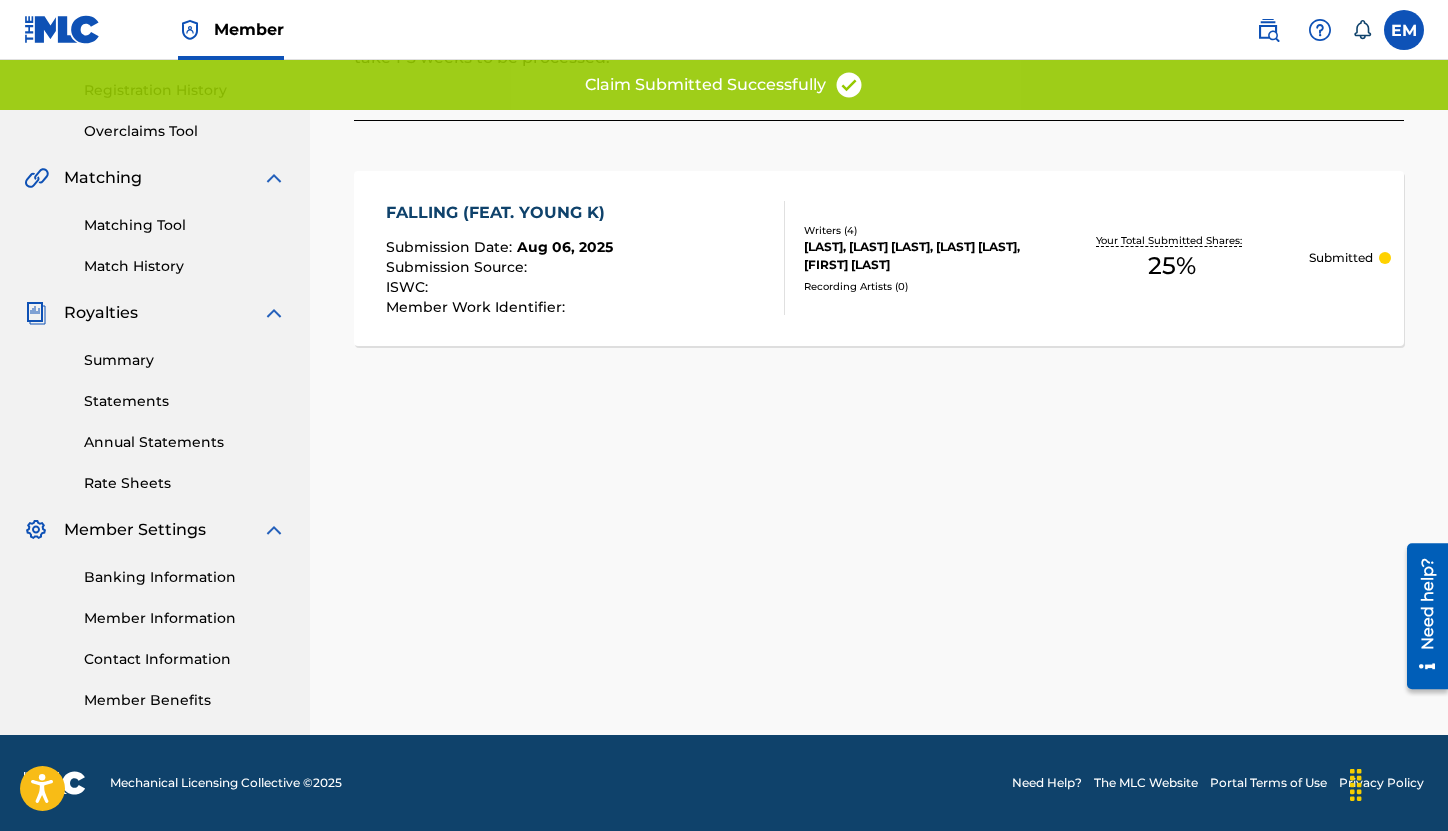 scroll, scrollTop: 368, scrollLeft: 0, axis: vertical 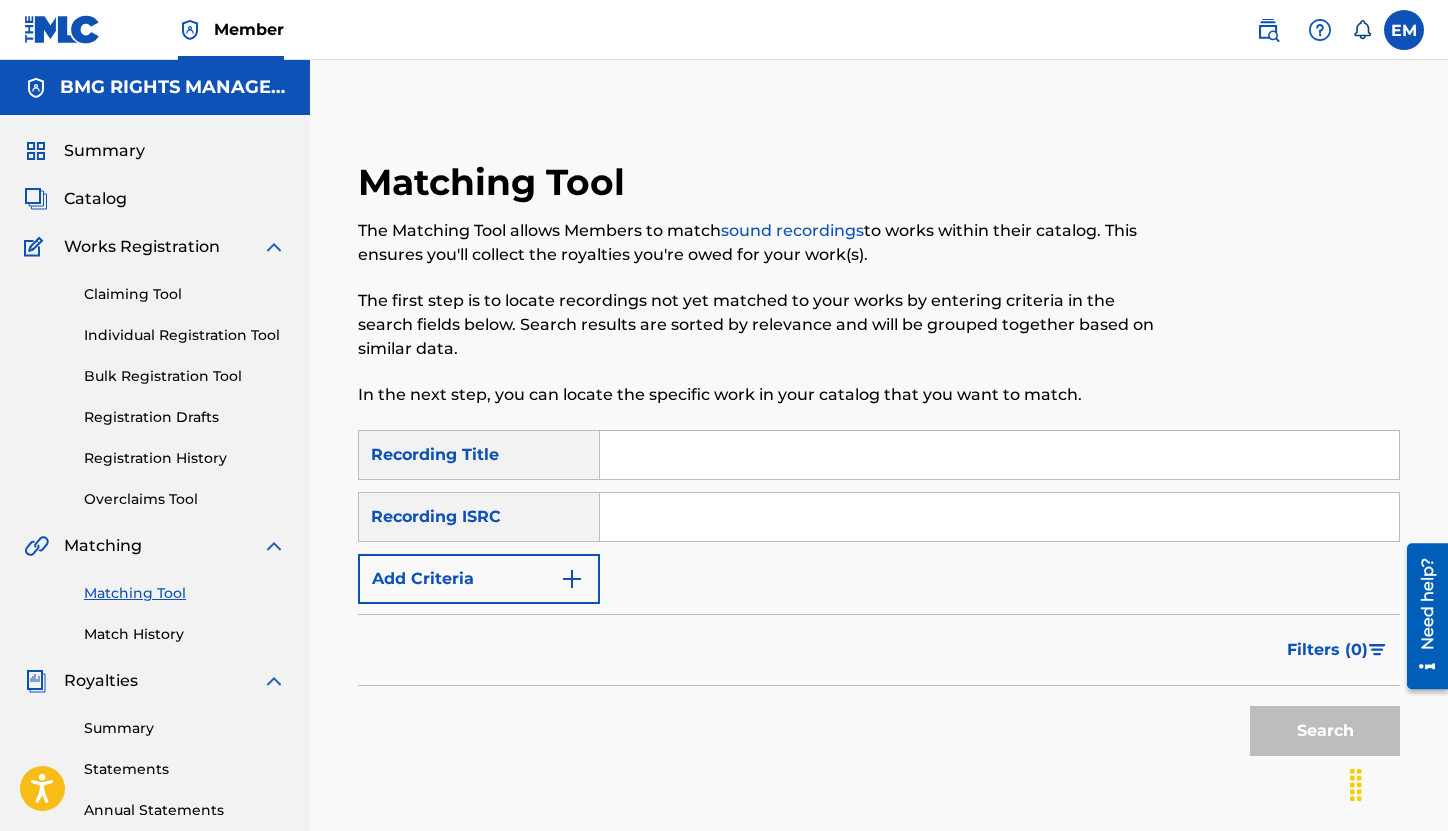 click on "Claiming Tool" at bounding box center [185, 294] 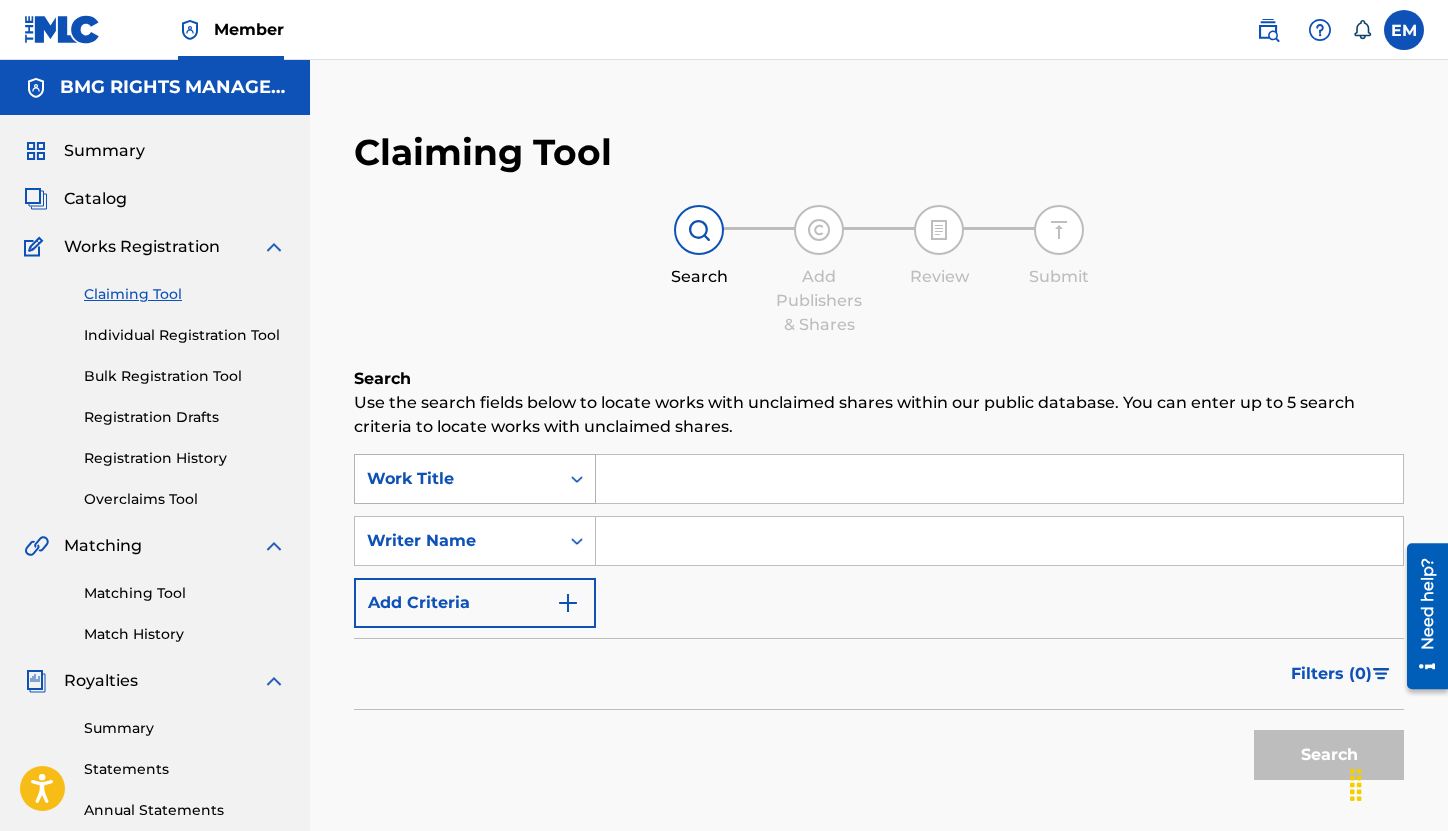 click on "Work Title" at bounding box center [457, 479] 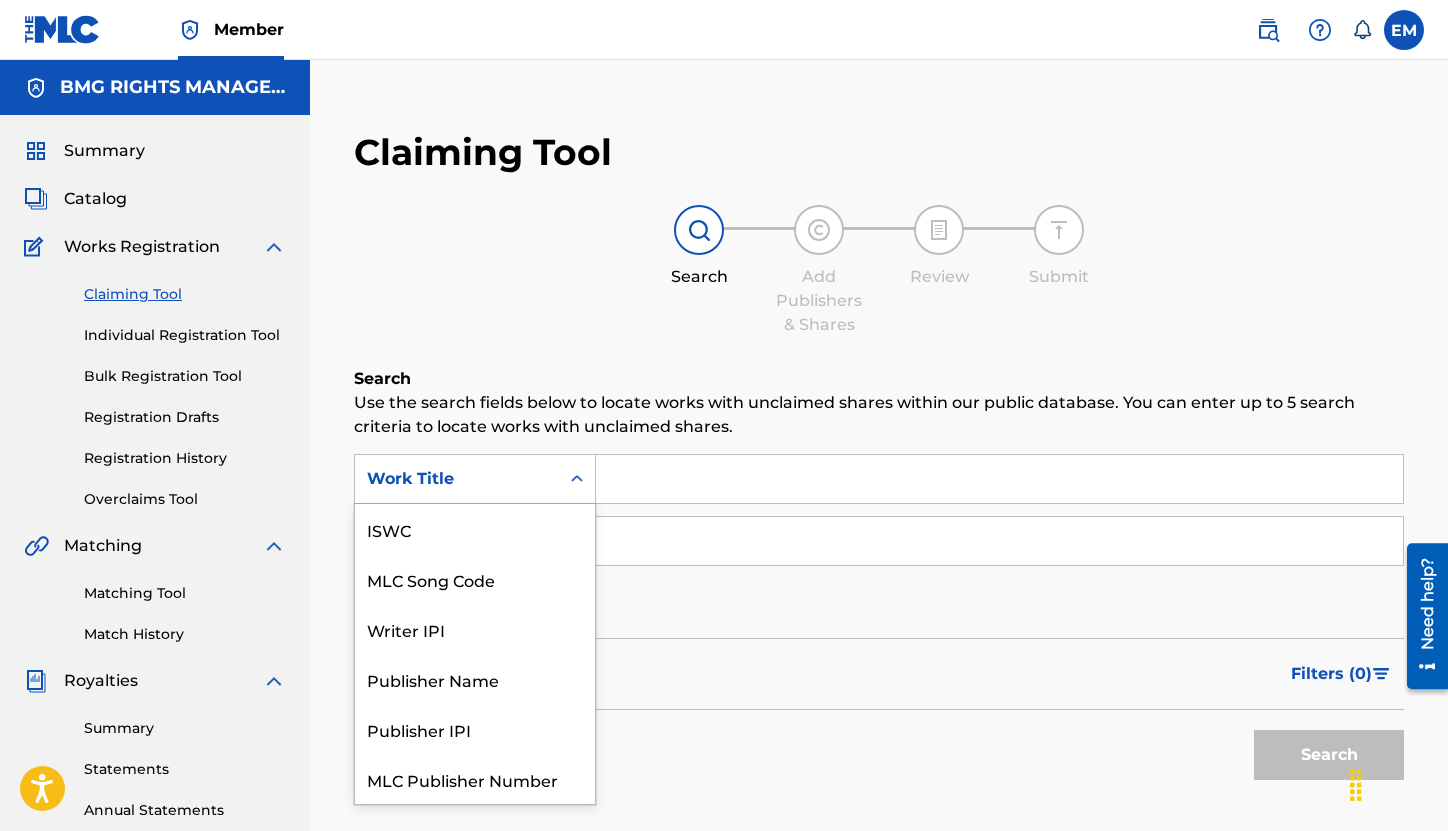 scroll, scrollTop: 50, scrollLeft: 0, axis: vertical 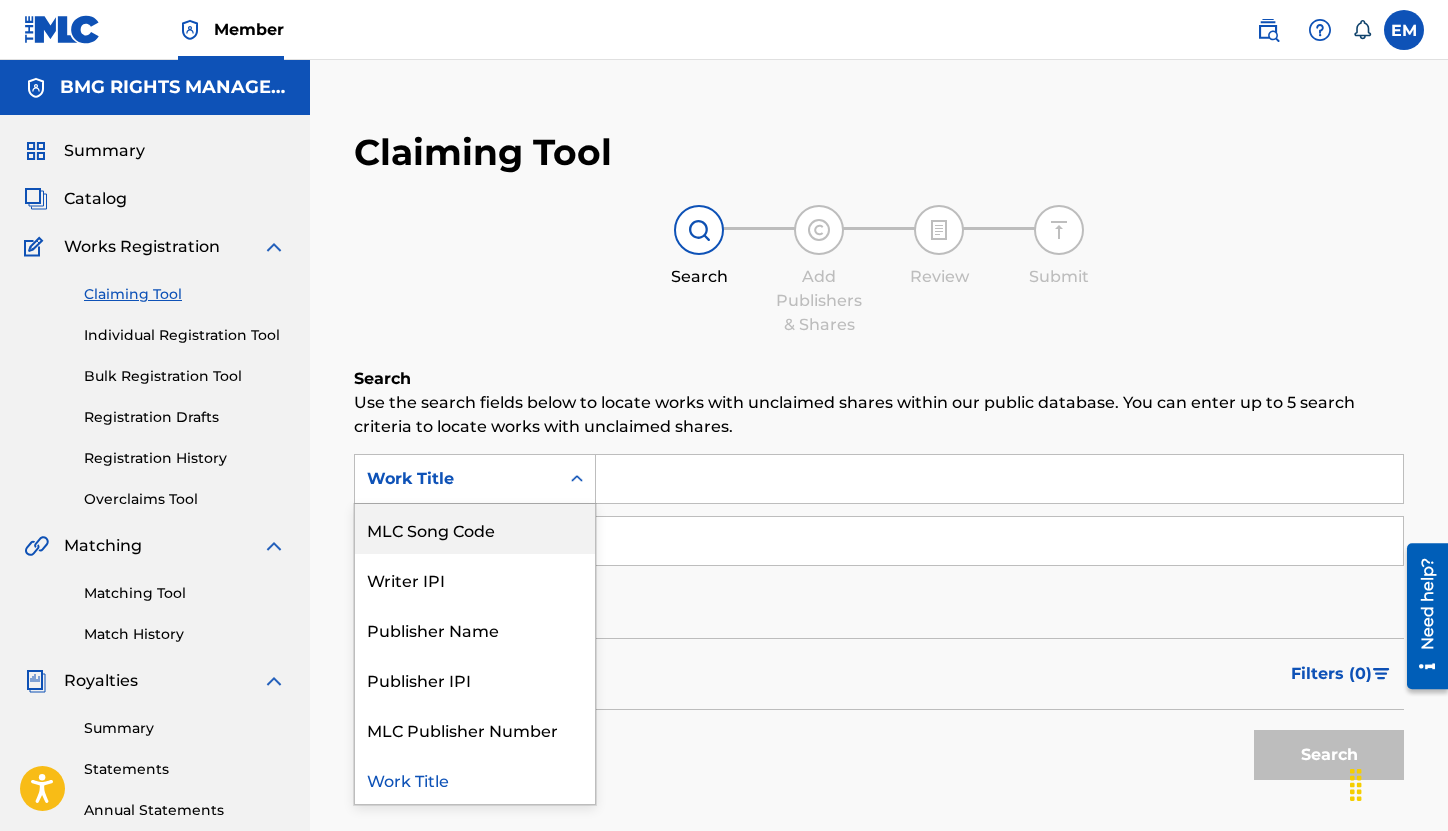 click on "MLC Song Code" at bounding box center [475, 529] 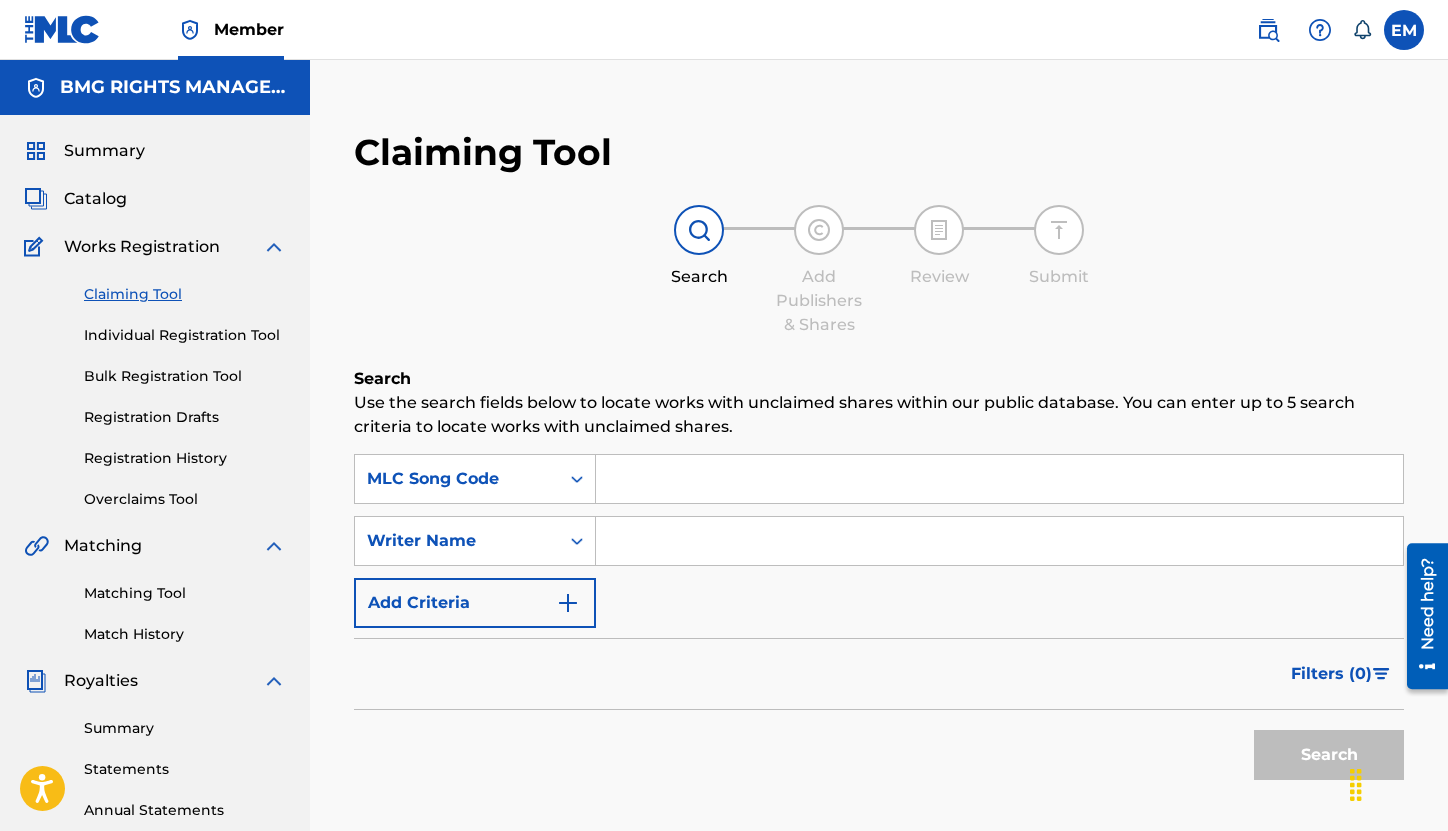 click at bounding box center [999, 479] 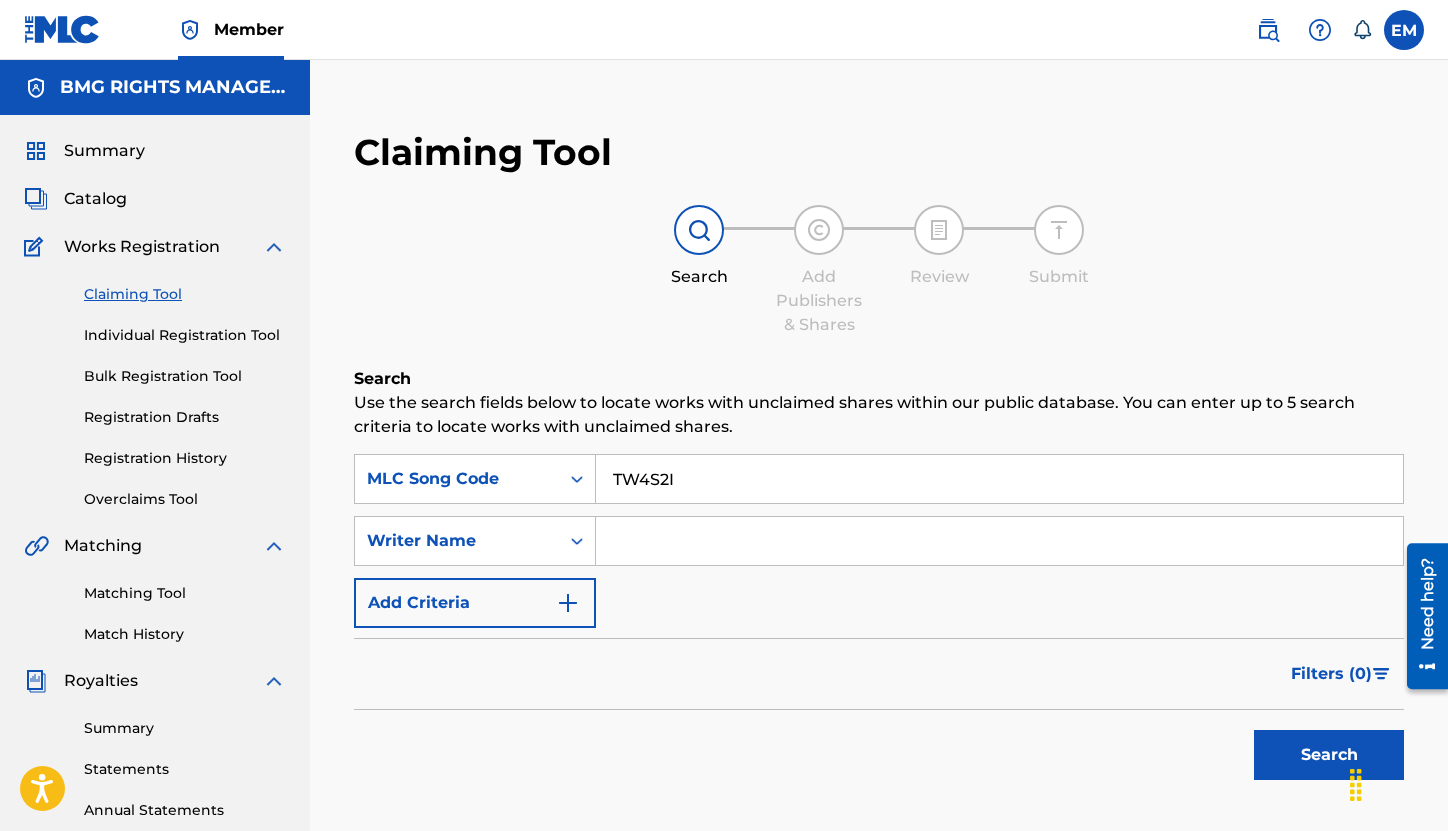type on "[LICENSE]" 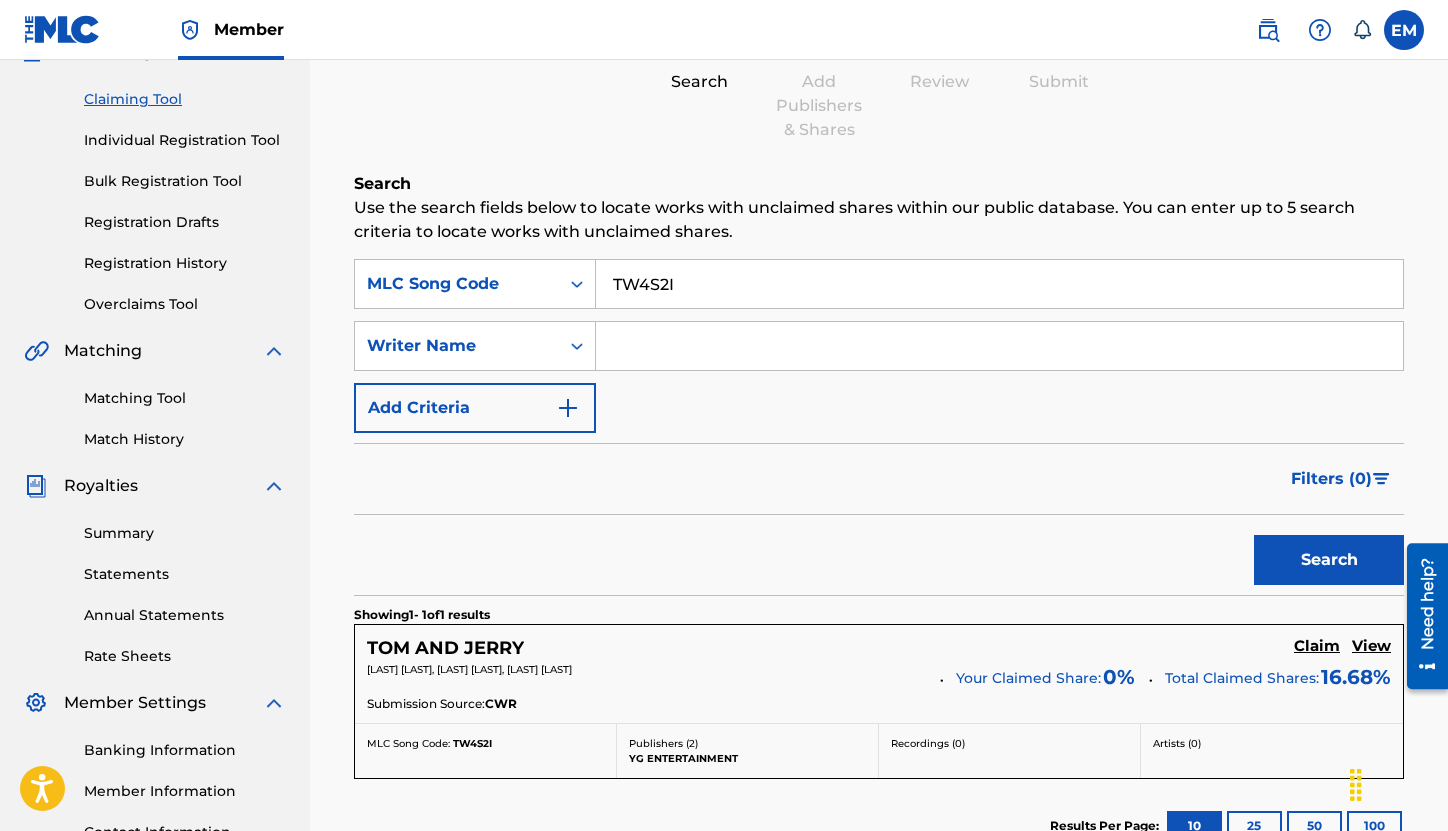 scroll, scrollTop: 300, scrollLeft: 0, axis: vertical 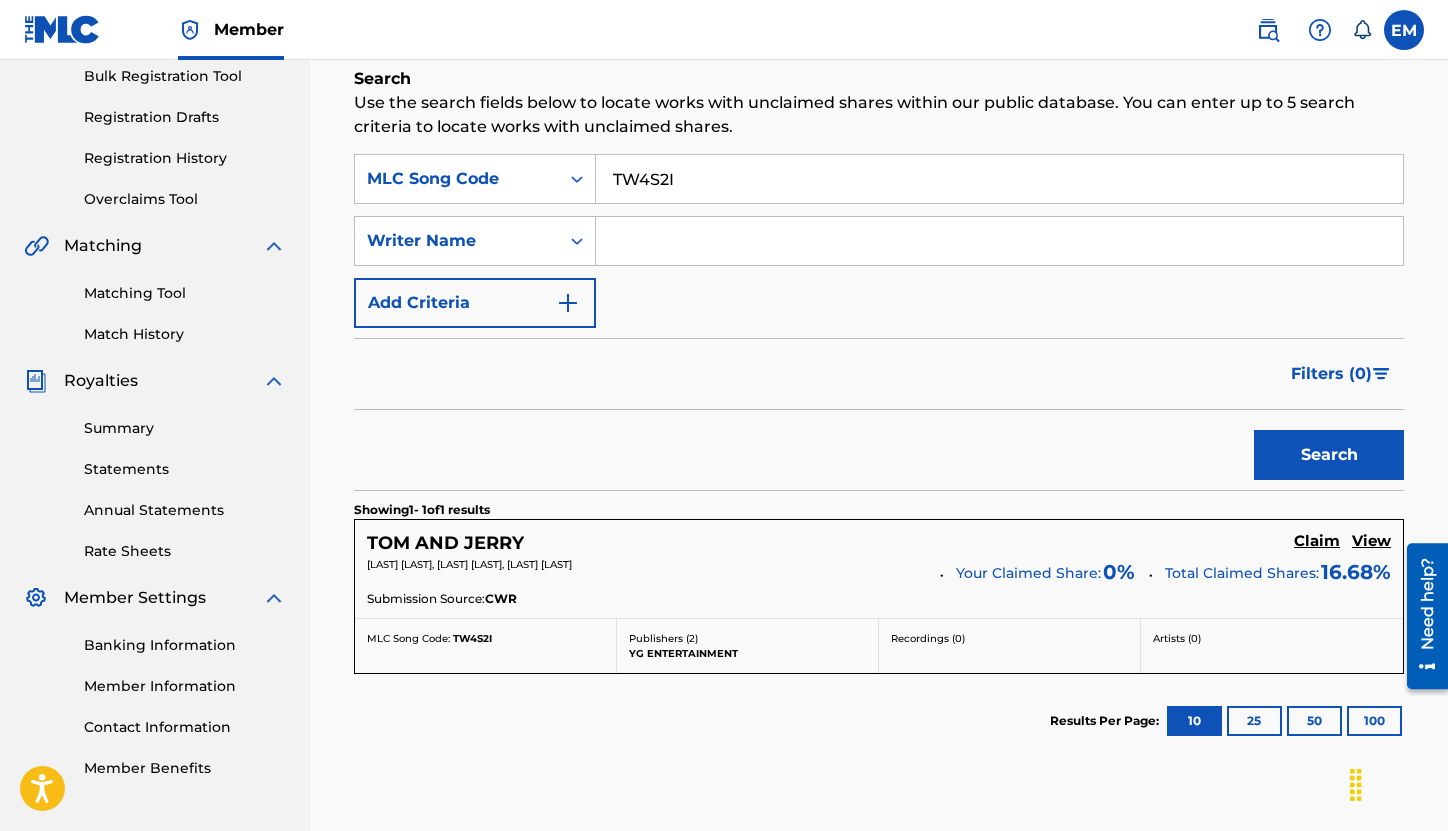 click on "Claim" at bounding box center (1317, 541) 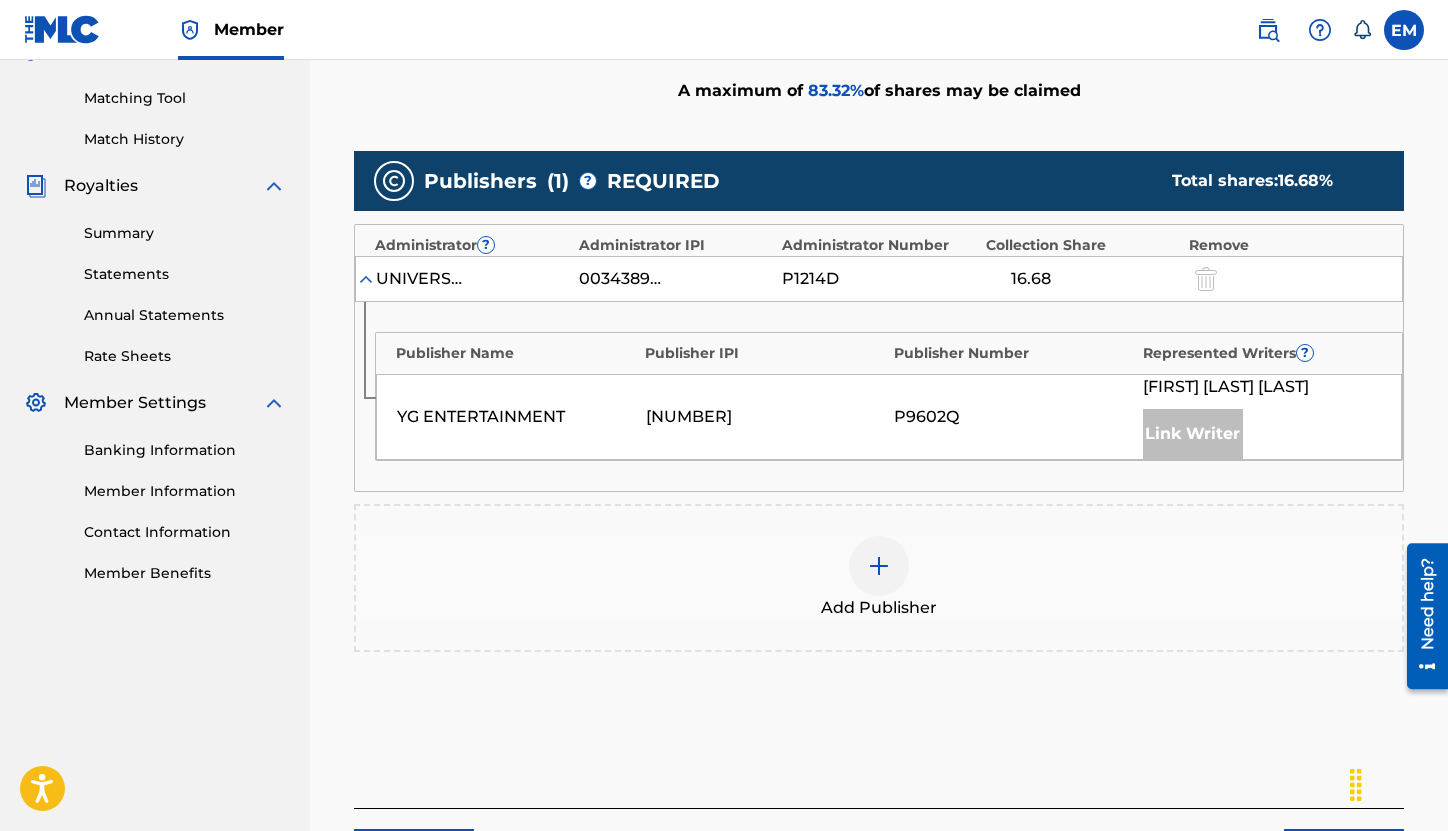 scroll, scrollTop: 500, scrollLeft: 0, axis: vertical 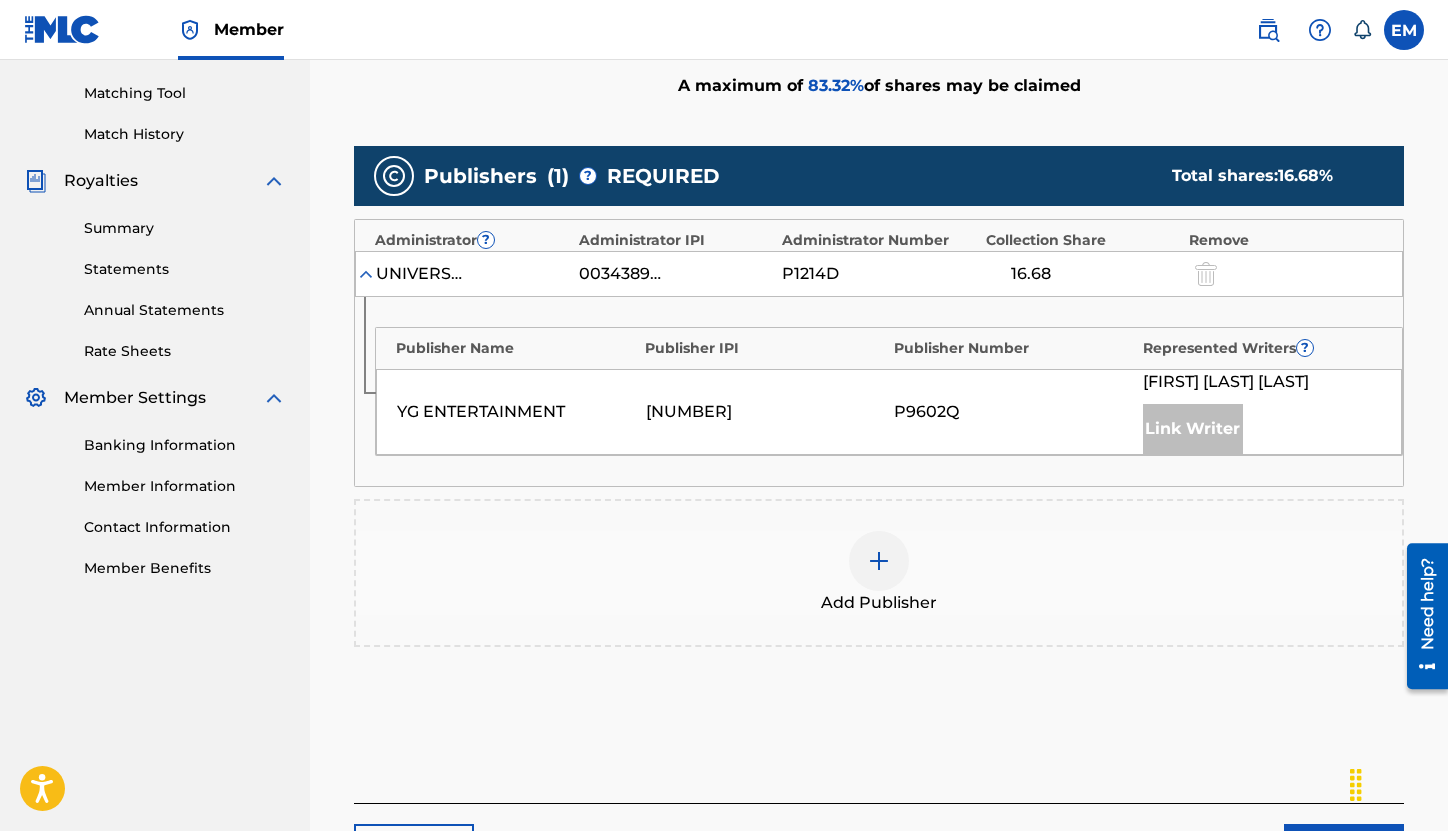 click at bounding box center (879, 561) 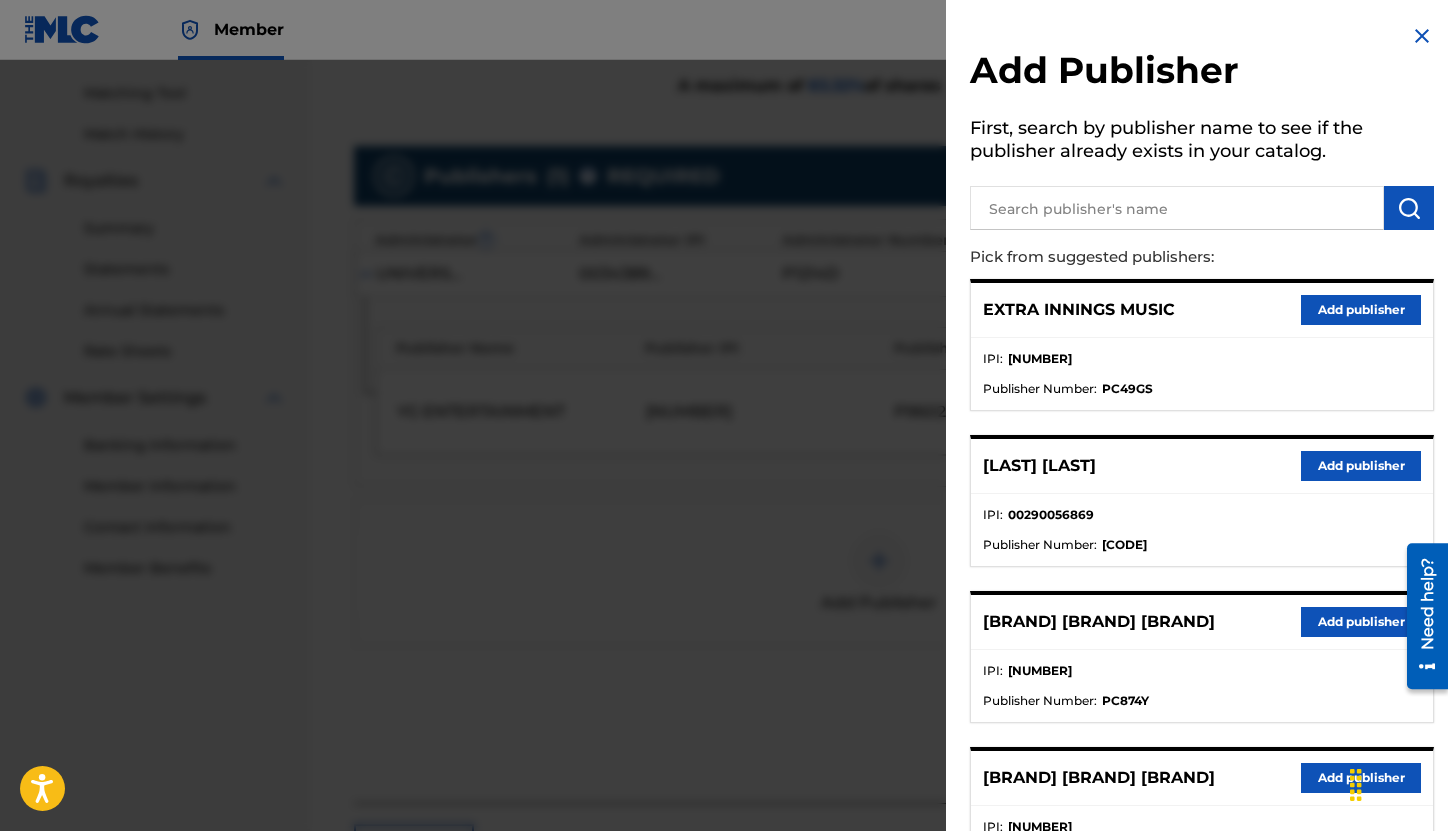 click at bounding box center (1177, 208) 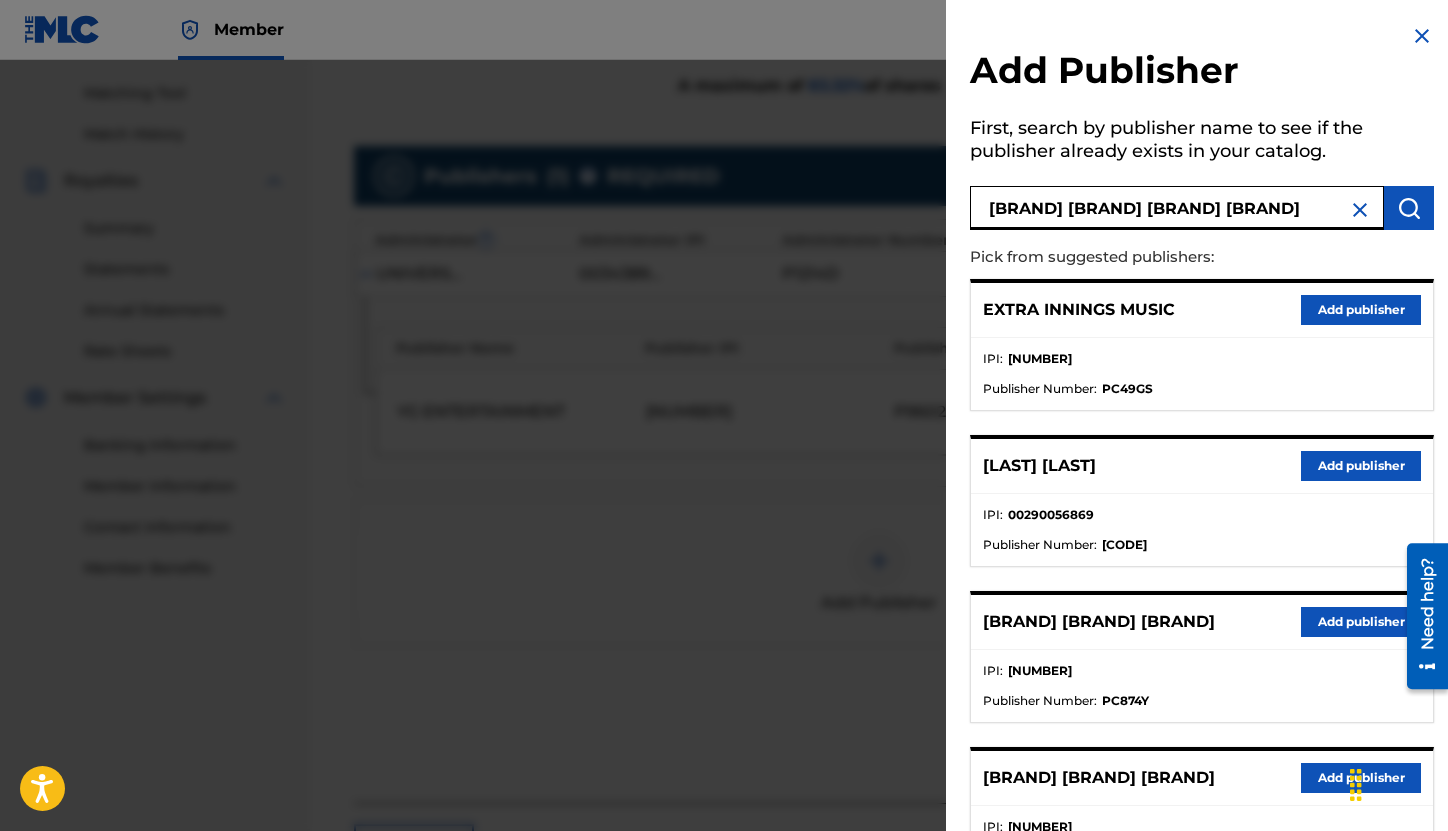 type on "fujipacific music korea" 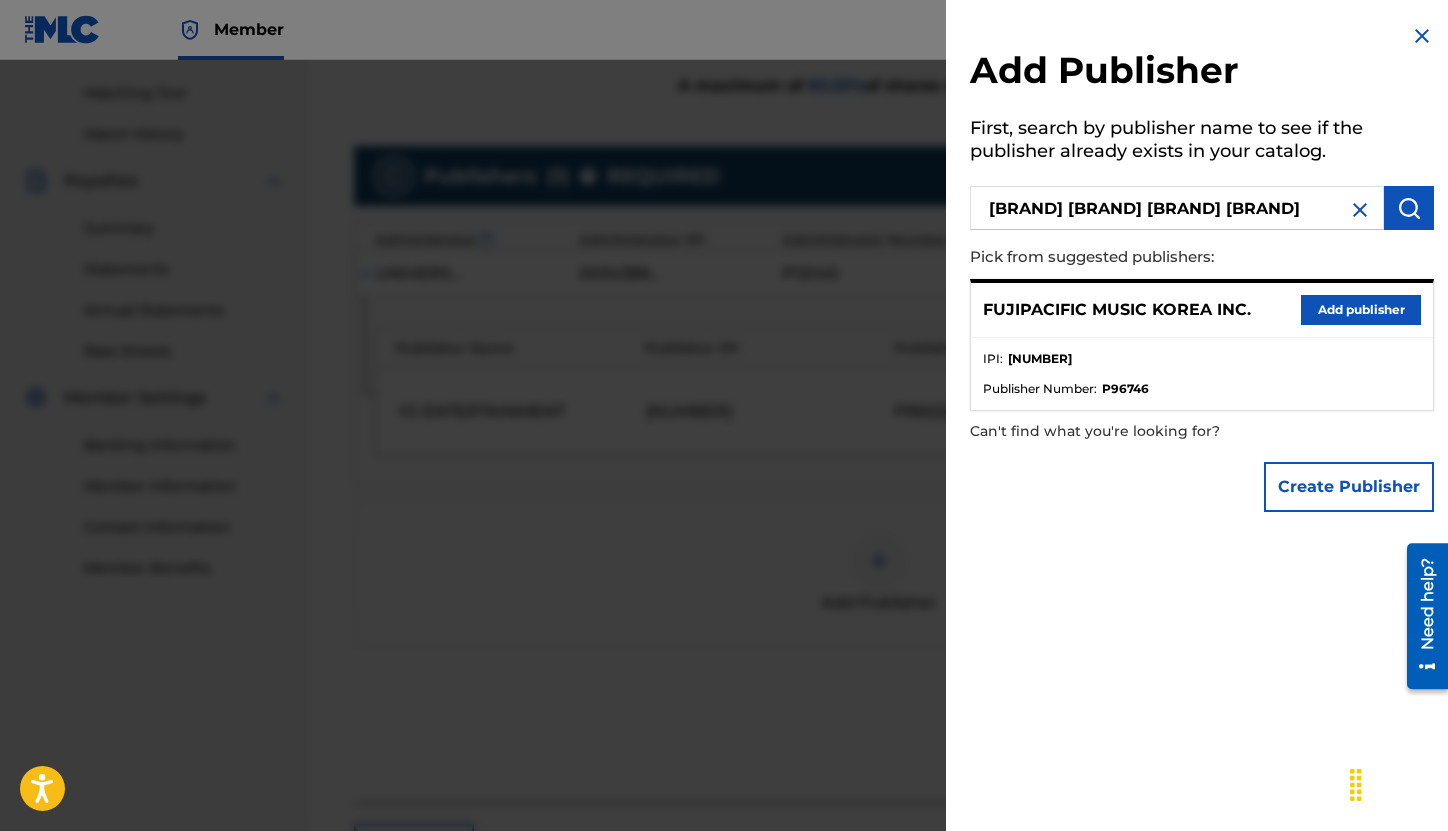 click on "Add publisher" at bounding box center (1361, 310) 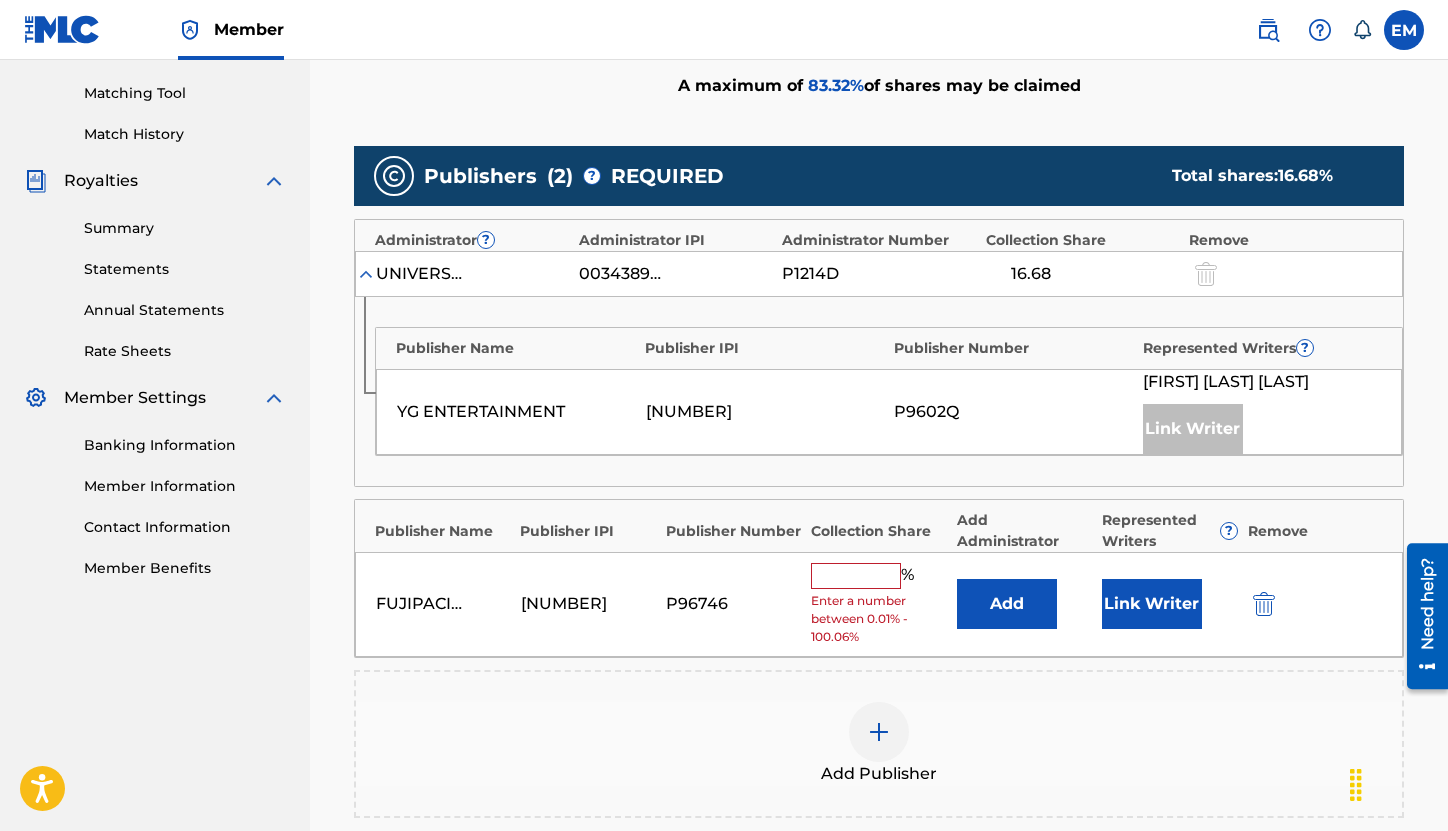 click on "Add" at bounding box center [1007, 604] 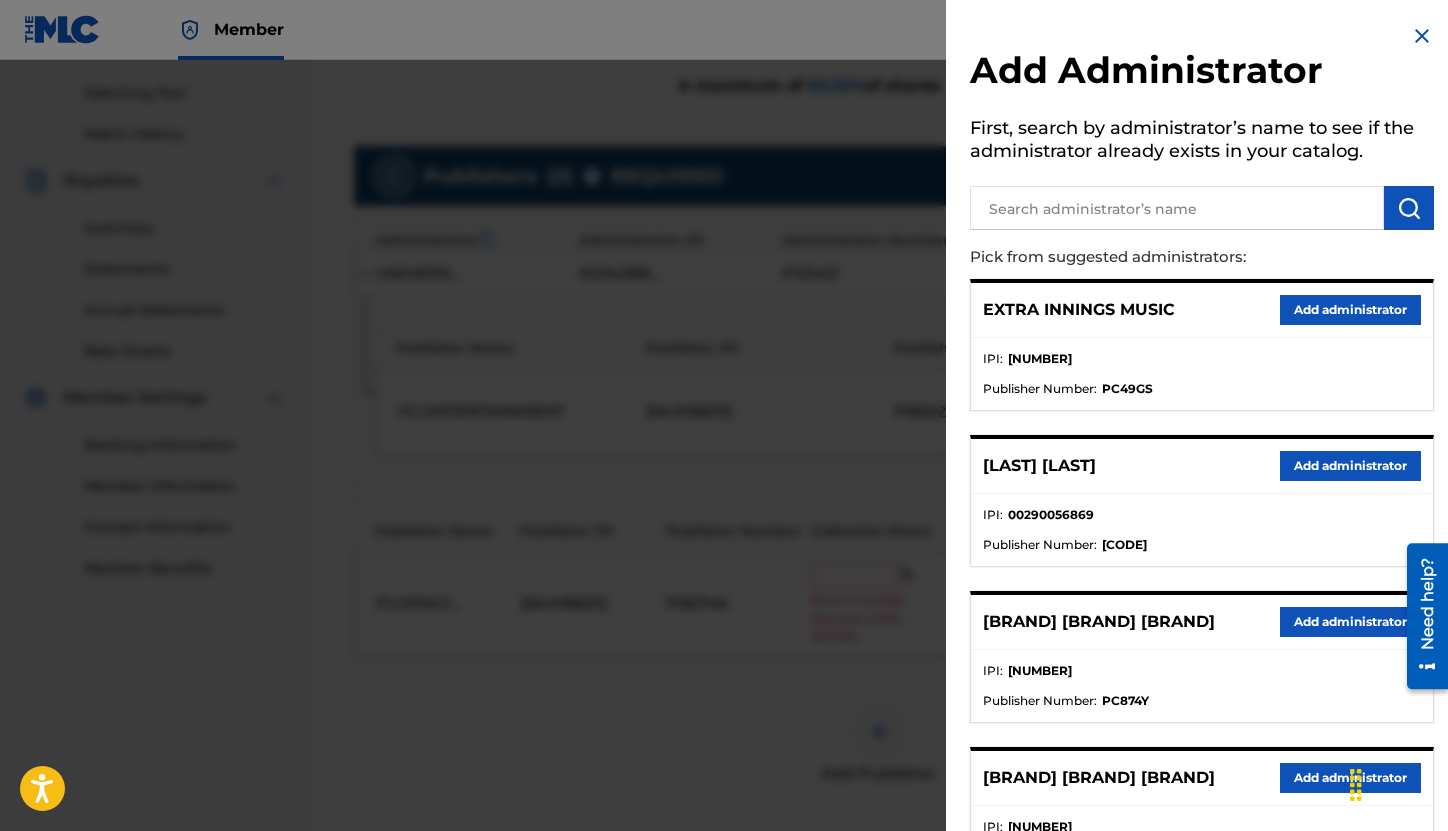 click at bounding box center (1177, 208) 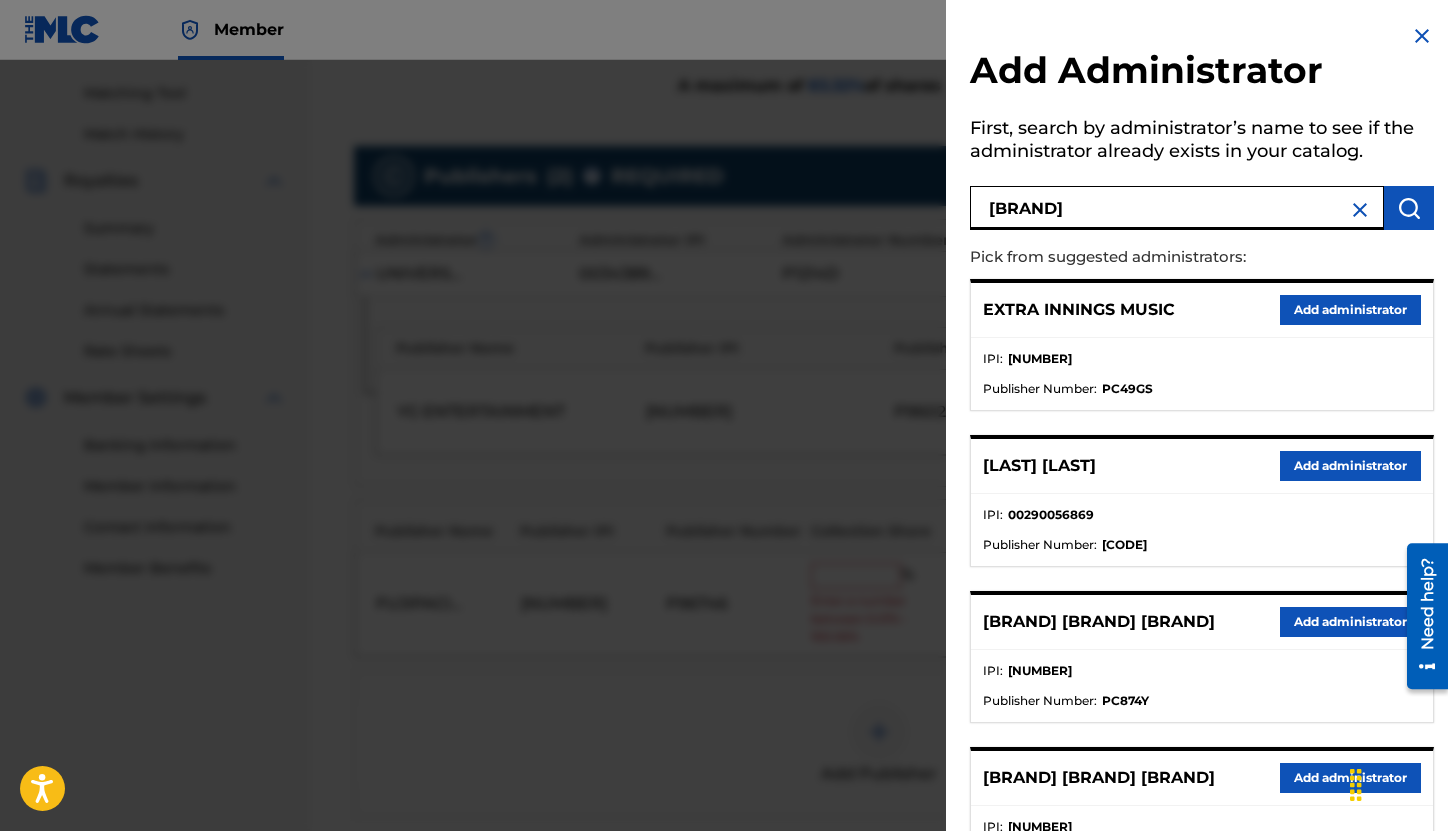 type on "songs of windswept" 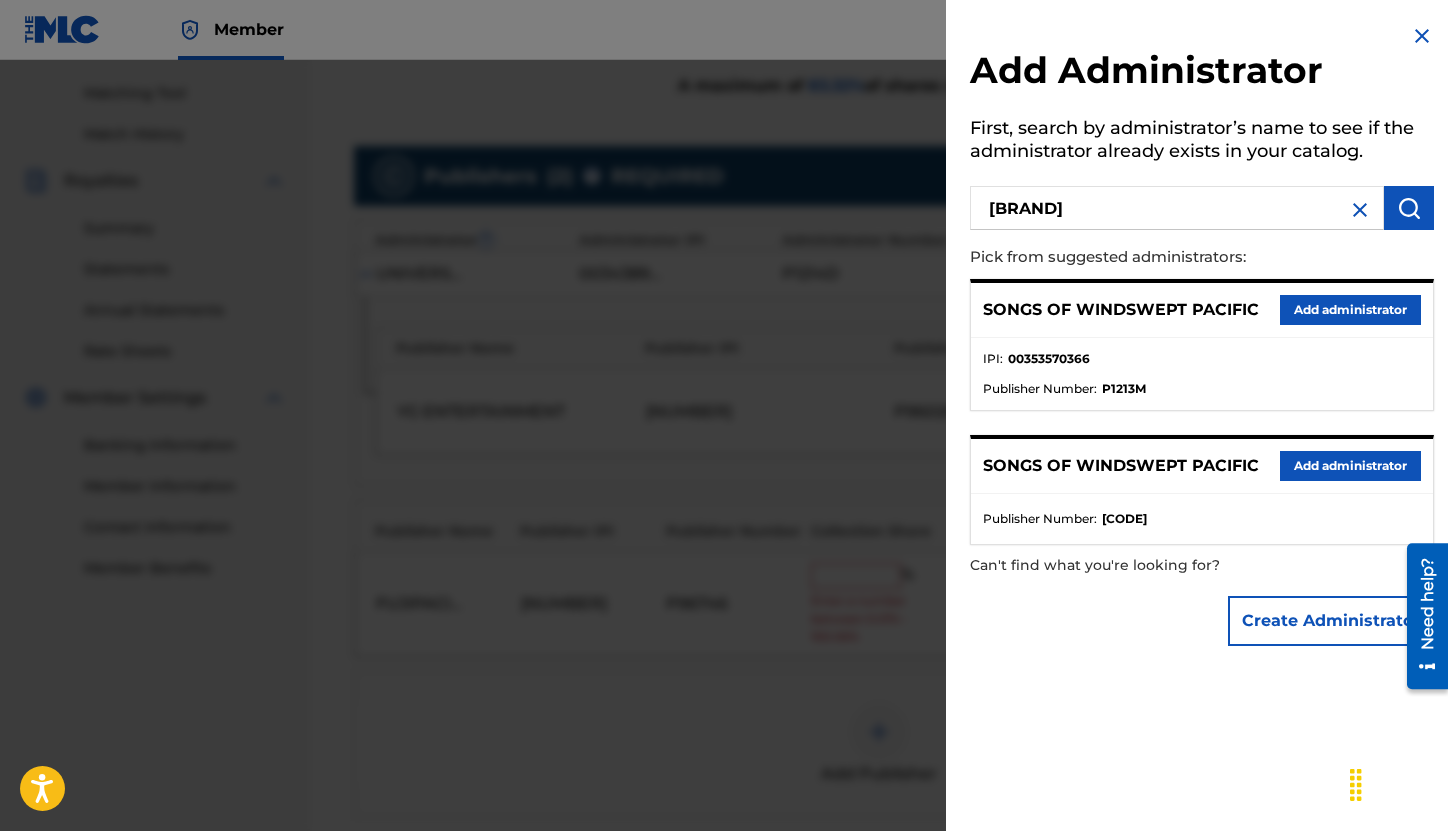 click on "Add administrator" at bounding box center (1350, 310) 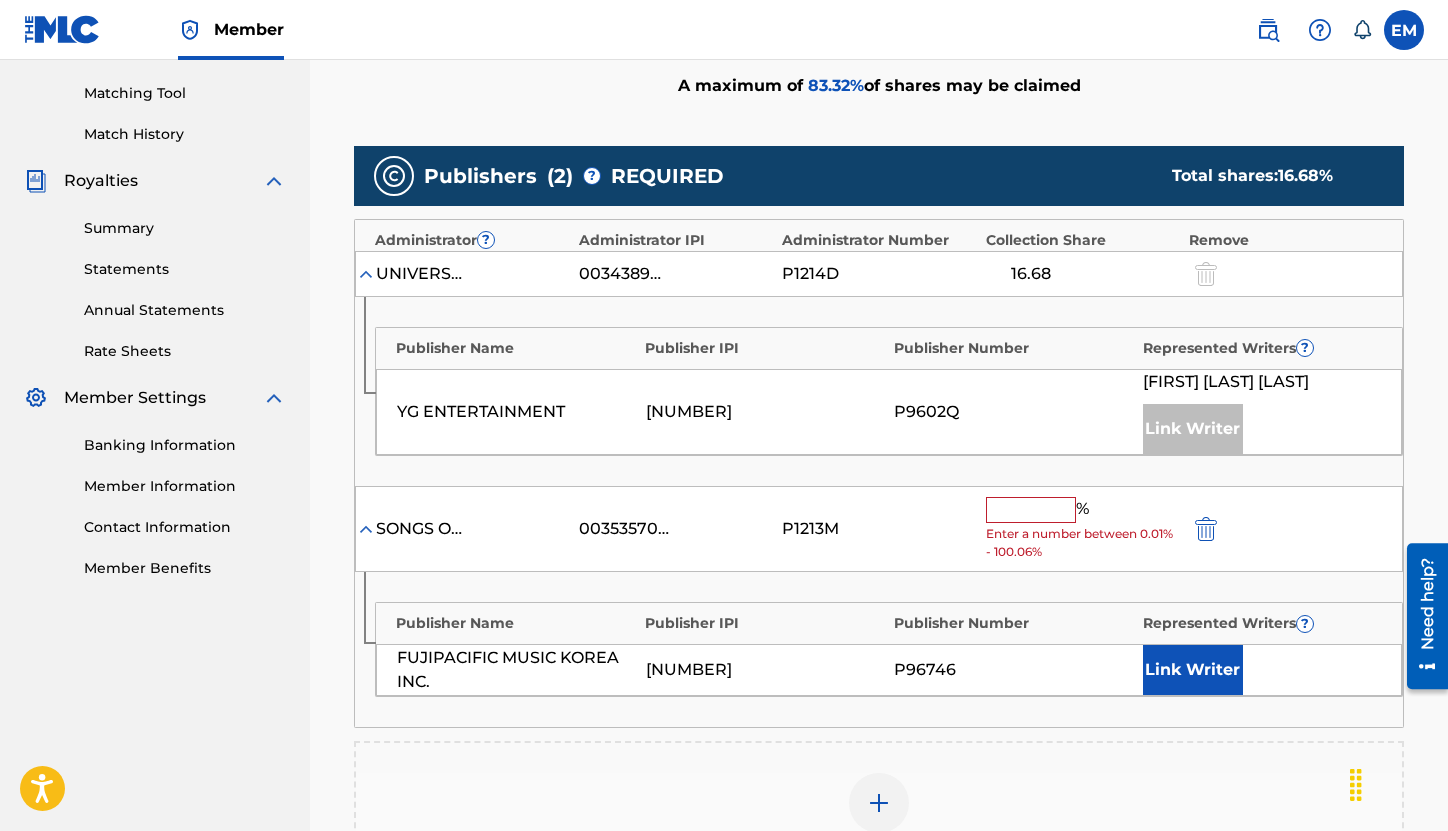 click at bounding box center (1031, 510) 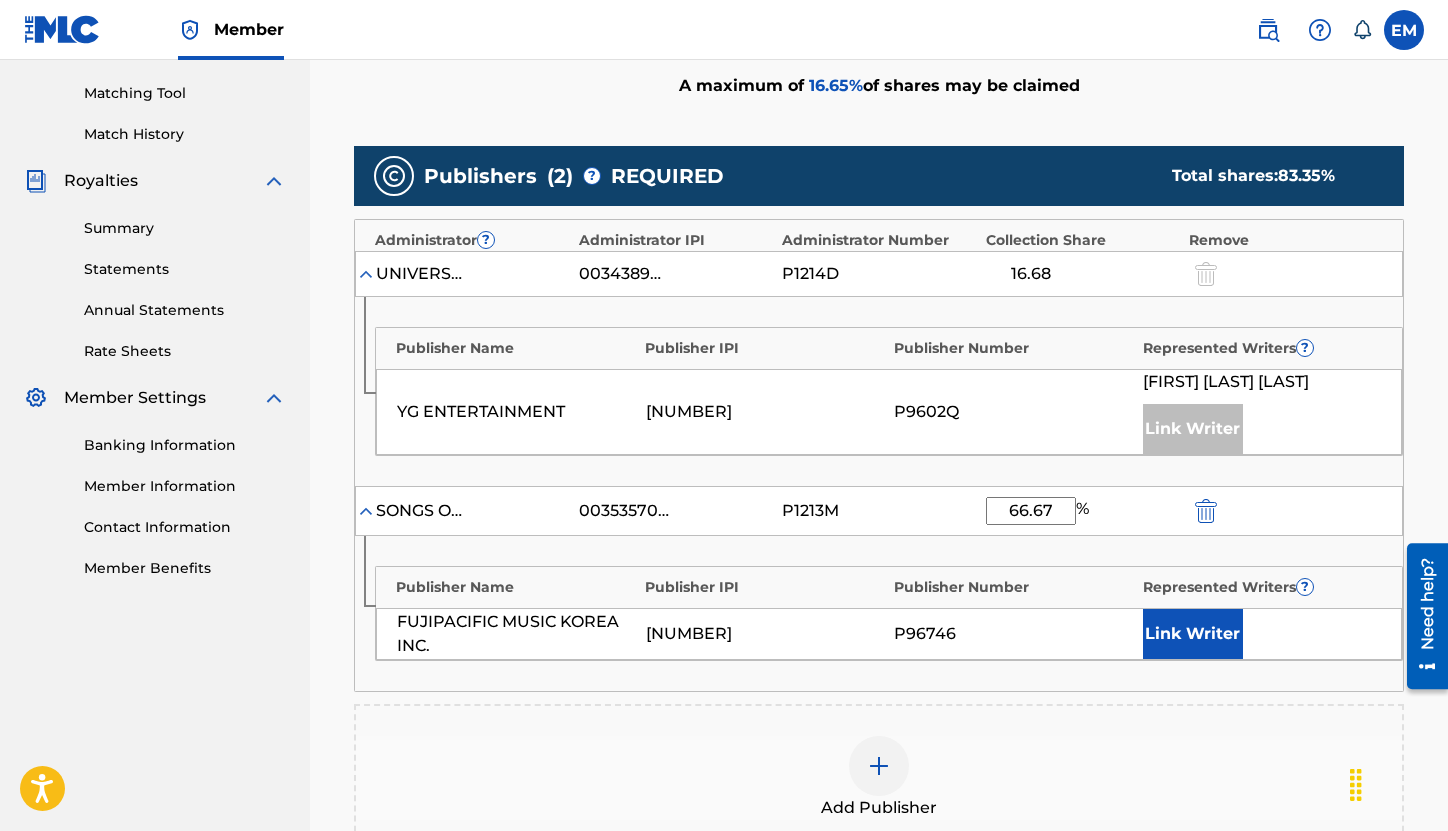 type on "66.67" 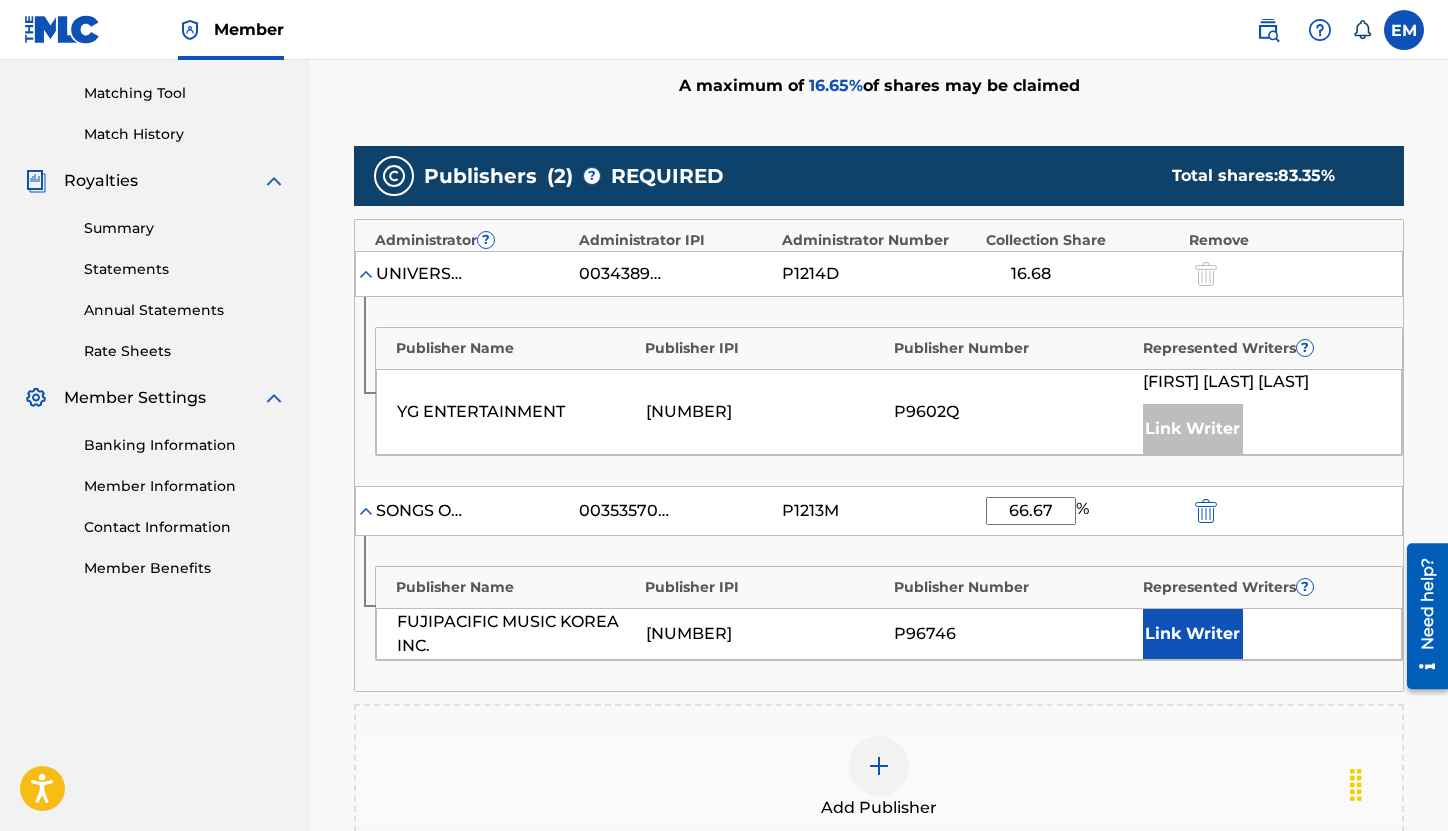 click on "Link Writer" at bounding box center [1193, 634] 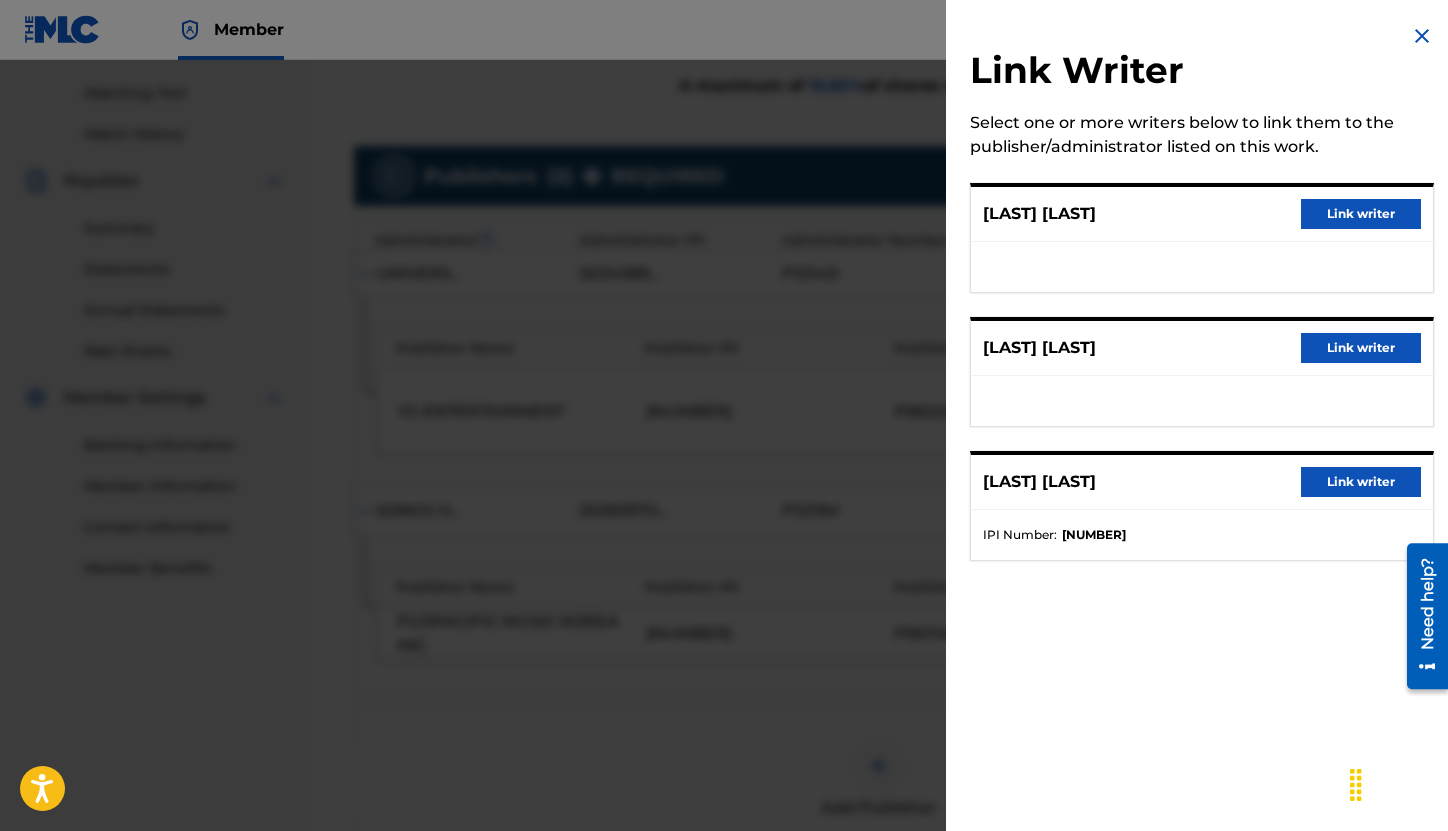 click on "Link writer" at bounding box center (1361, 348) 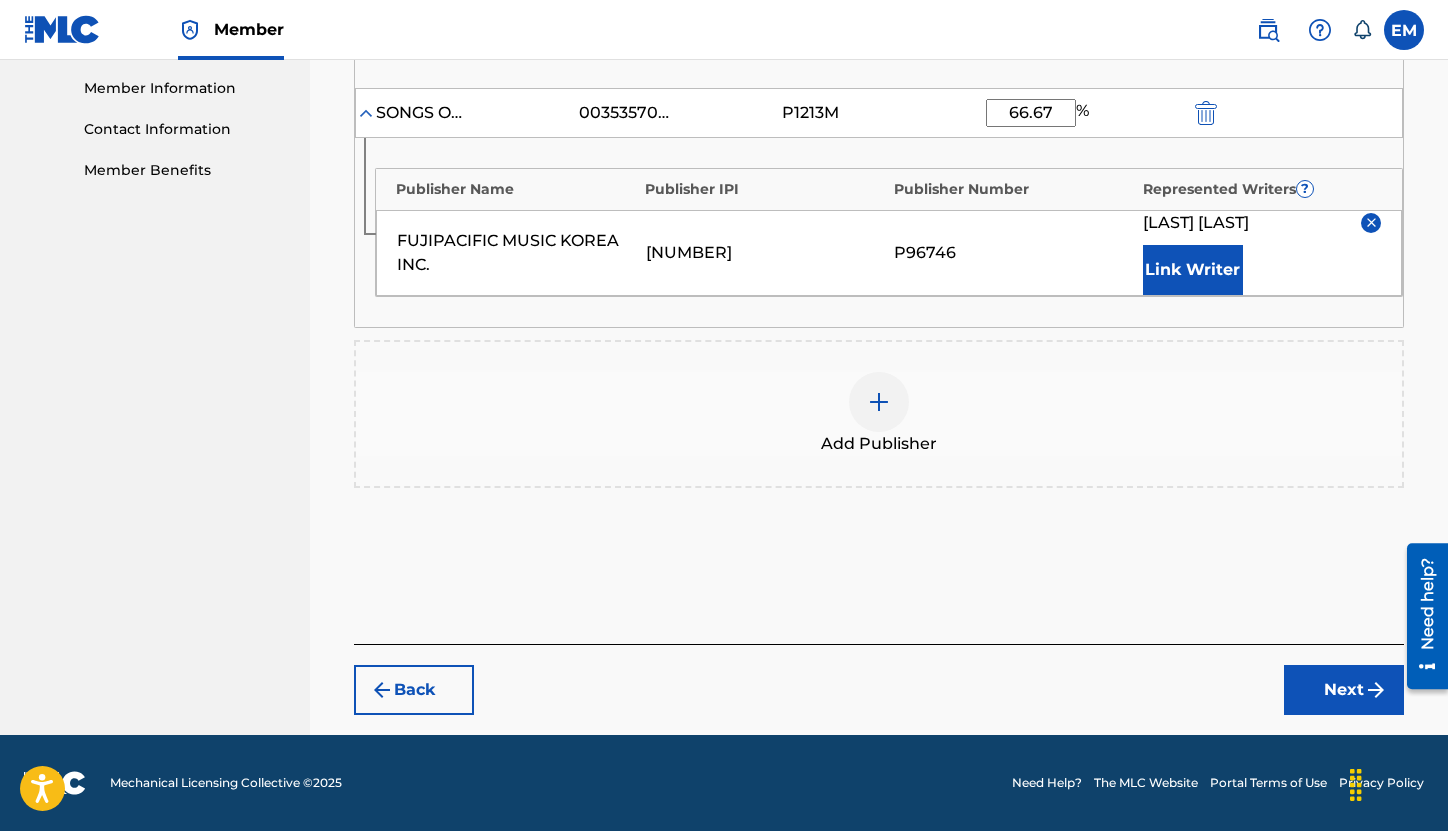 click on "Next" at bounding box center (1344, 690) 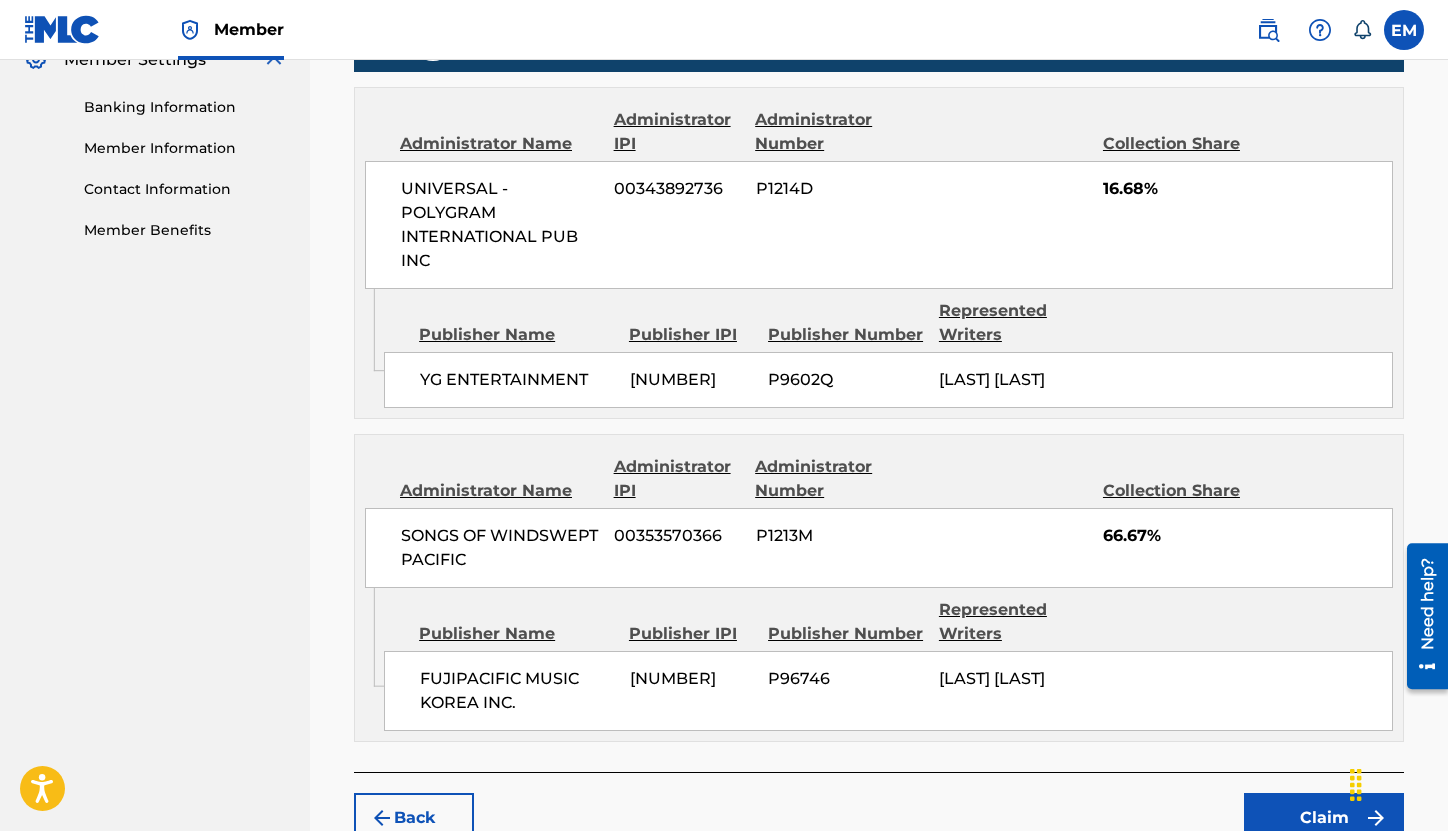 scroll, scrollTop: 966, scrollLeft: 0, axis: vertical 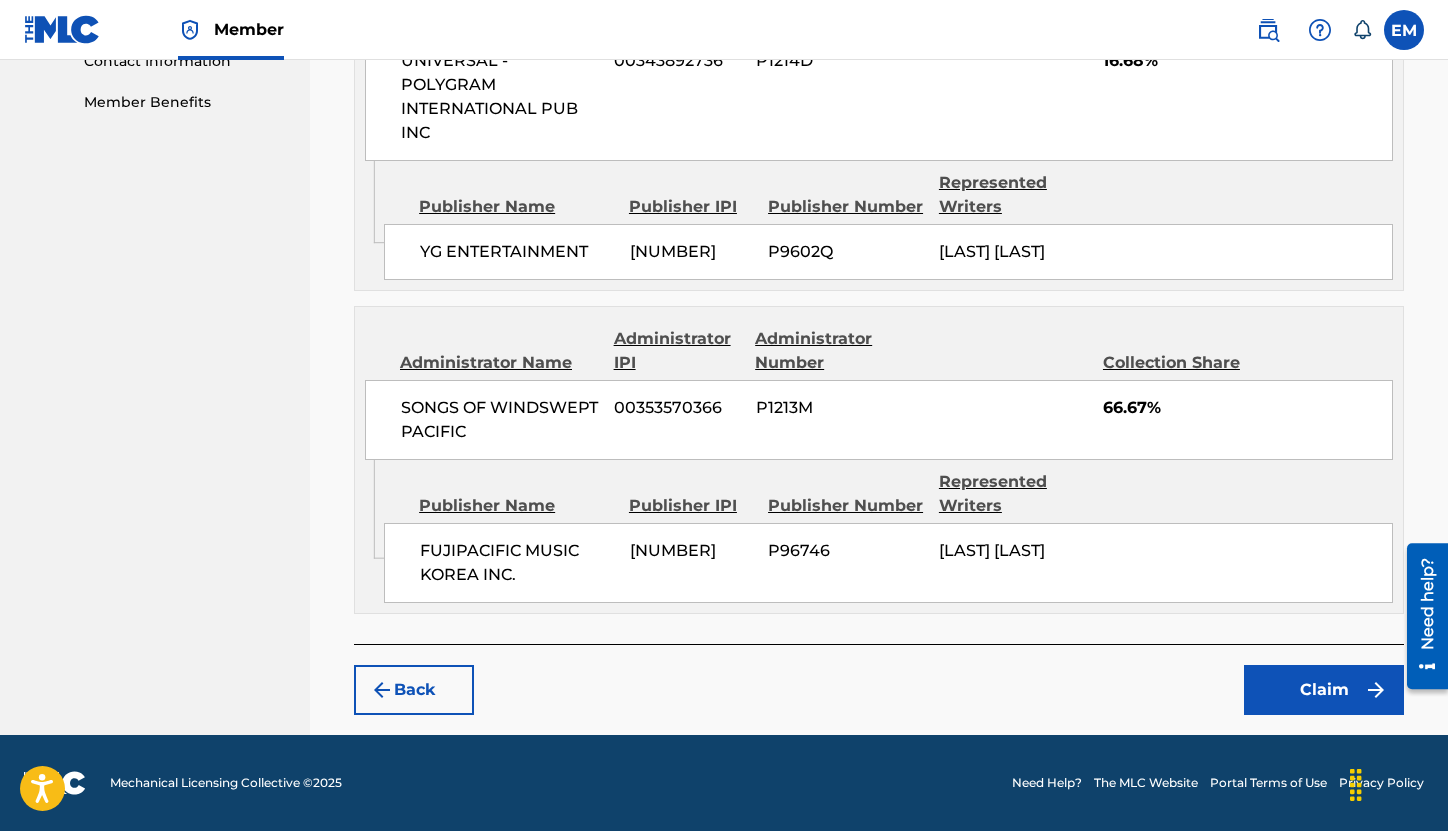 click on "Claim" at bounding box center [1324, 690] 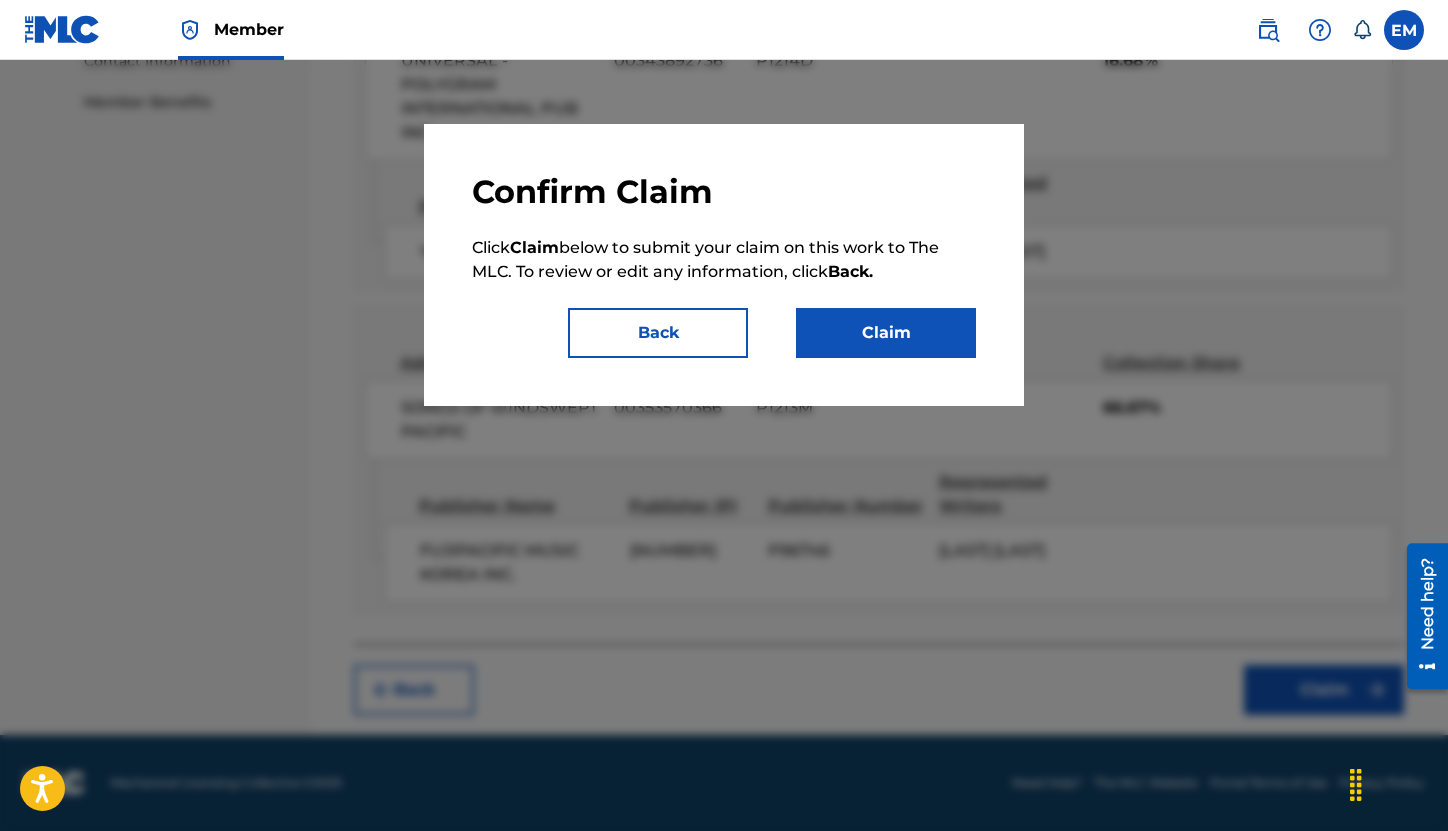 click on "Claim" at bounding box center [886, 333] 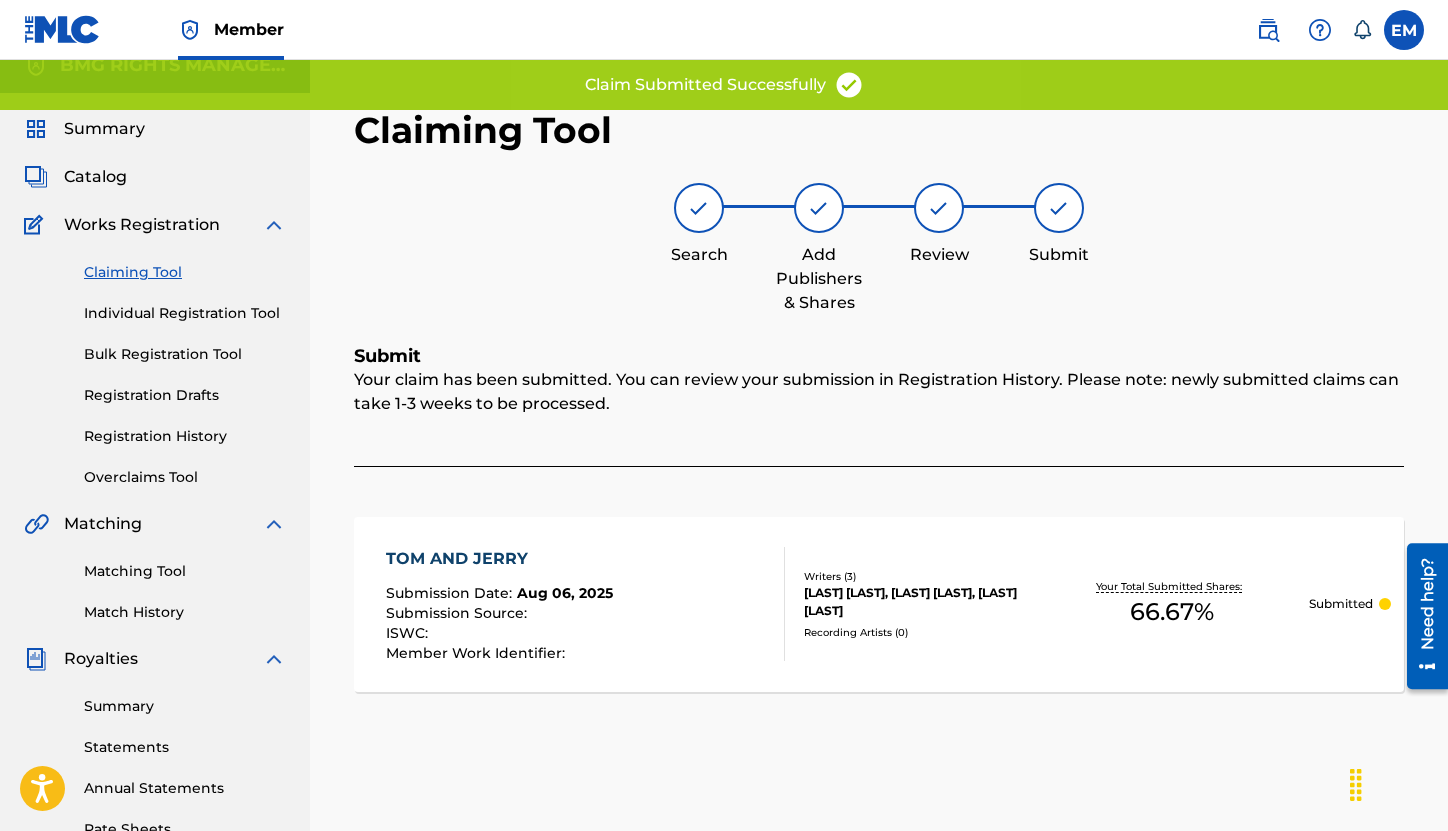 scroll, scrollTop: 0, scrollLeft: 0, axis: both 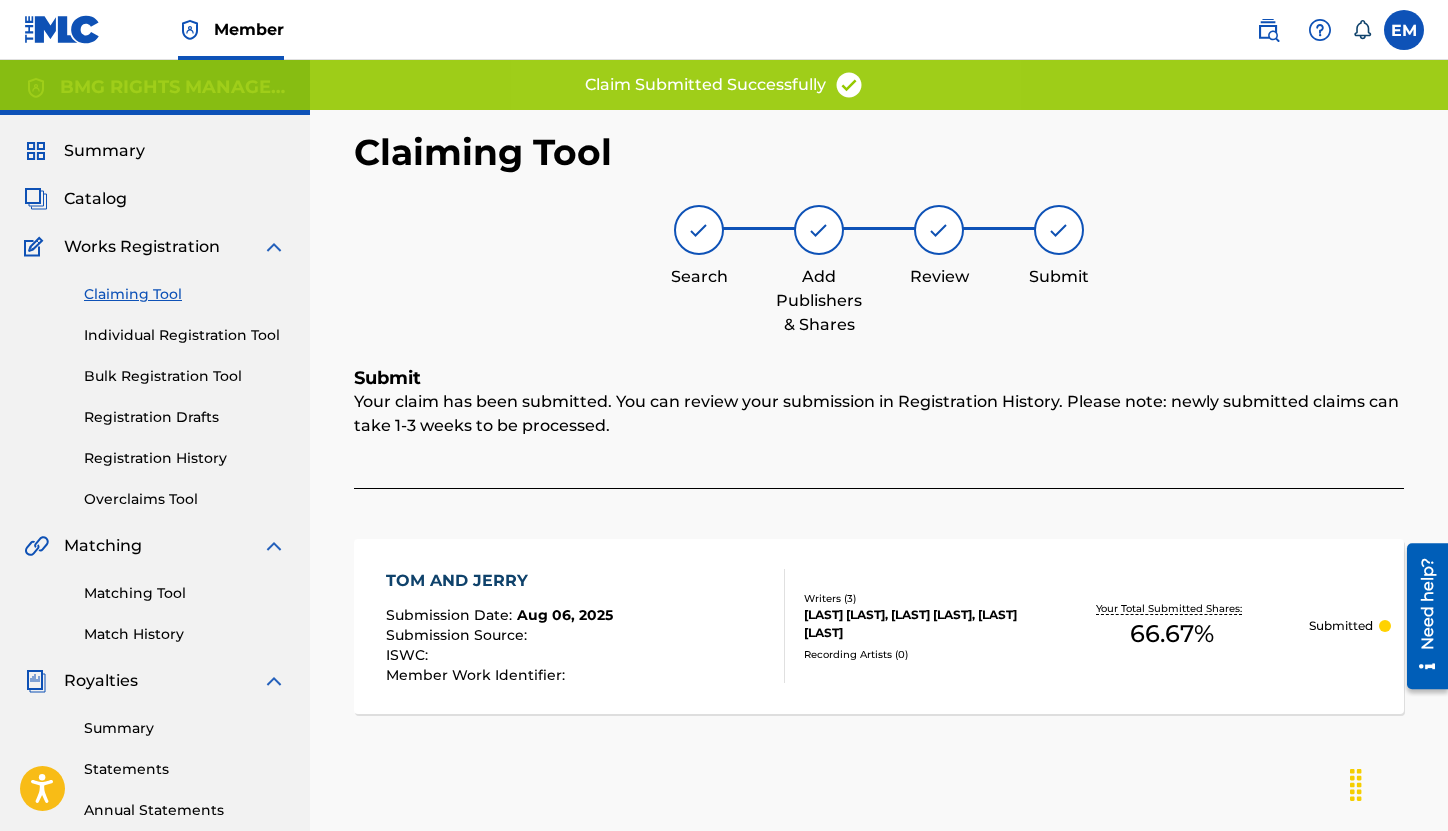 click on "Search Add Publishers & Shares Review Submit" at bounding box center [879, 271] 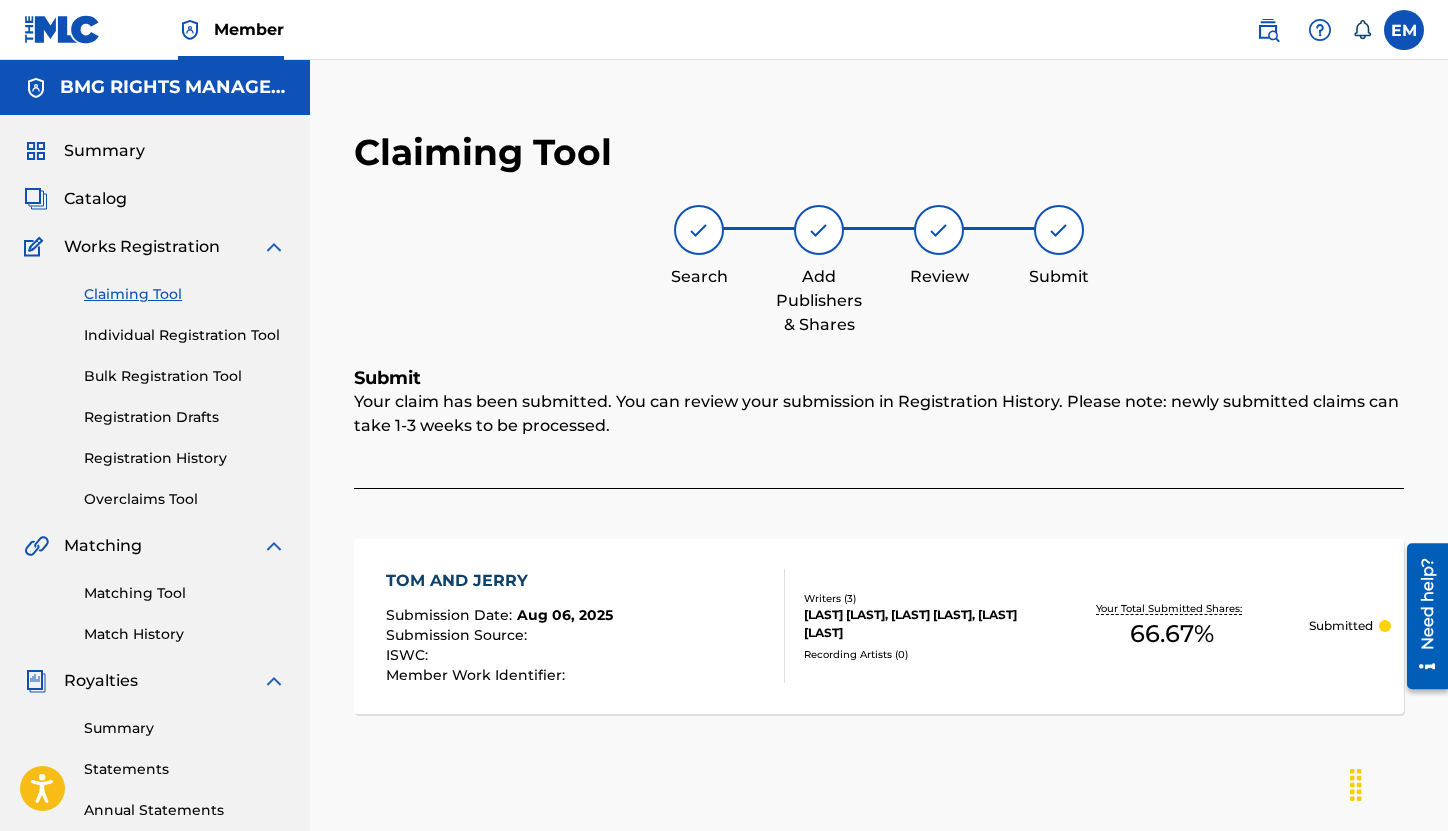 click on "Claiming Tool" at bounding box center (185, 294) 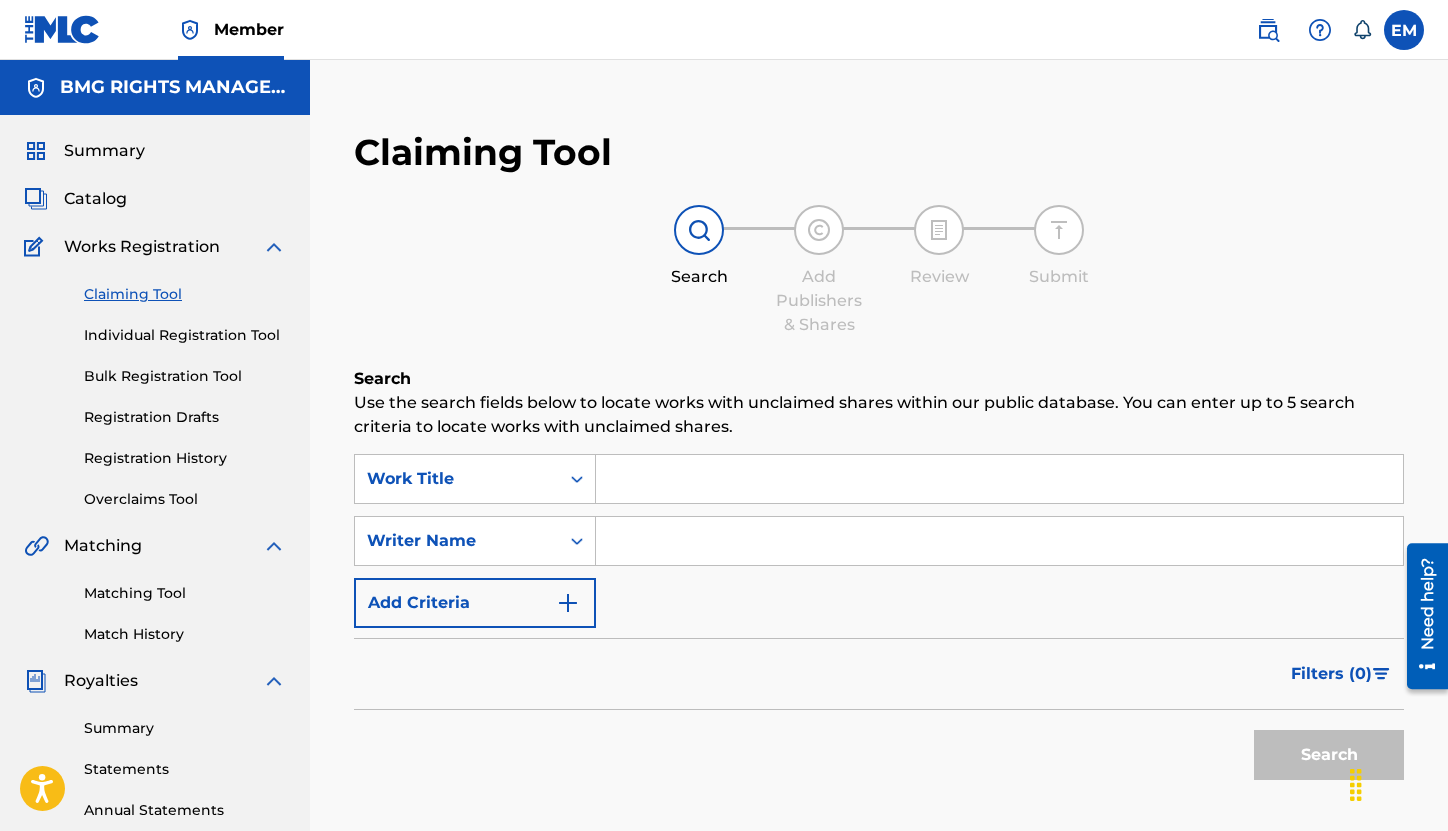 click at bounding box center (999, 541) 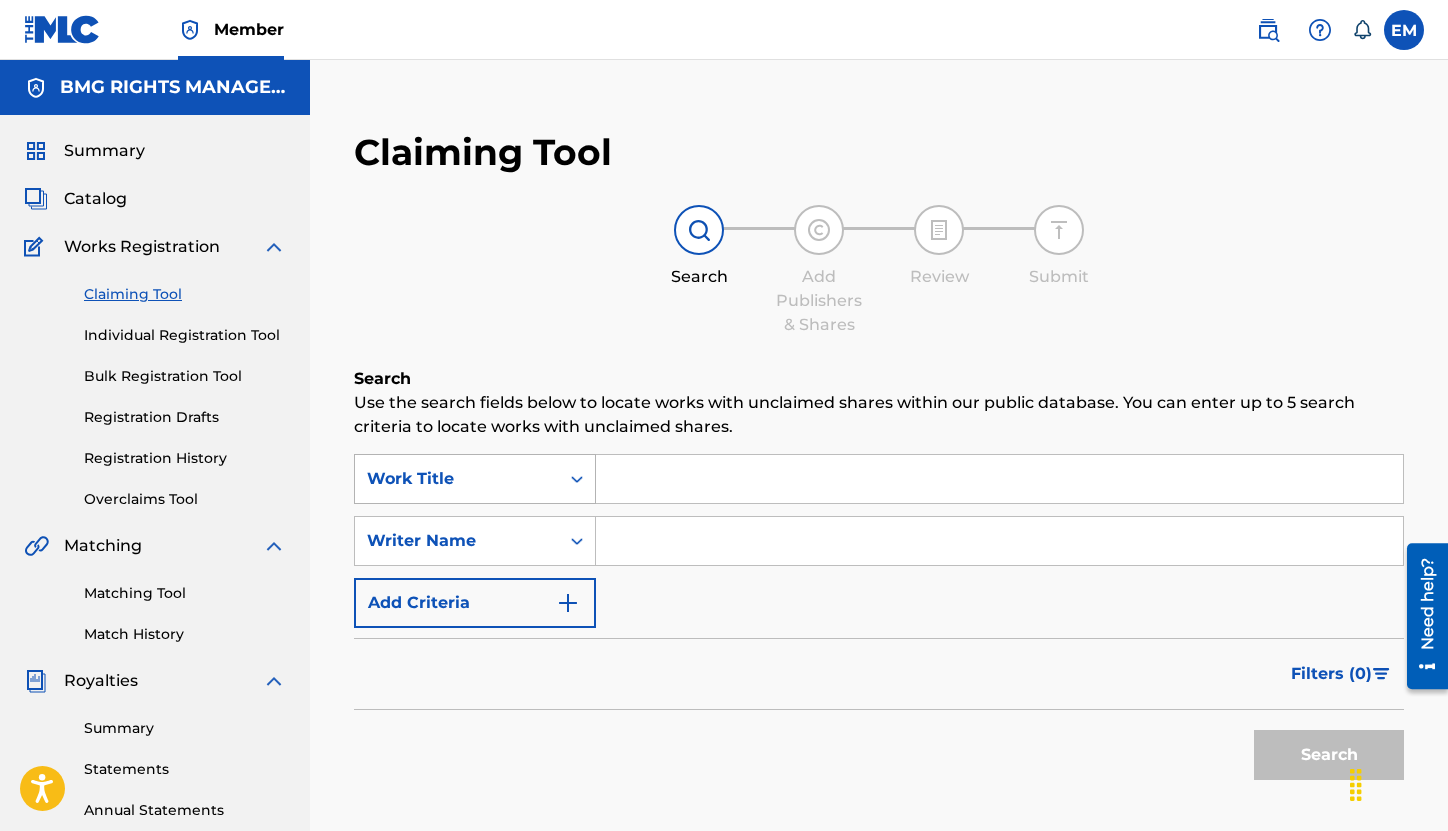 click on "Work Title" at bounding box center [457, 479] 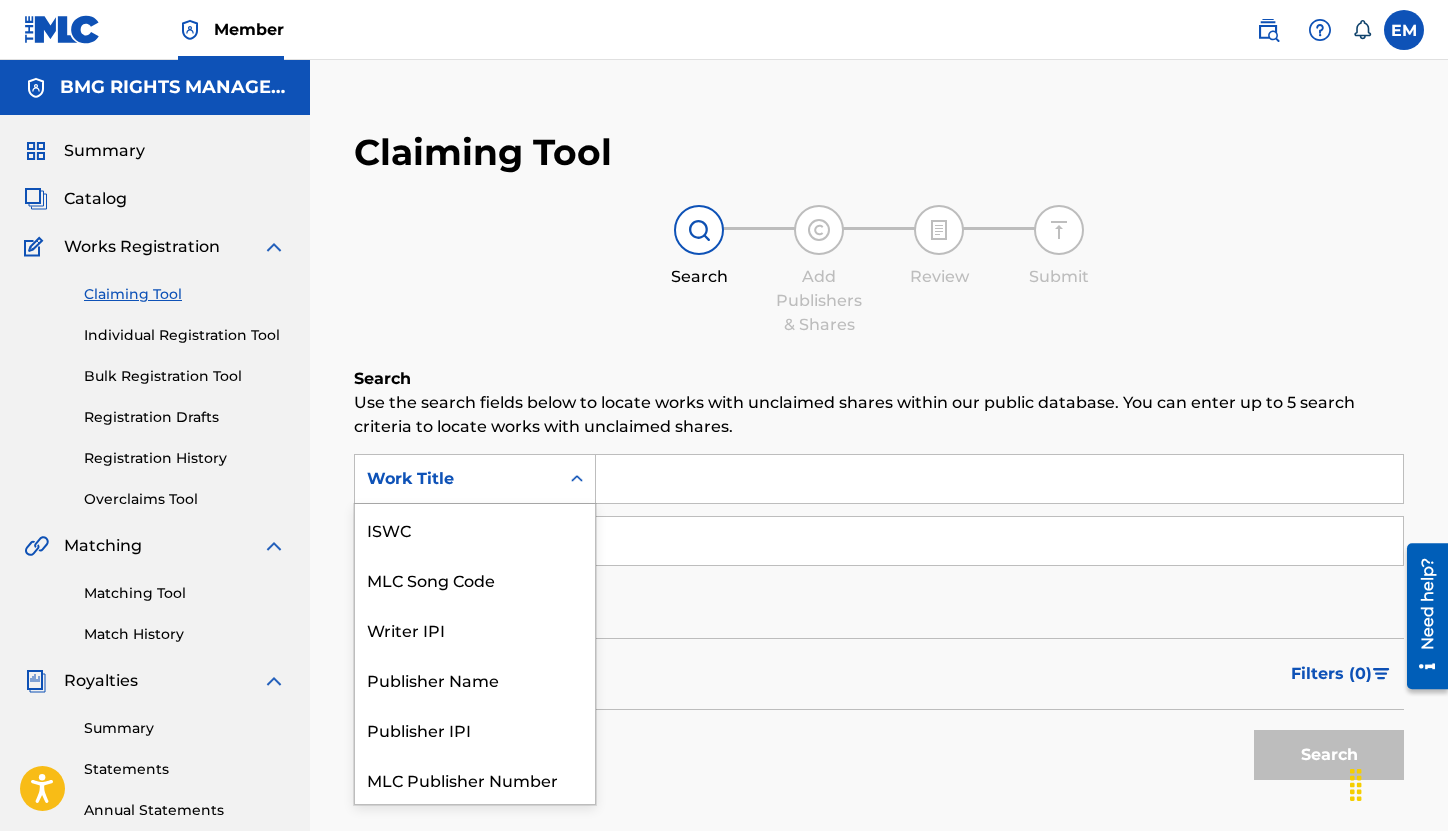 scroll, scrollTop: 50, scrollLeft: 0, axis: vertical 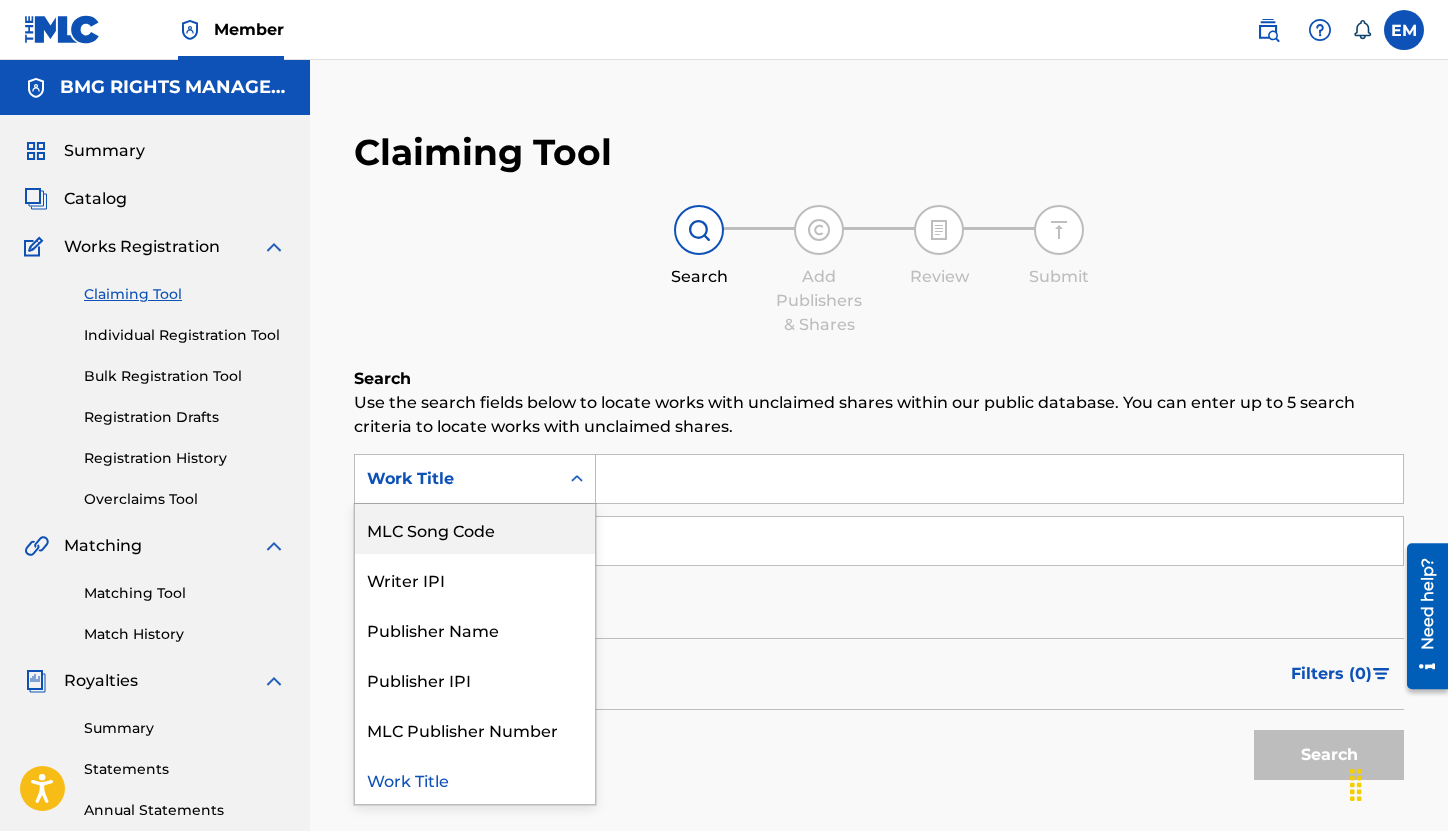 click on "MLC Song Code" at bounding box center (475, 529) 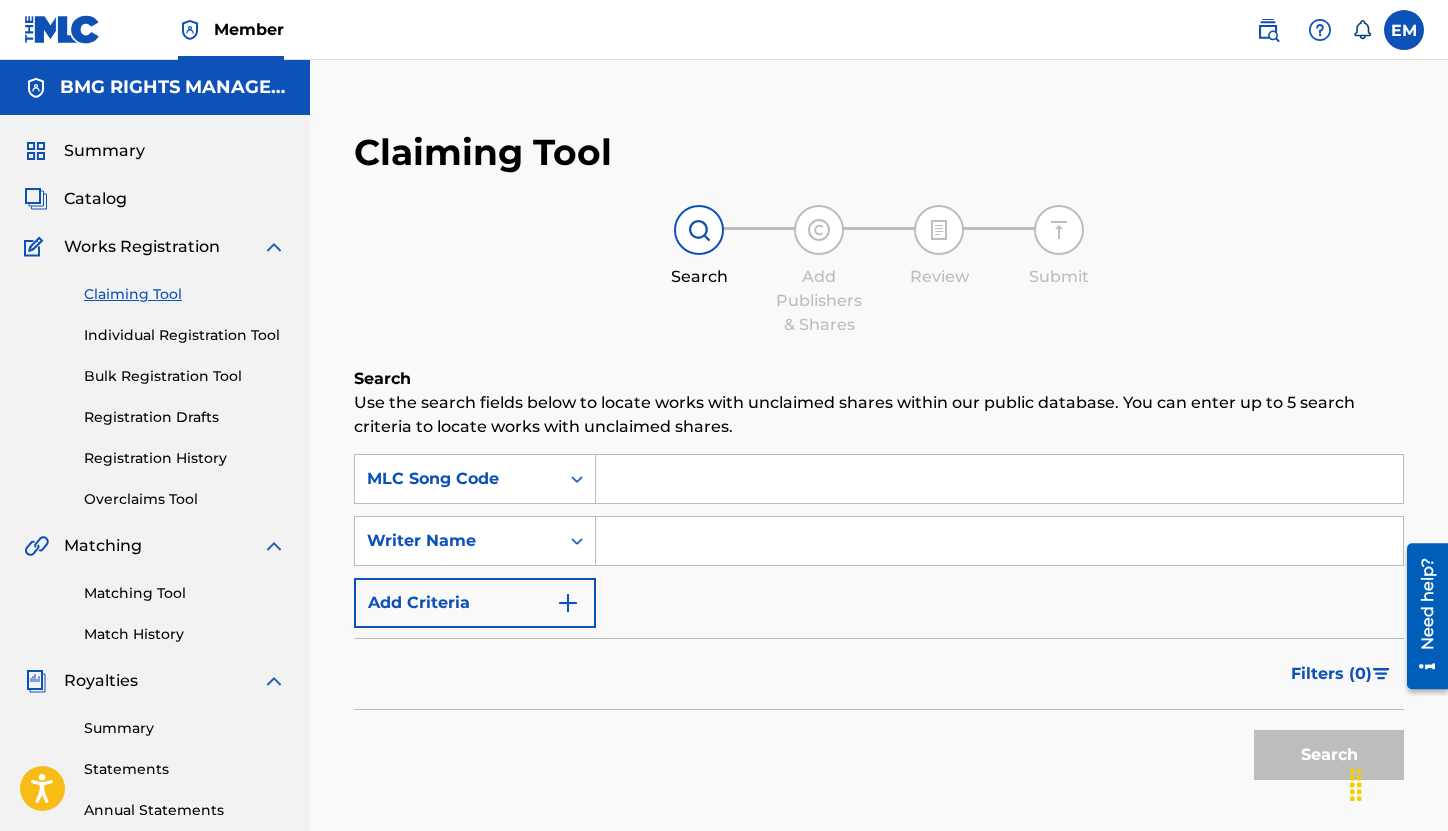 click at bounding box center (999, 479) 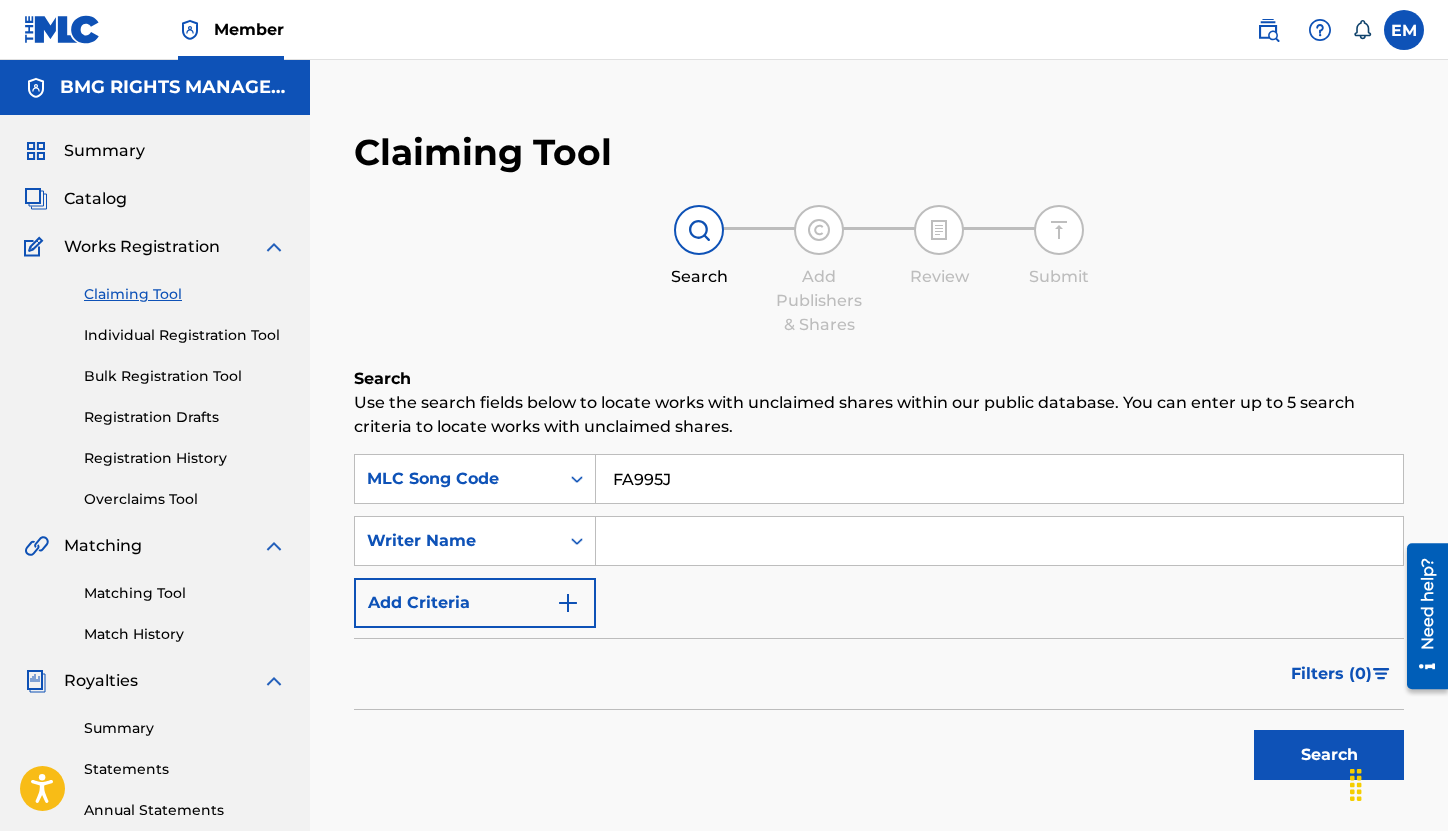 type on "[LICENSE]" 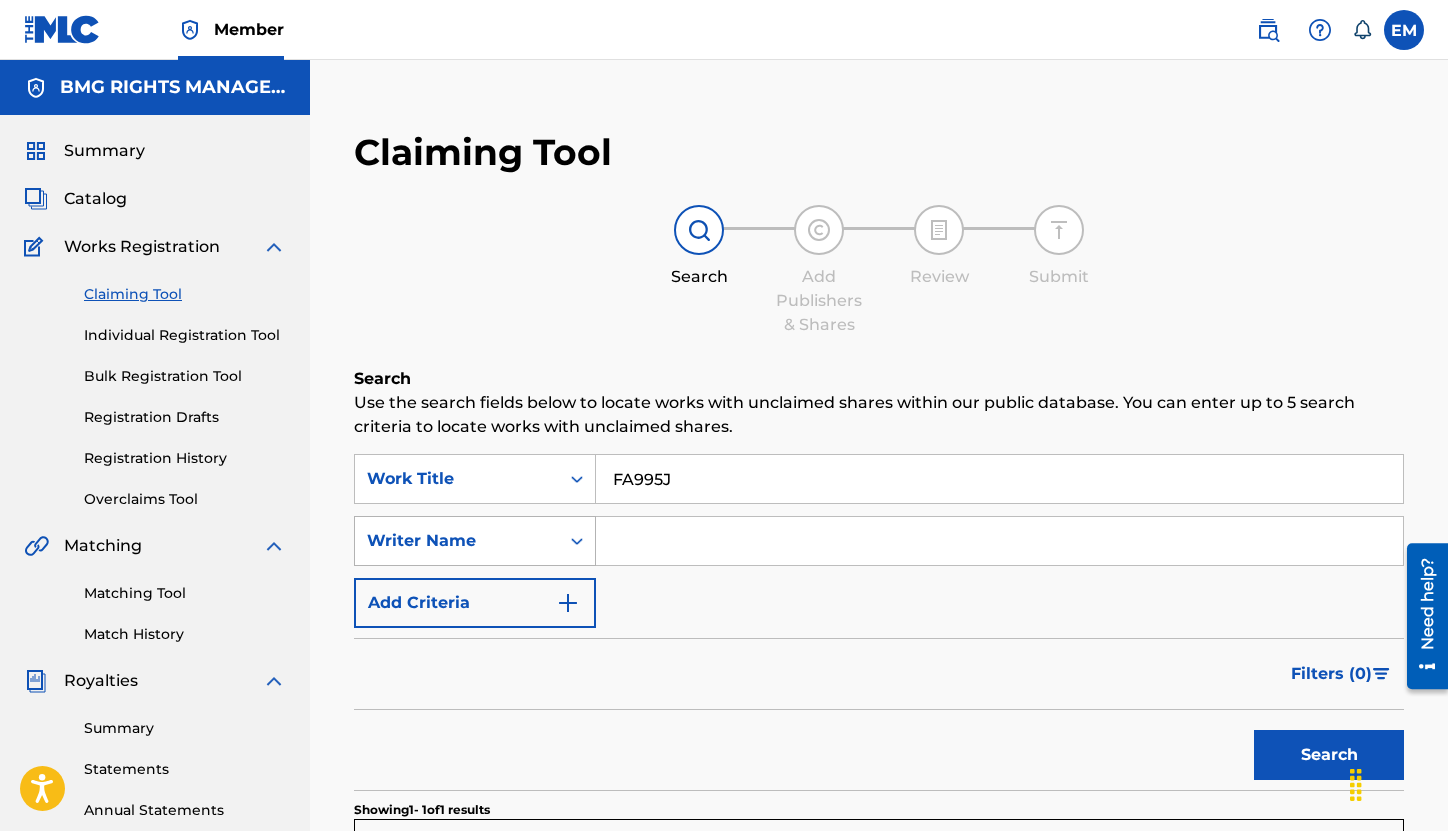 scroll, scrollTop: 400, scrollLeft: 0, axis: vertical 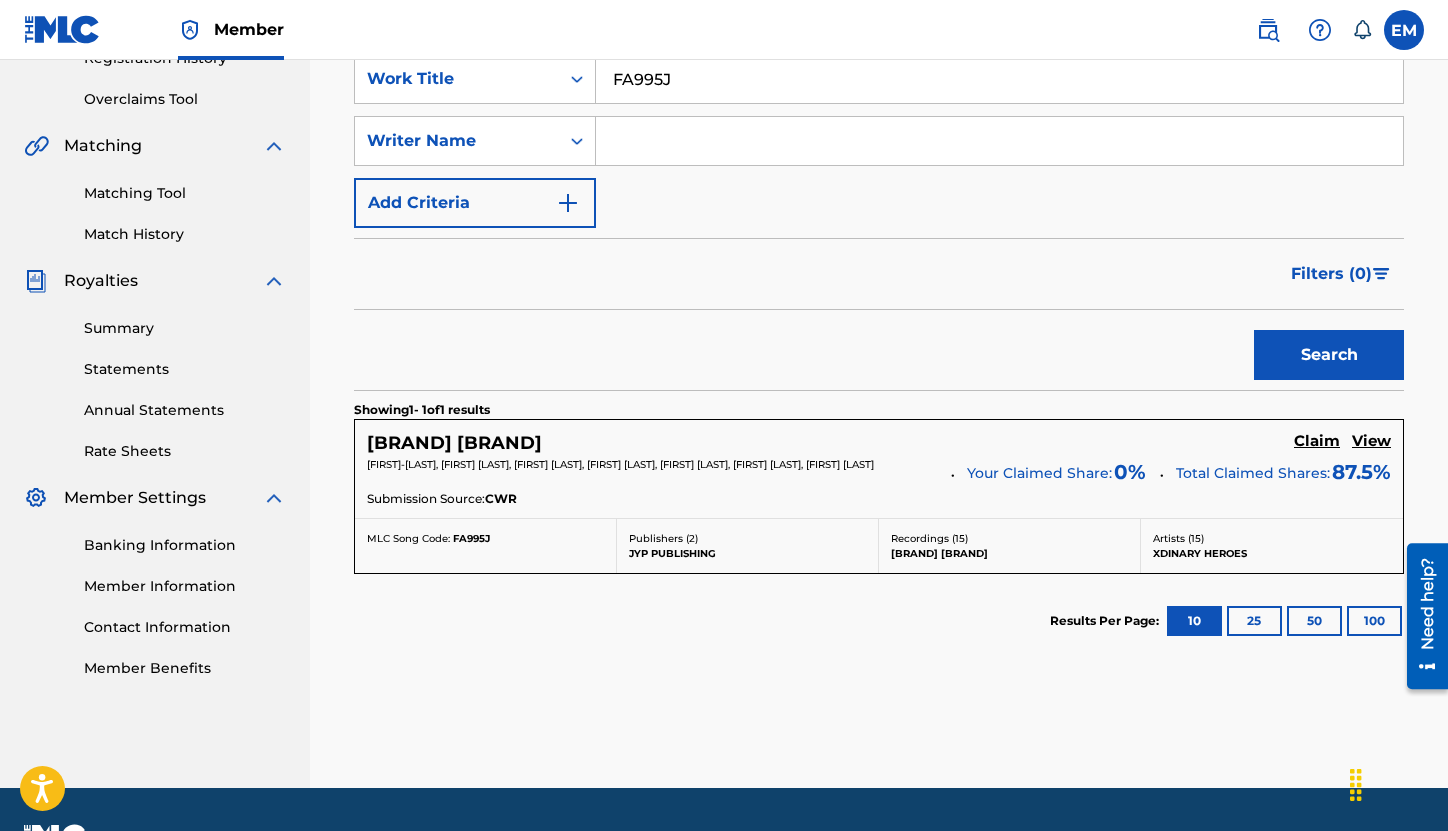 click on "Claim" at bounding box center [1317, 441] 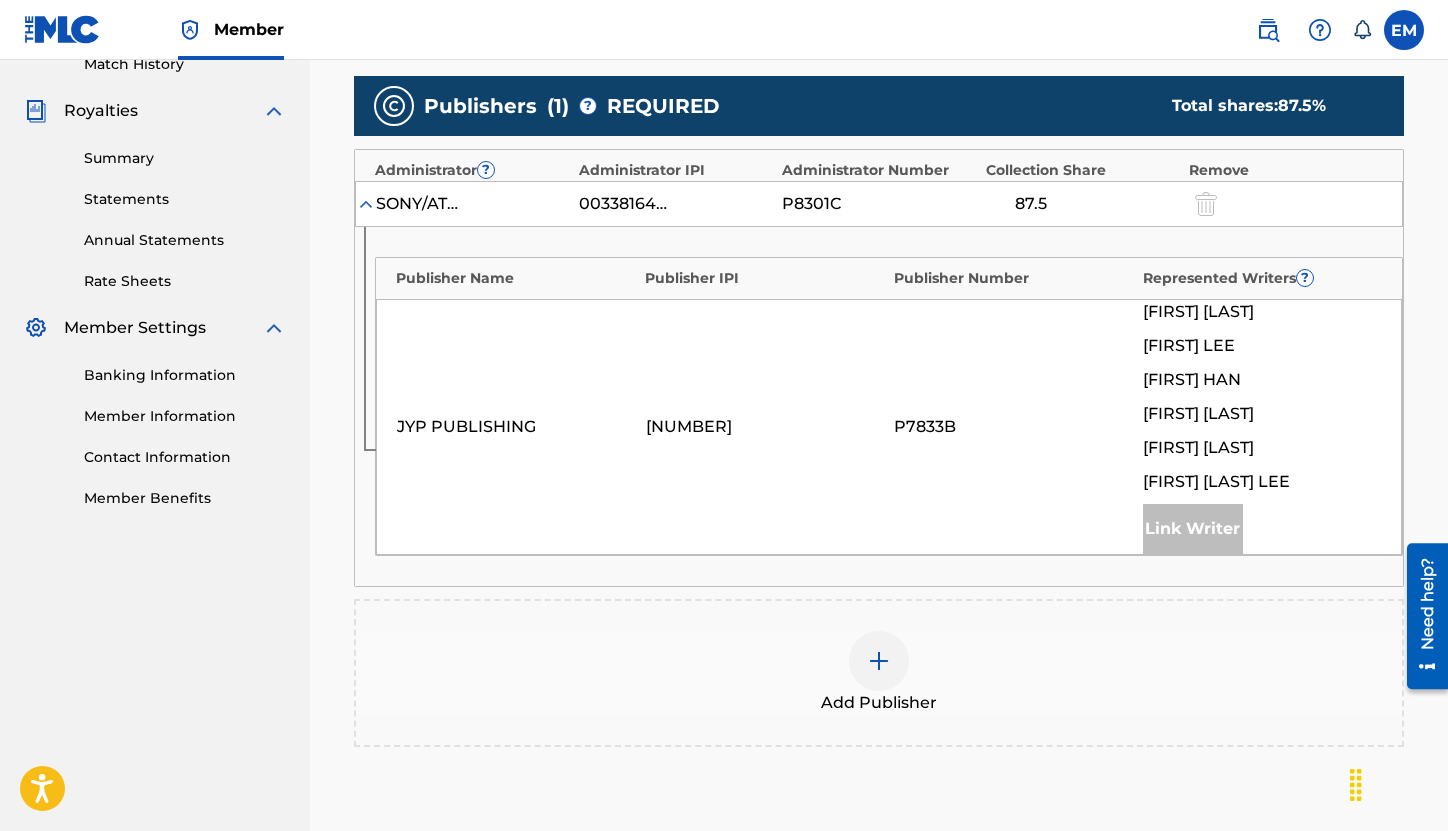 scroll, scrollTop: 300, scrollLeft: 0, axis: vertical 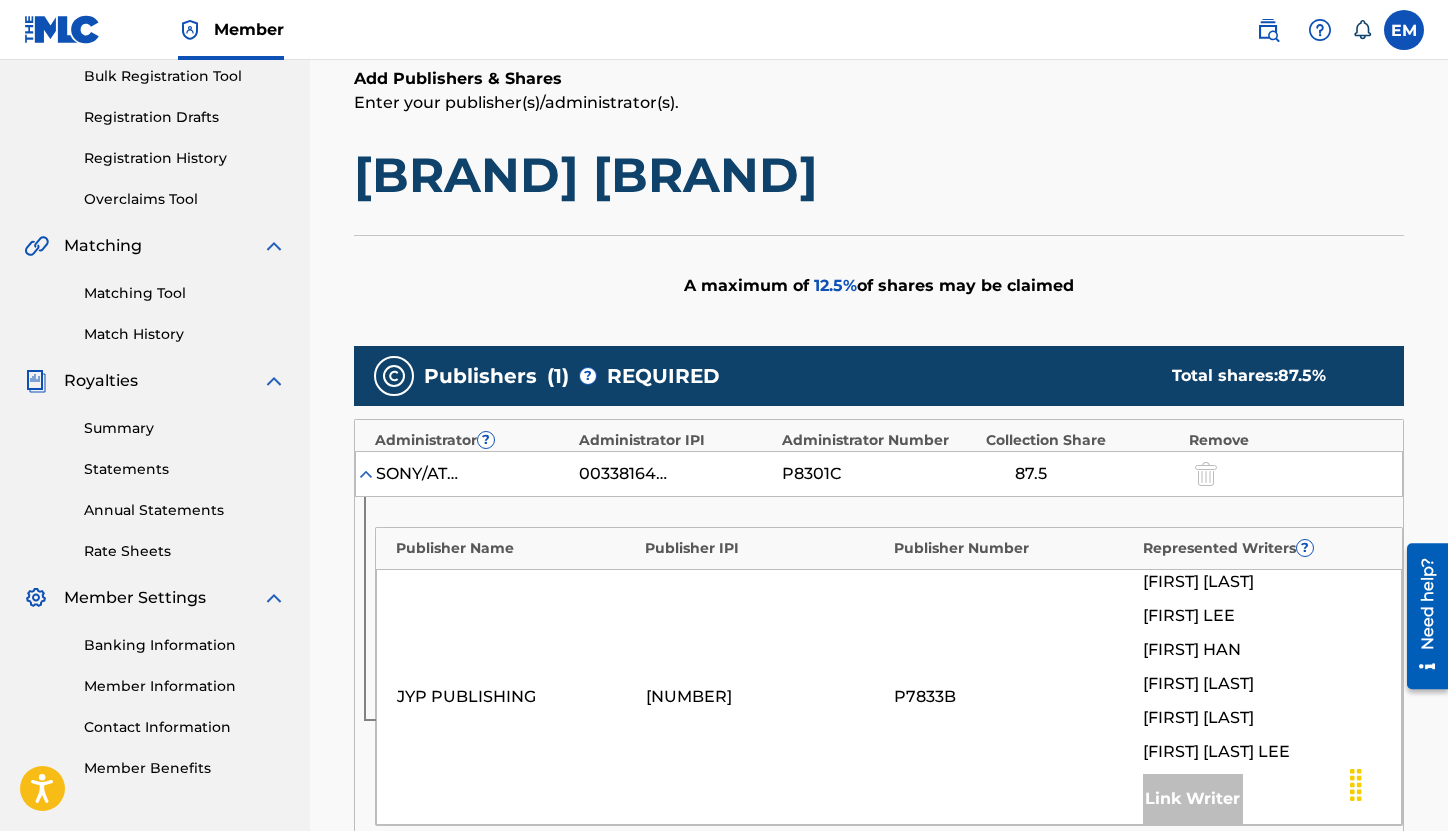 click at bounding box center (366, 474) 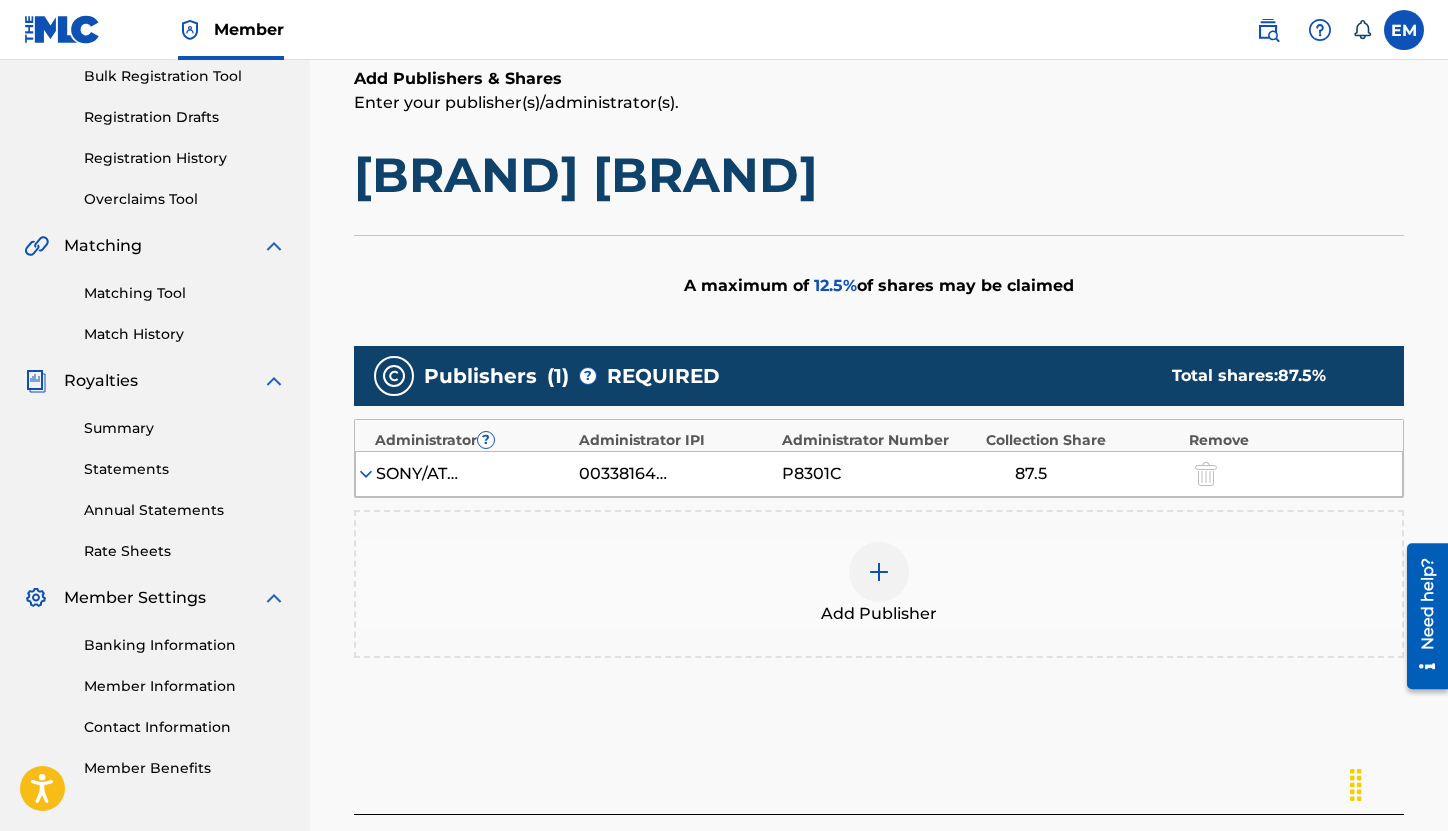 click at bounding box center [879, 572] 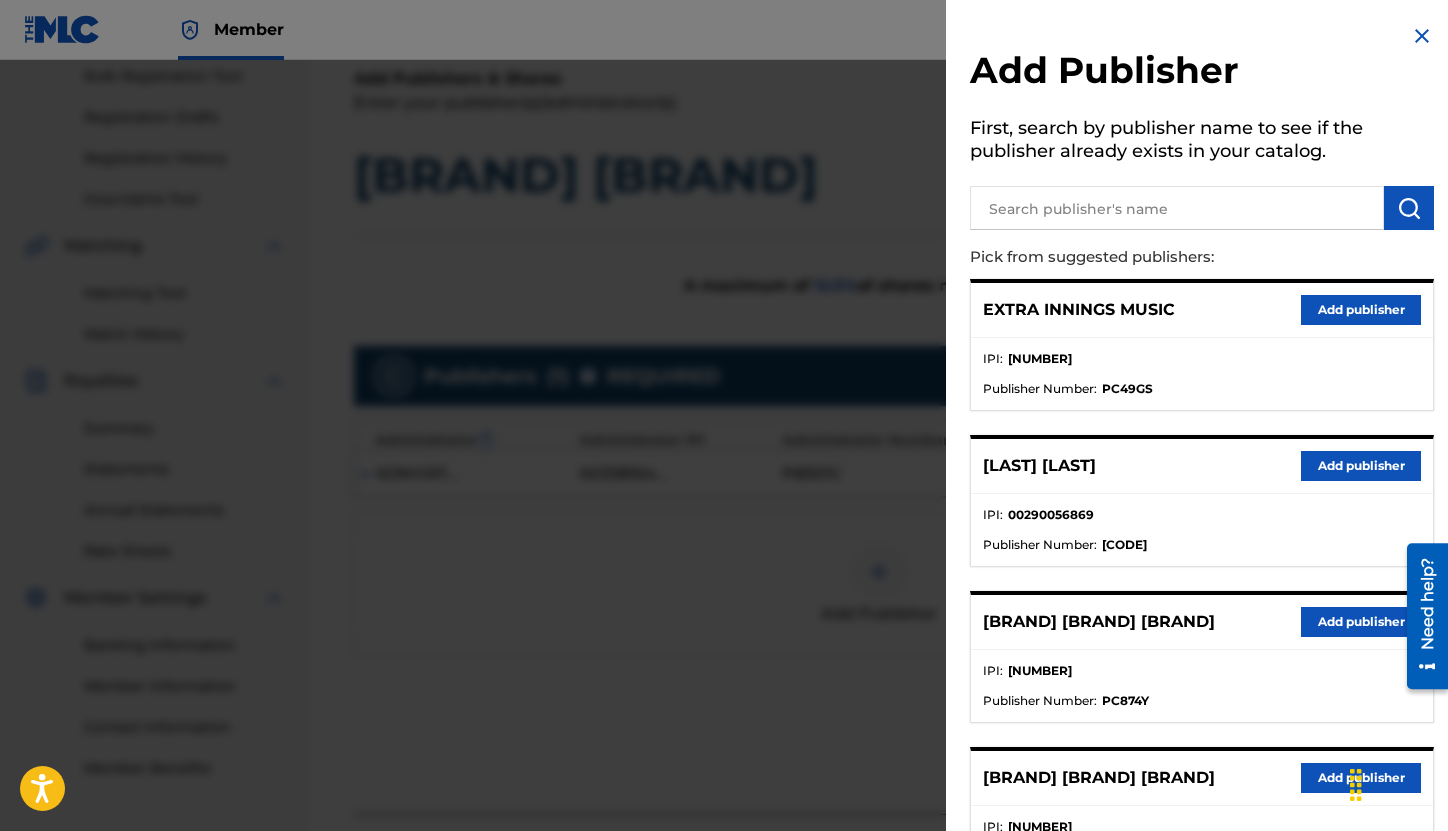 click at bounding box center (1177, 208) 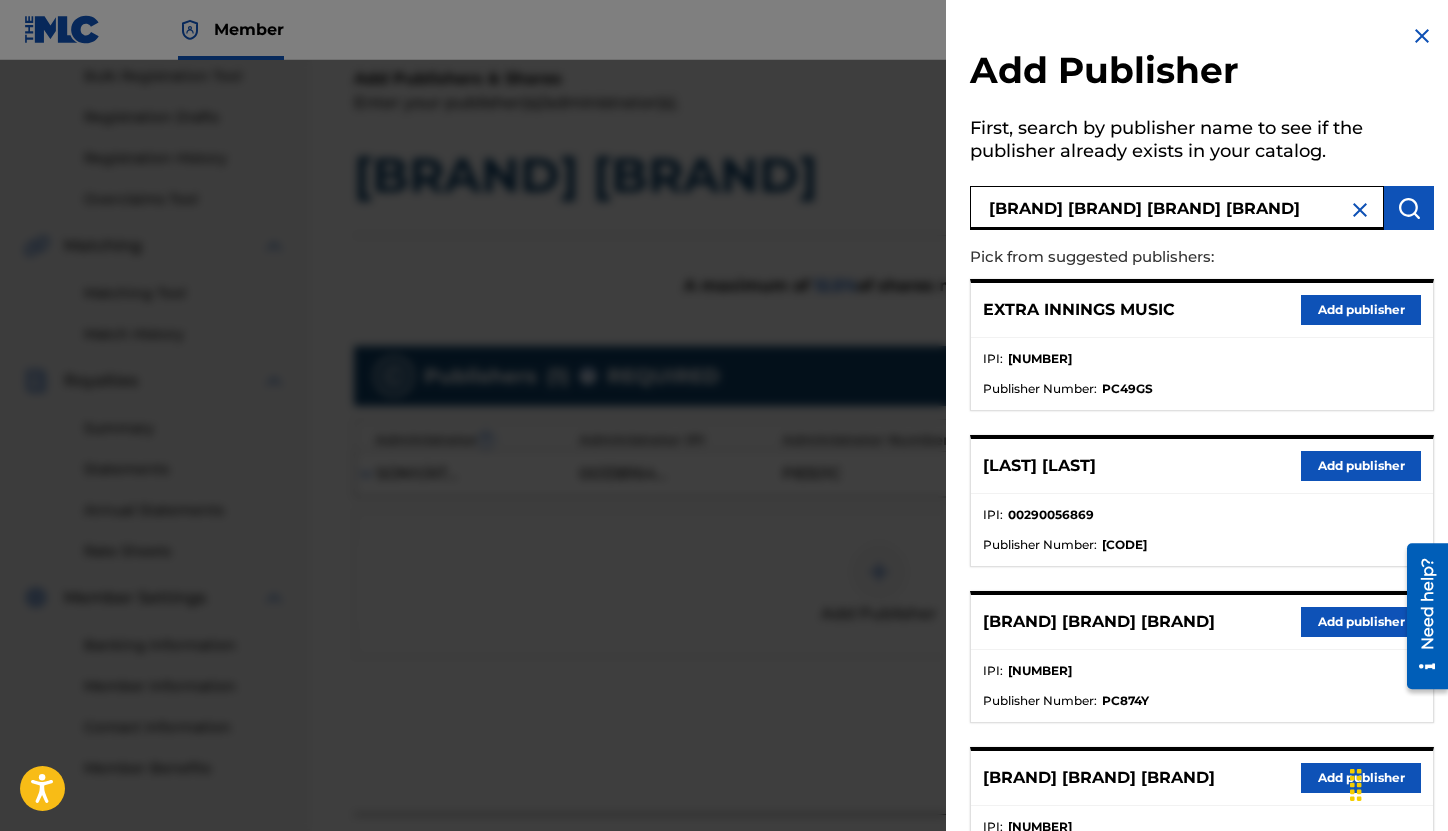 type on "fujipacific music korea" 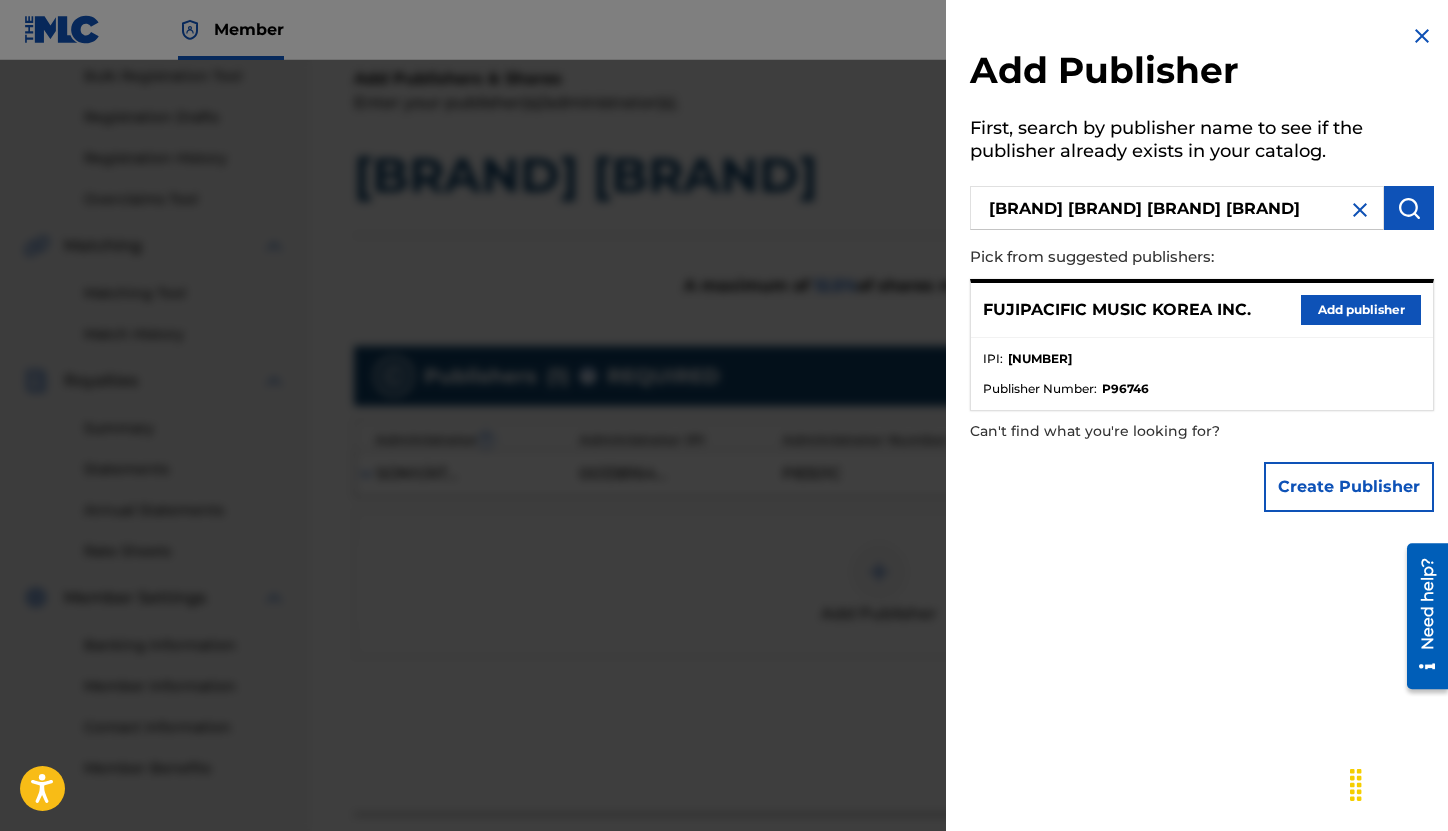 click on "Add publisher" at bounding box center [1361, 310] 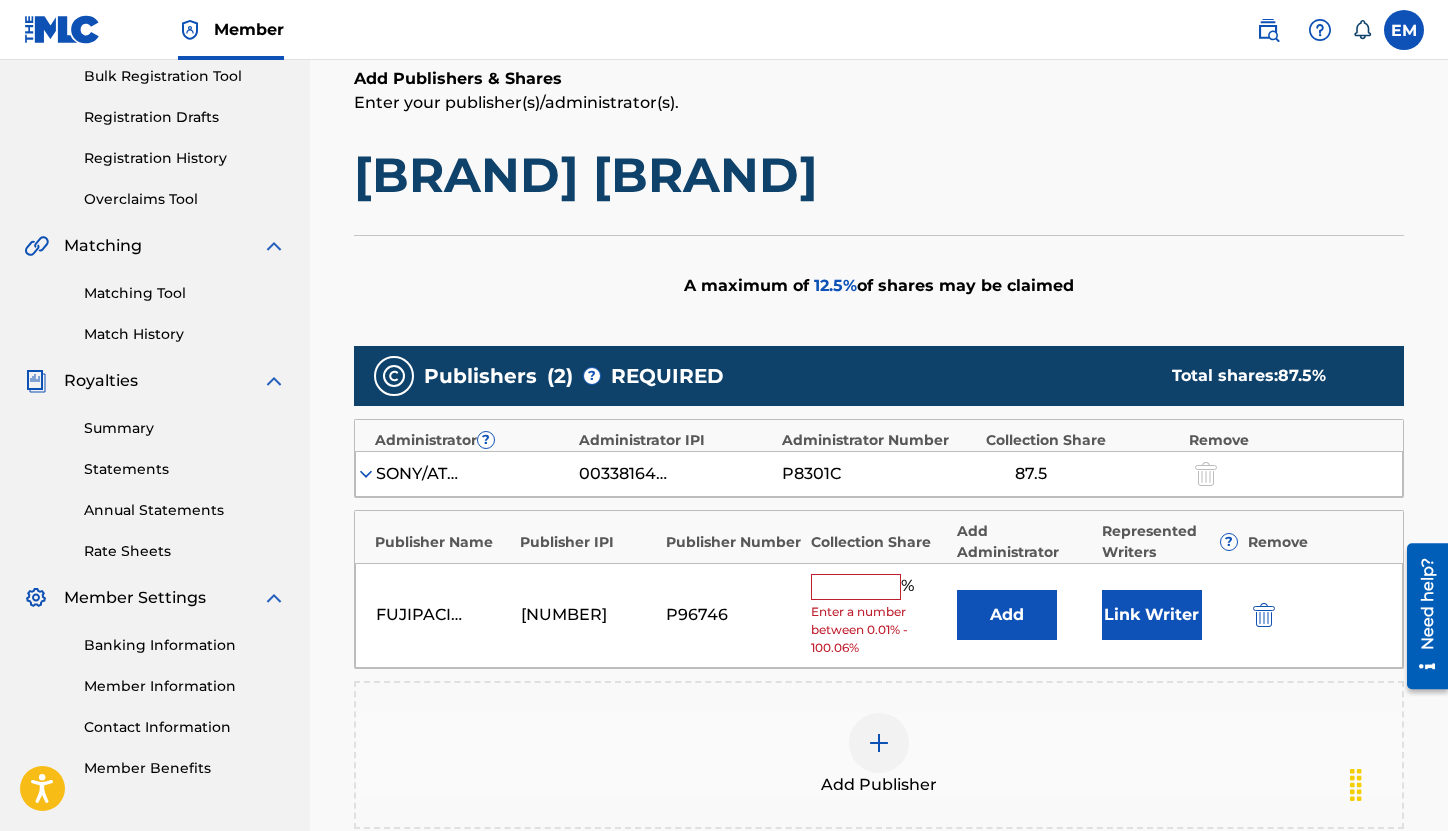 click on "Add" at bounding box center (1007, 615) 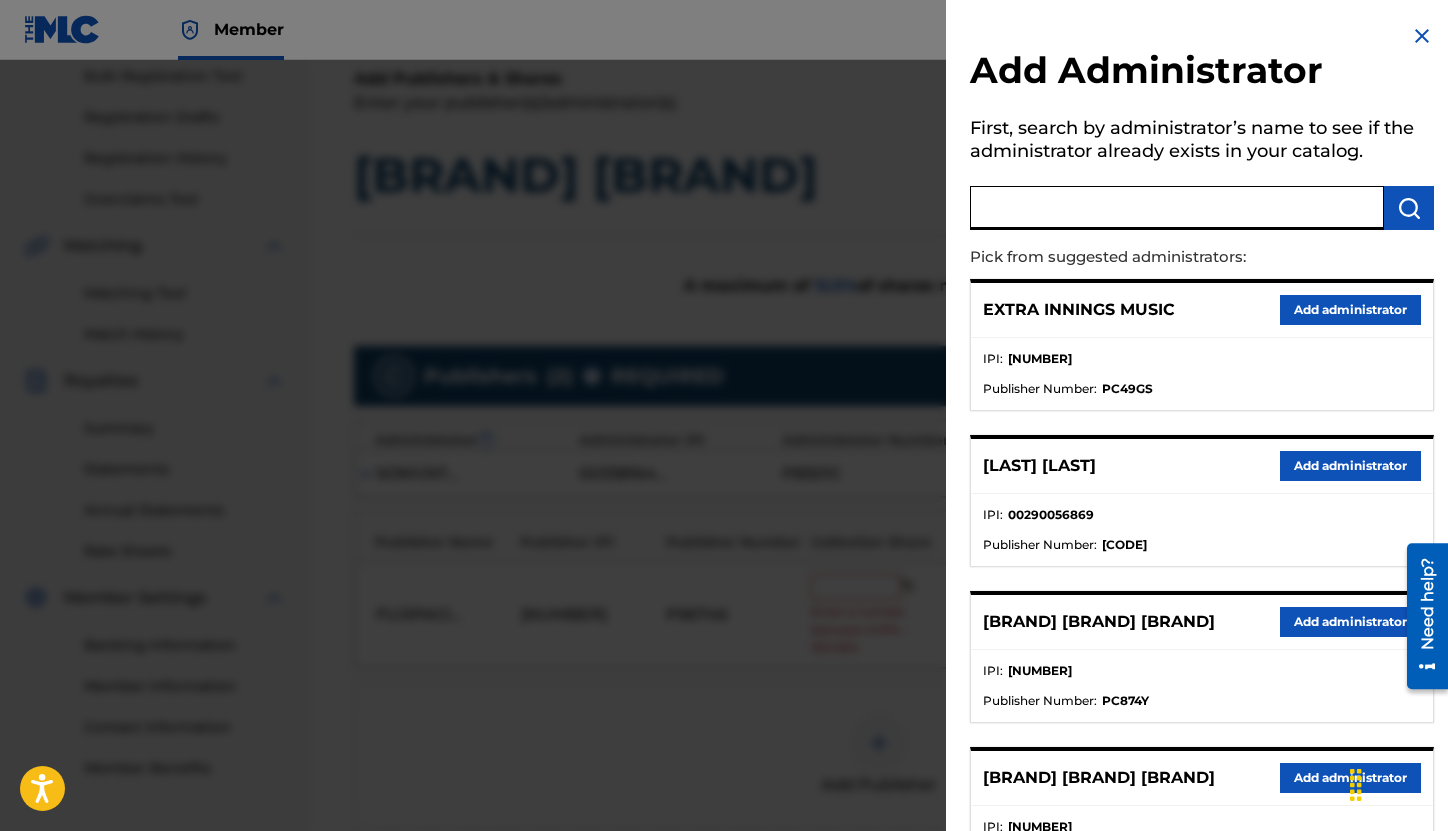 click at bounding box center (1177, 208) 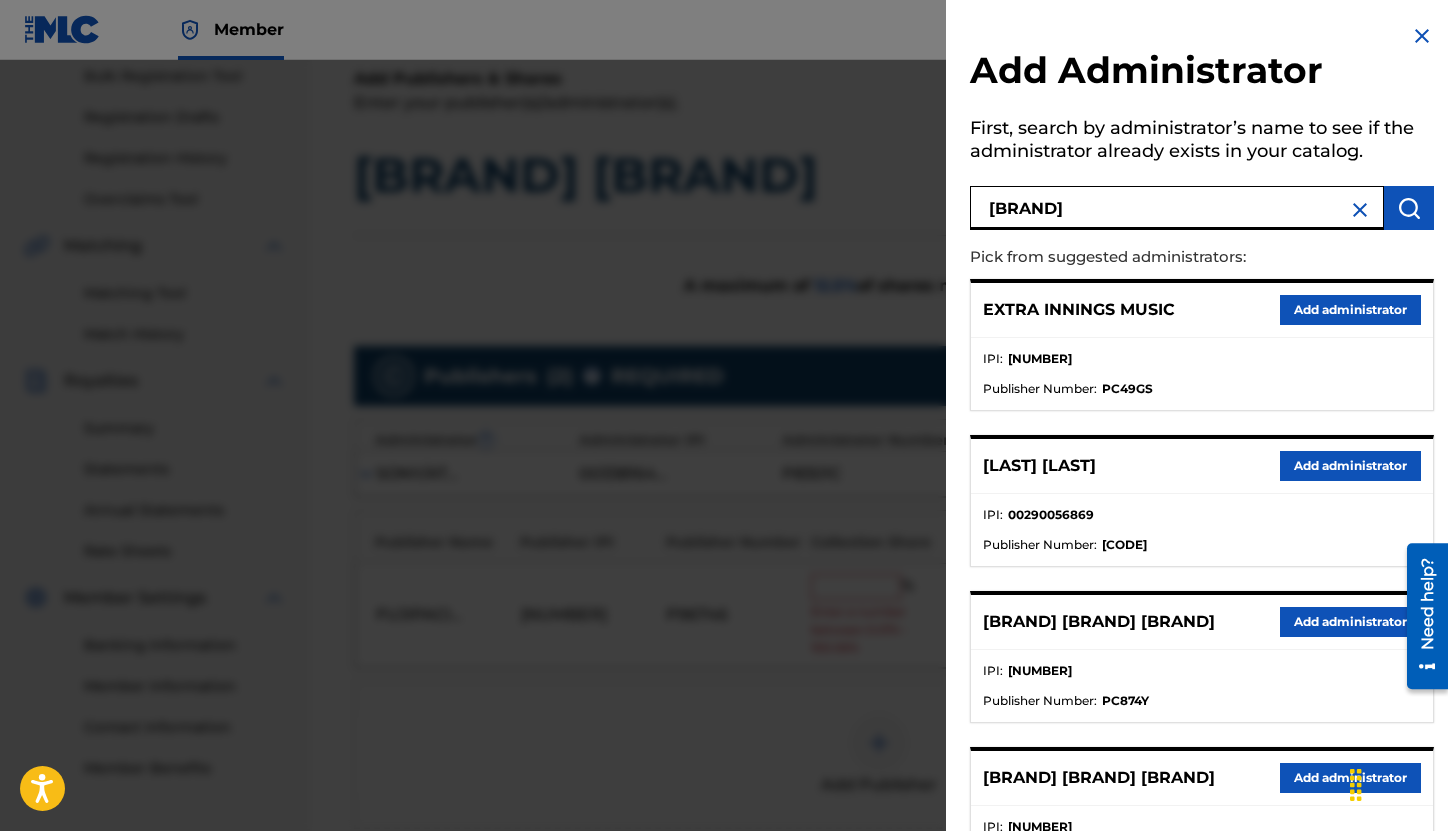 type on "songs of windswept" 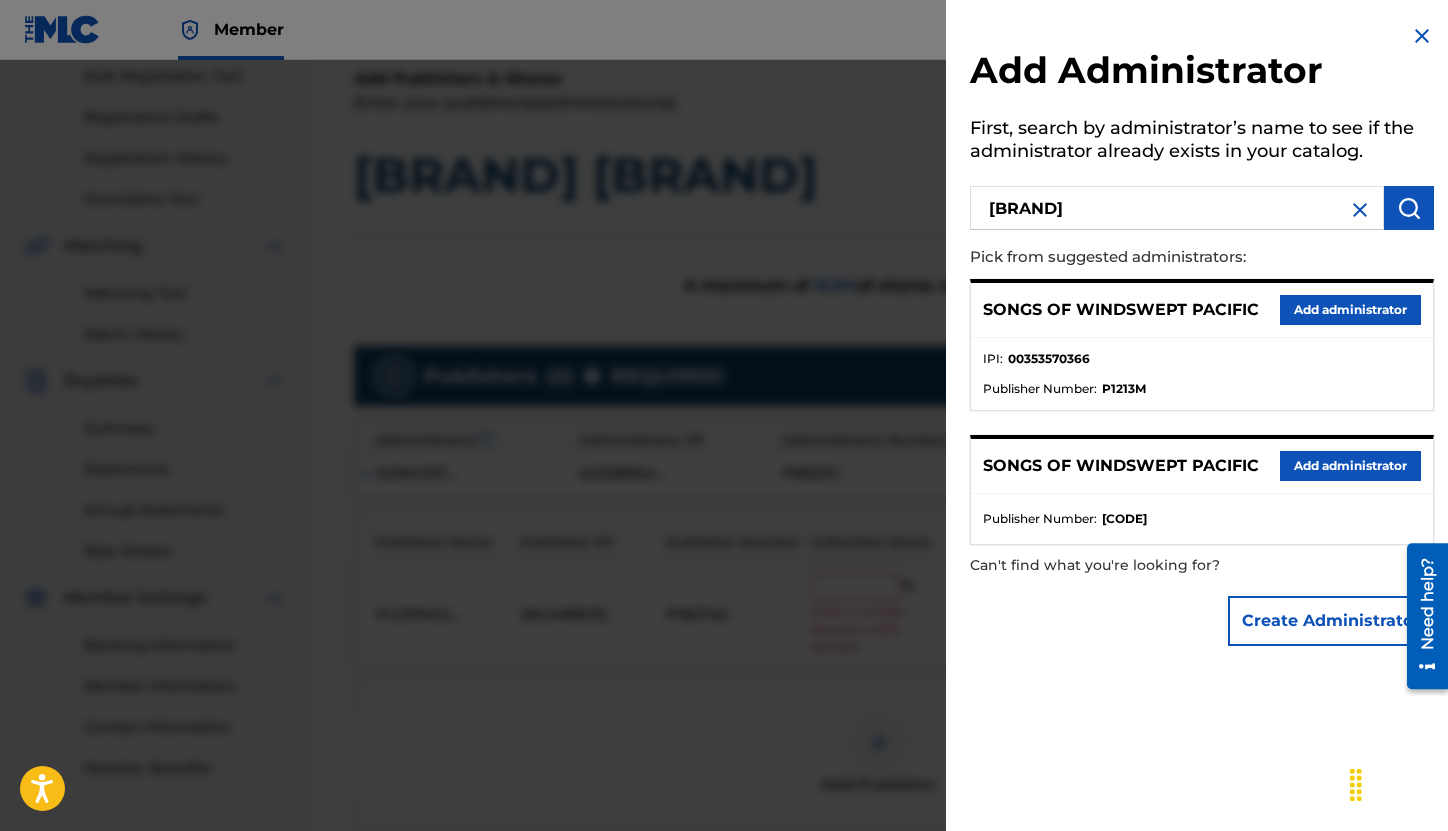 click on "Add administrator" at bounding box center [1350, 310] 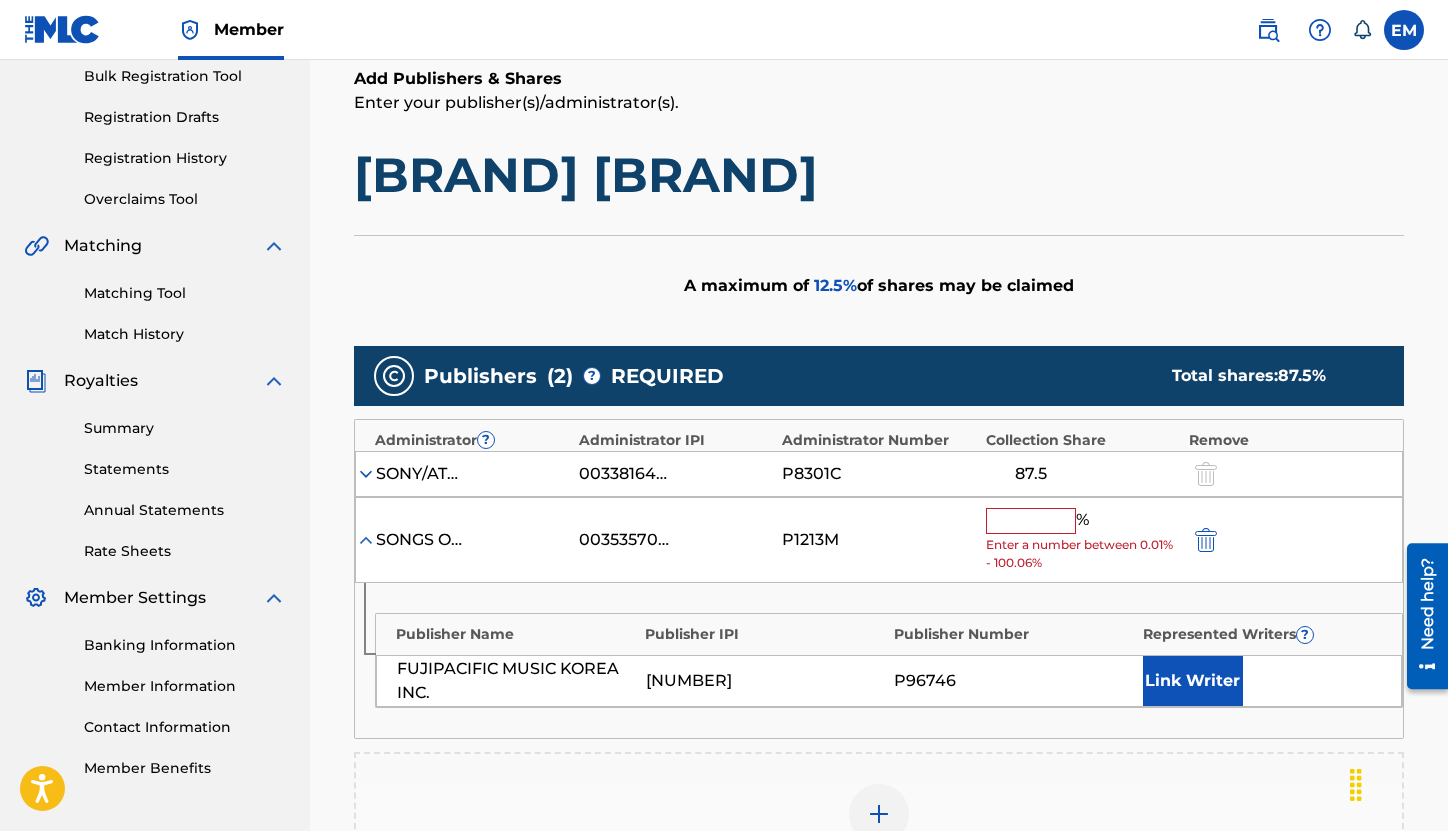 click at bounding box center (1031, 521) 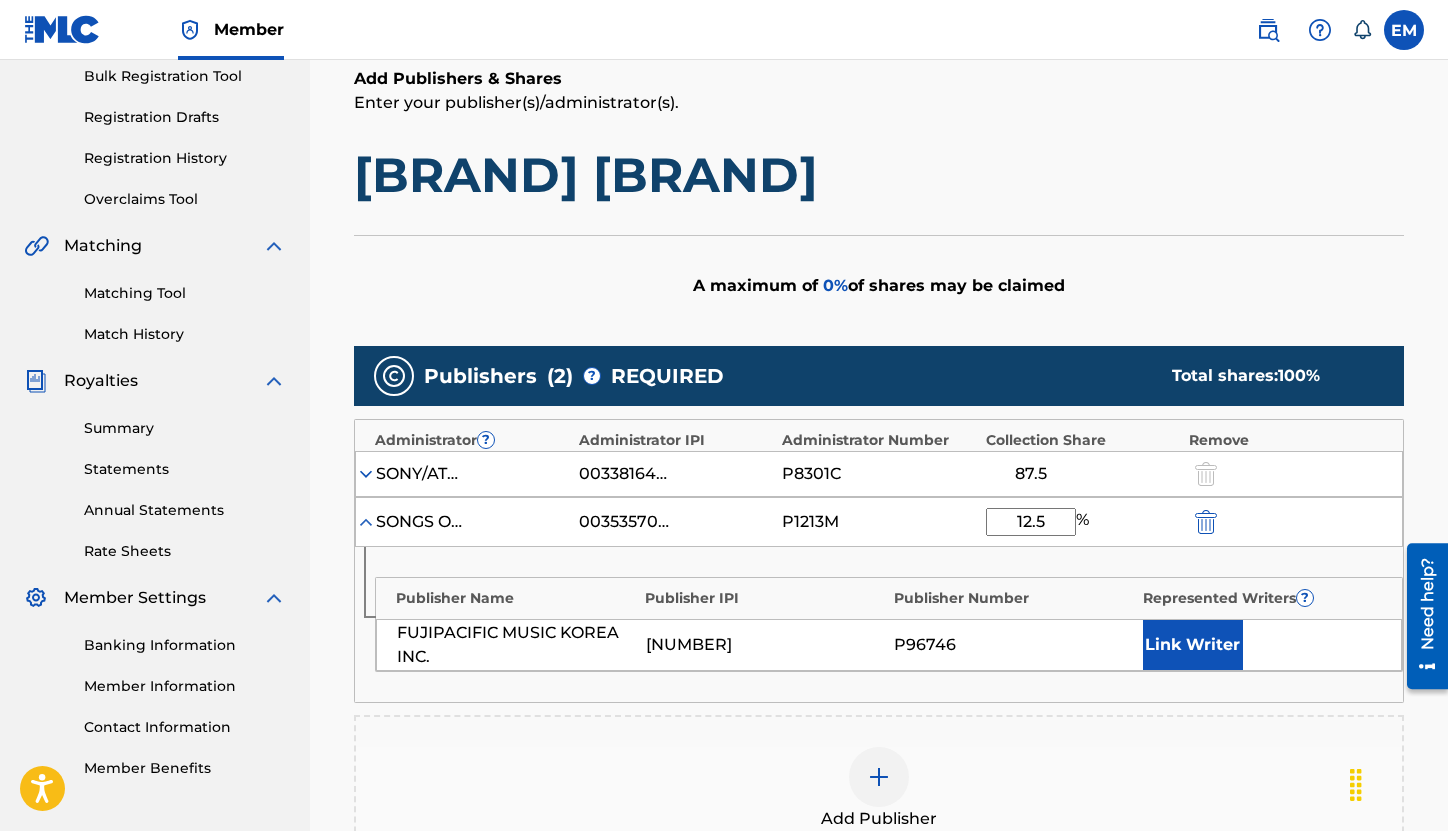 type on "12.5" 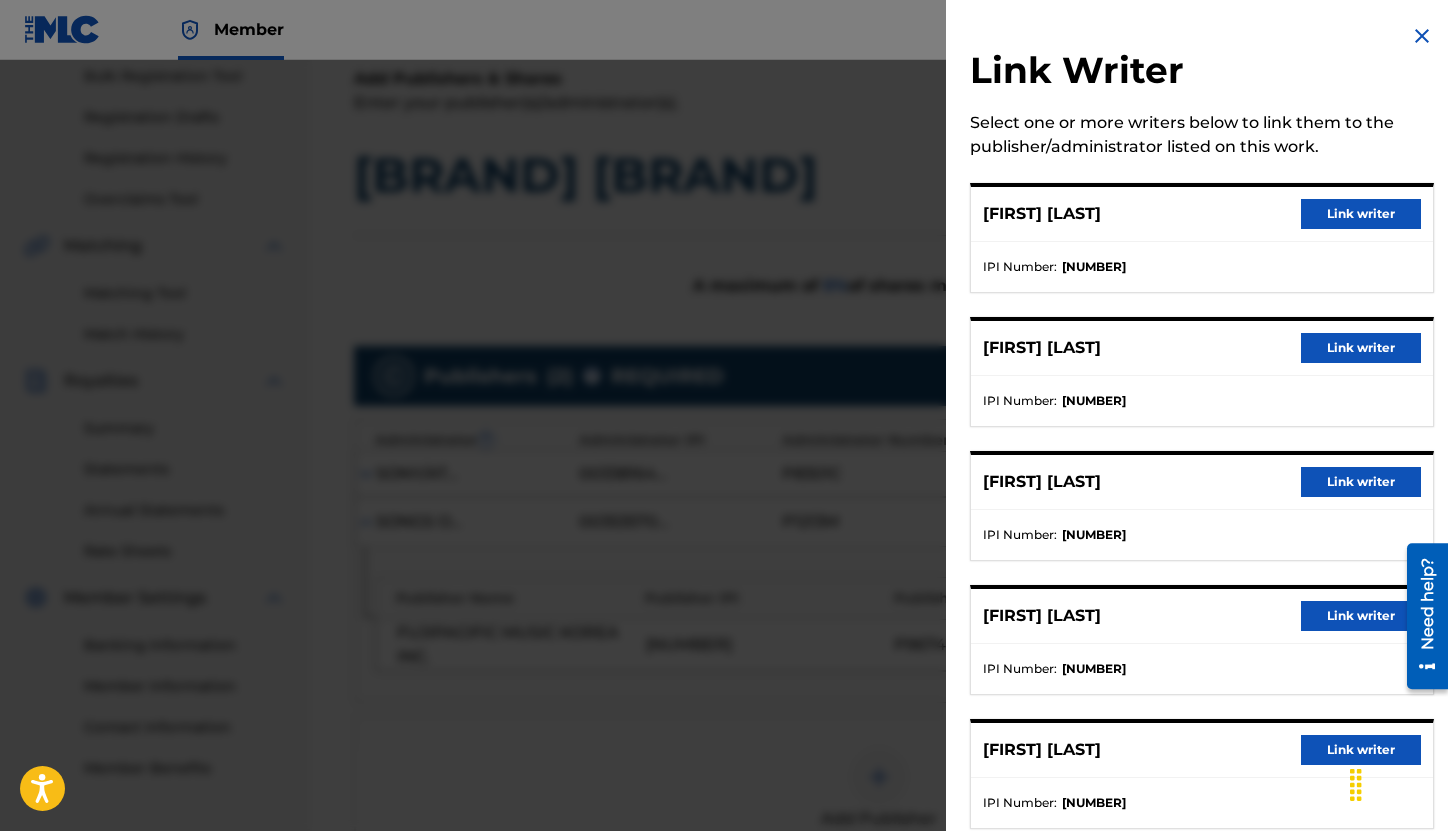 click on "Link writer" at bounding box center (1361, 214) 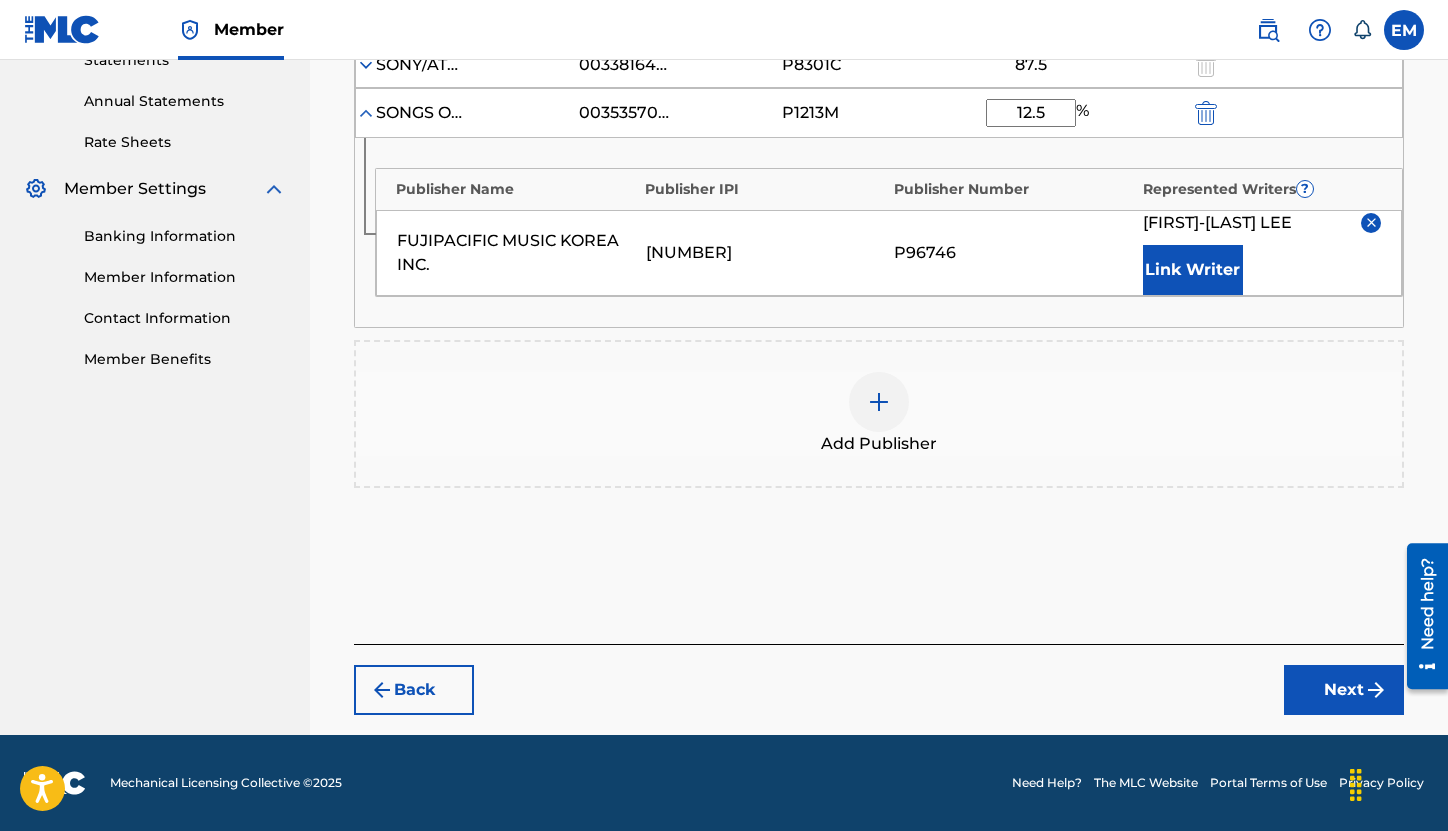 click on "Next" at bounding box center (1344, 690) 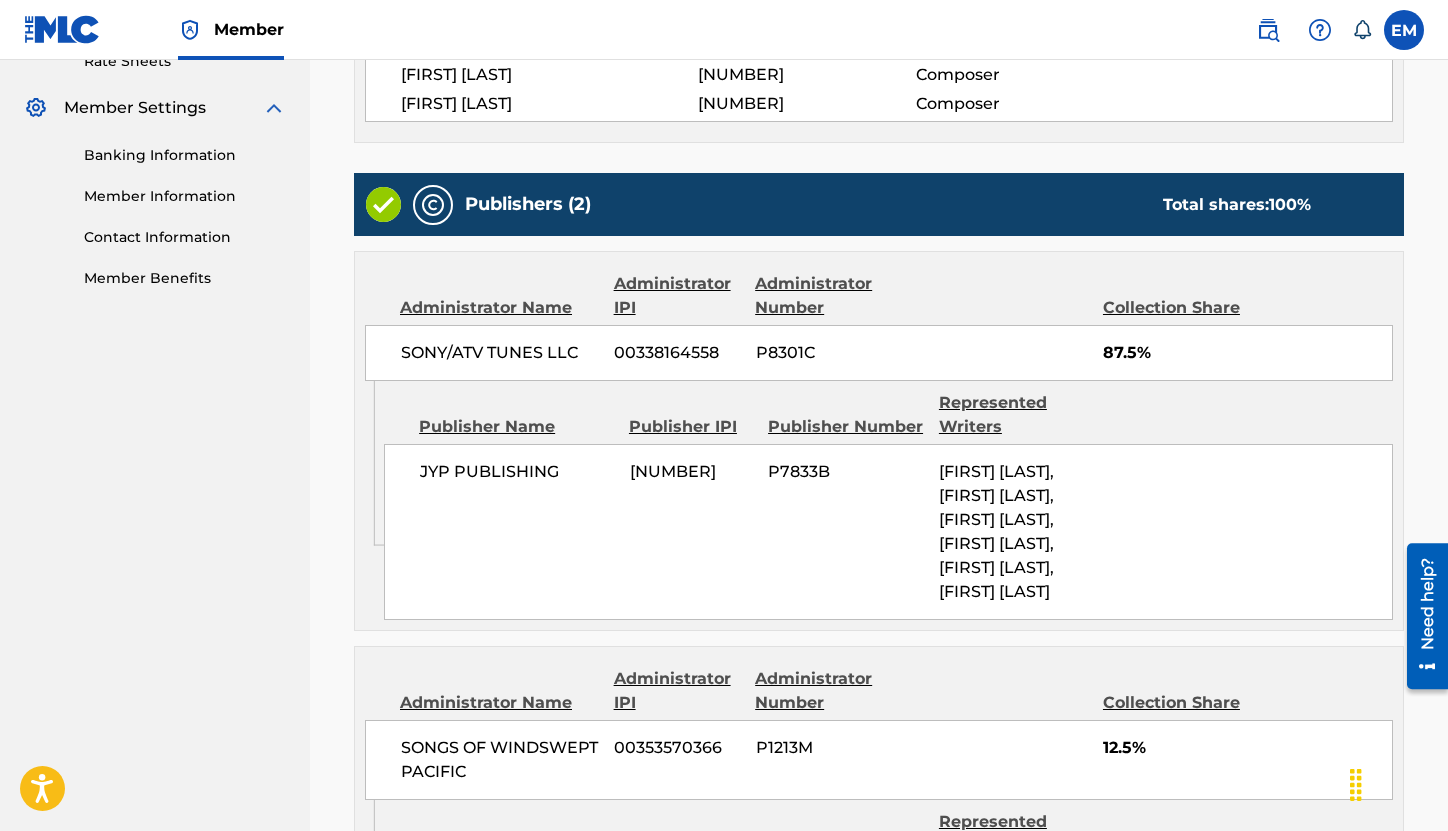 scroll, scrollTop: 1130, scrollLeft: 0, axis: vertical 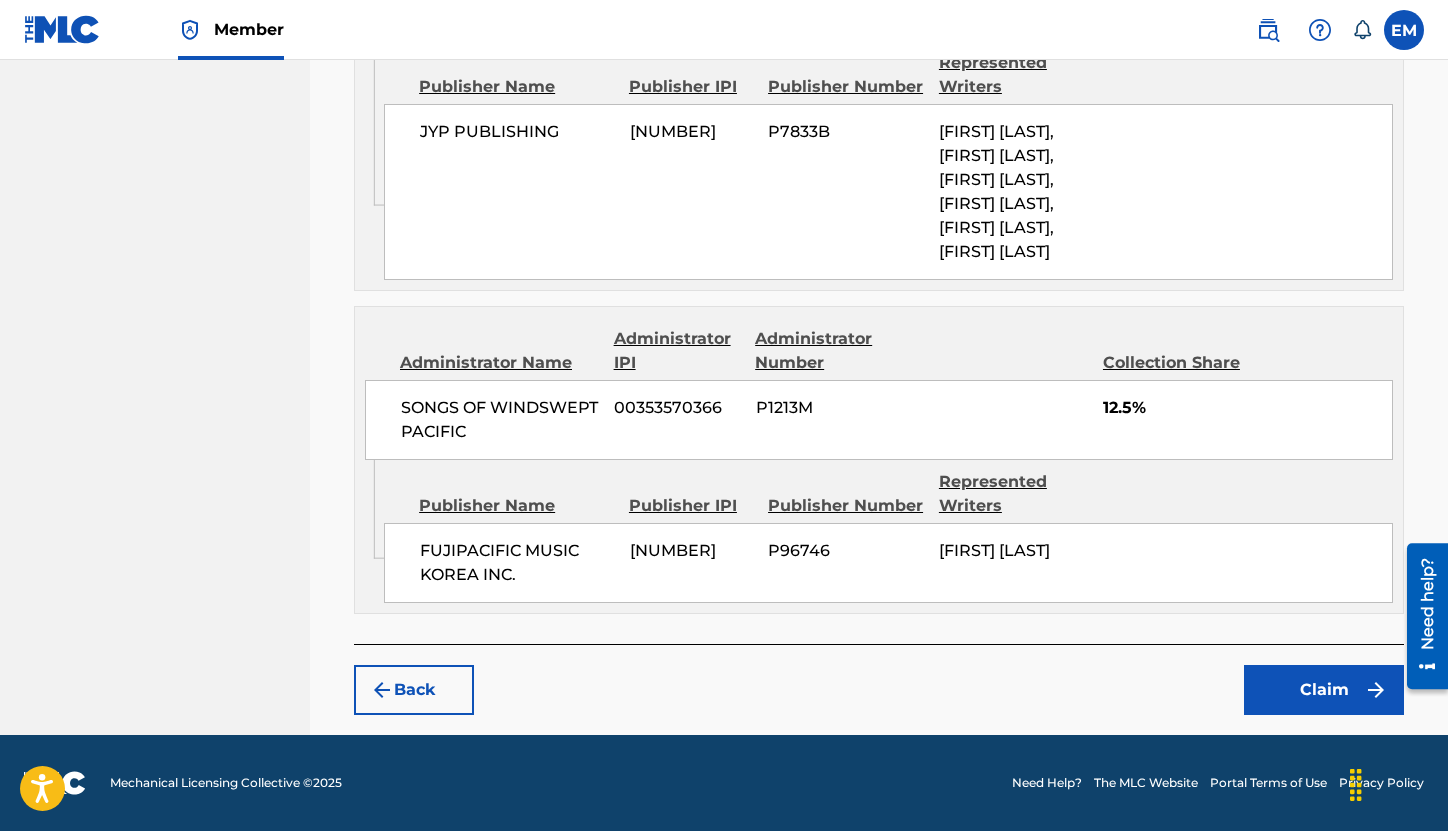 click on "Claim" at bounding box center (1324, 690) 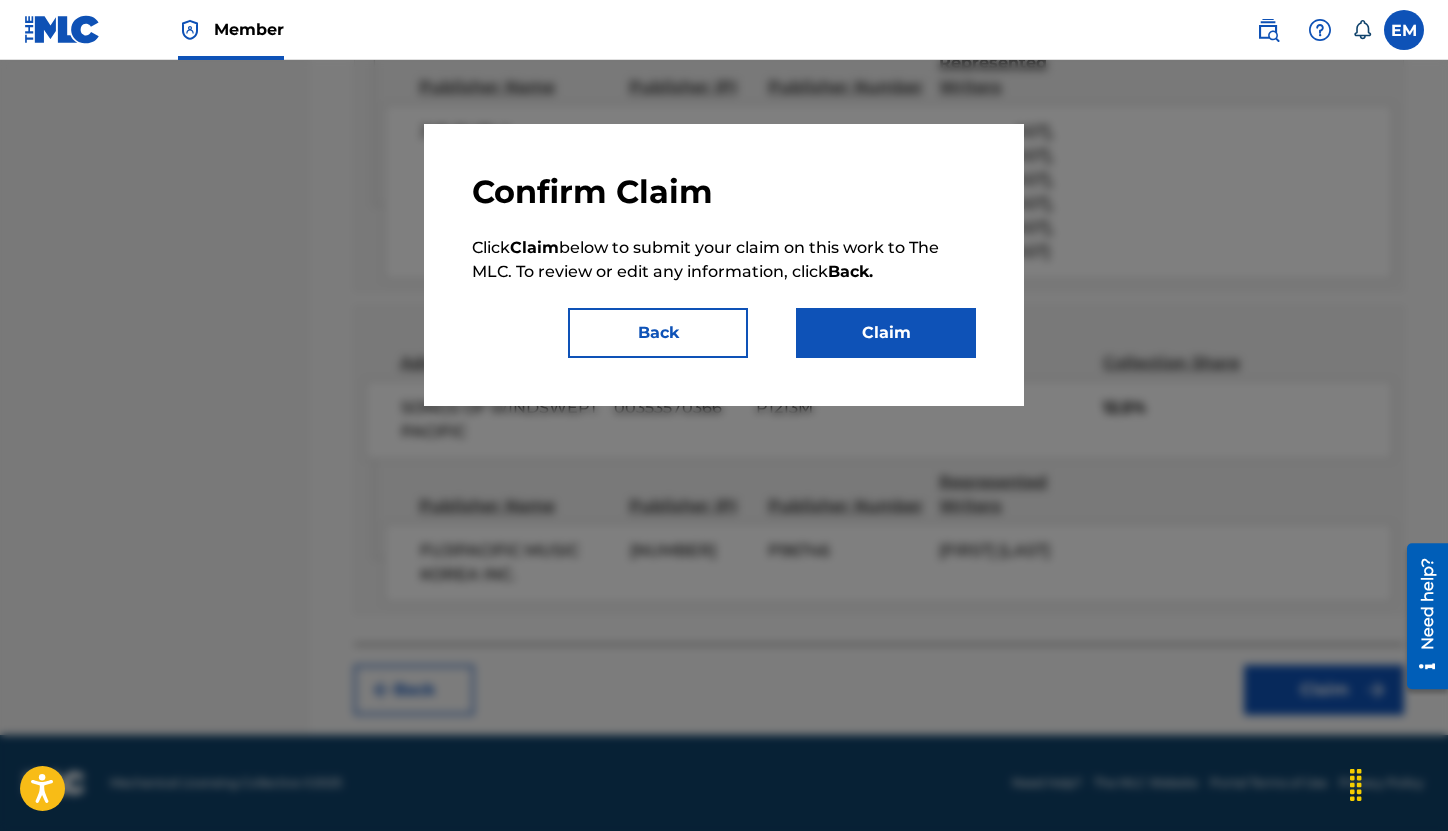 click on "Claim" at bounding box center (886, 333) 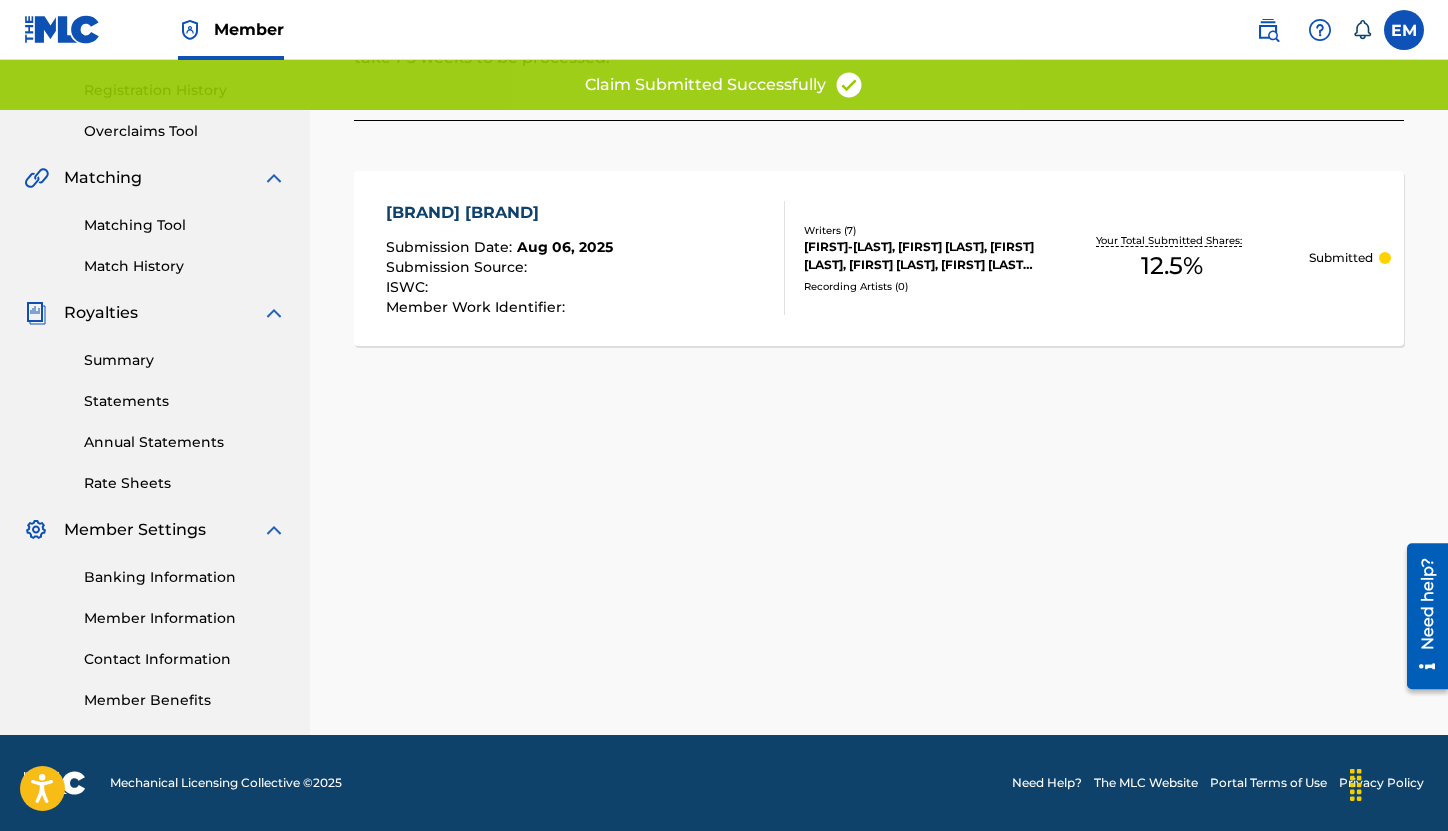 scroll, scrollTop: 0, scrollLeft: 0, axis: both 